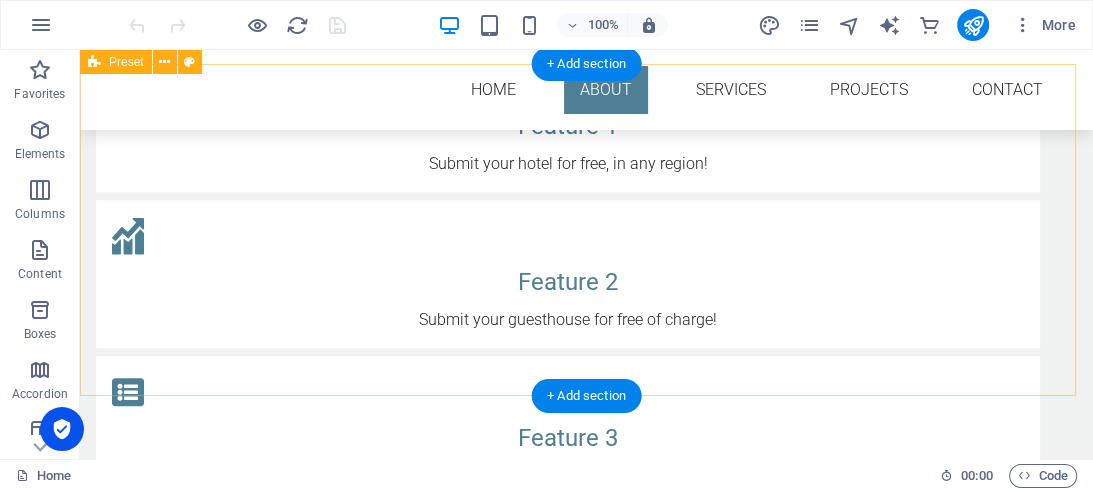 scroll, scrollTop: 1056, scrollLeft: 0, axis: vertical 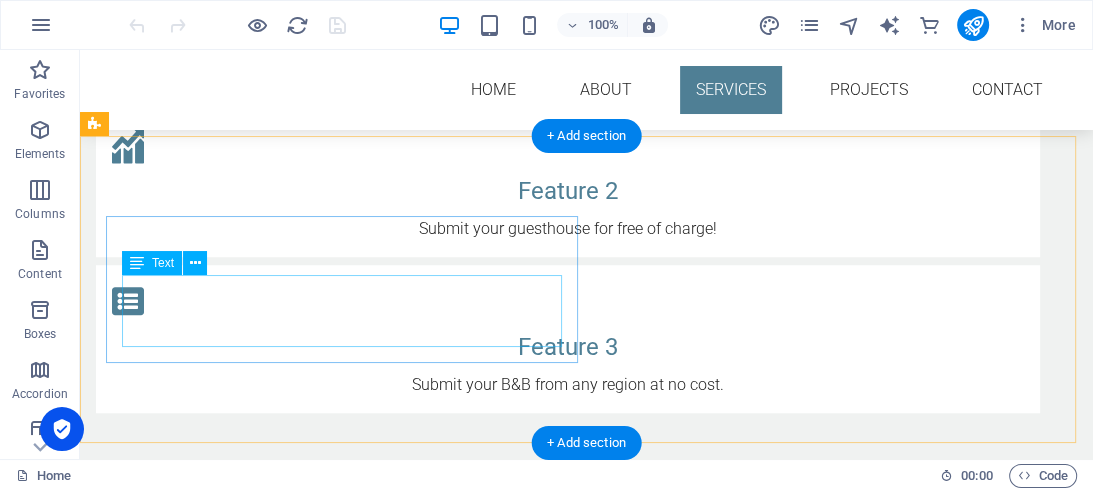 click on "We offer video and photo services to bring your accommodation into the spotlight at its best! Please contact us!" at bounding box center (568, 644) 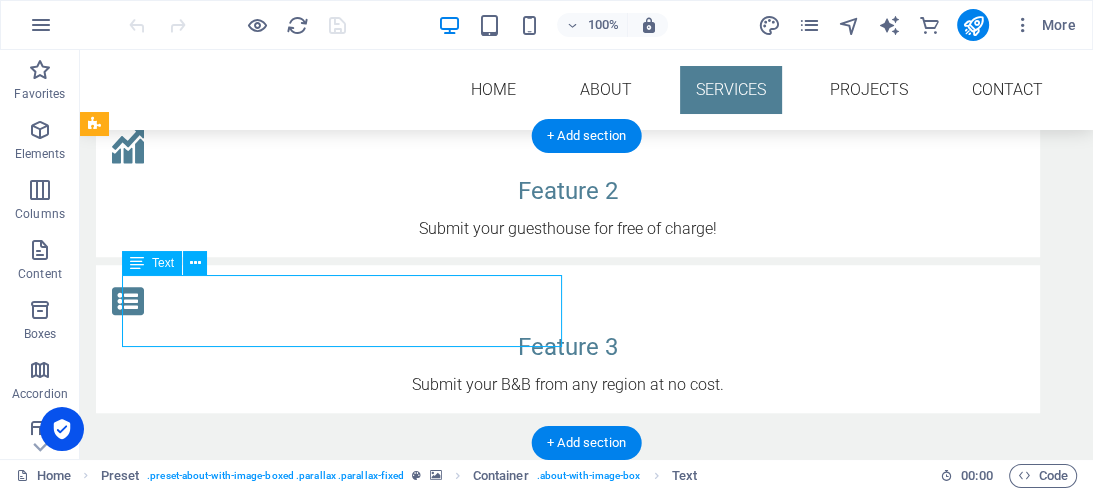 click on "We offer video and photo services to bring your accommodation into the spotlight at its best! Please contact us!" at bounding box center [568, 644] 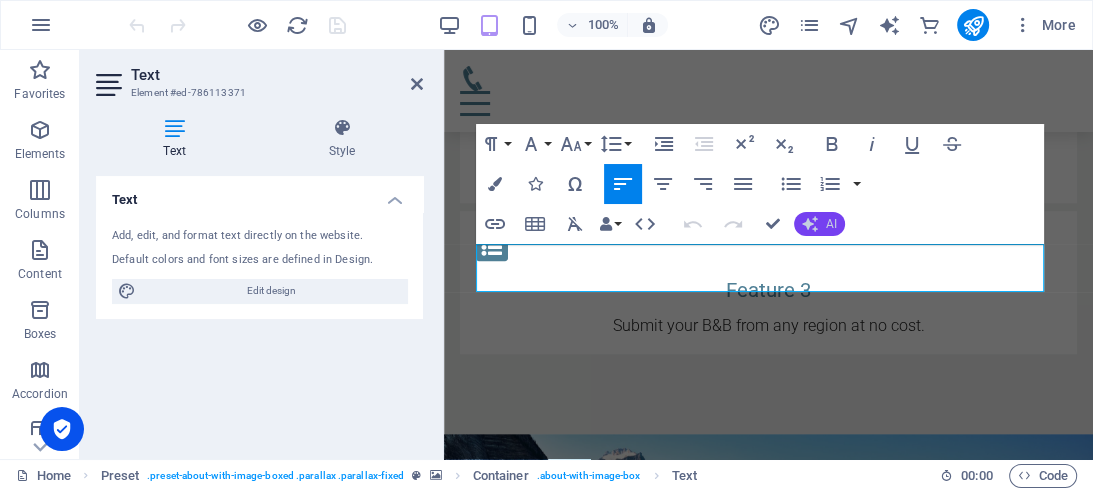 click on "AI" at bounding box center (819, 224) 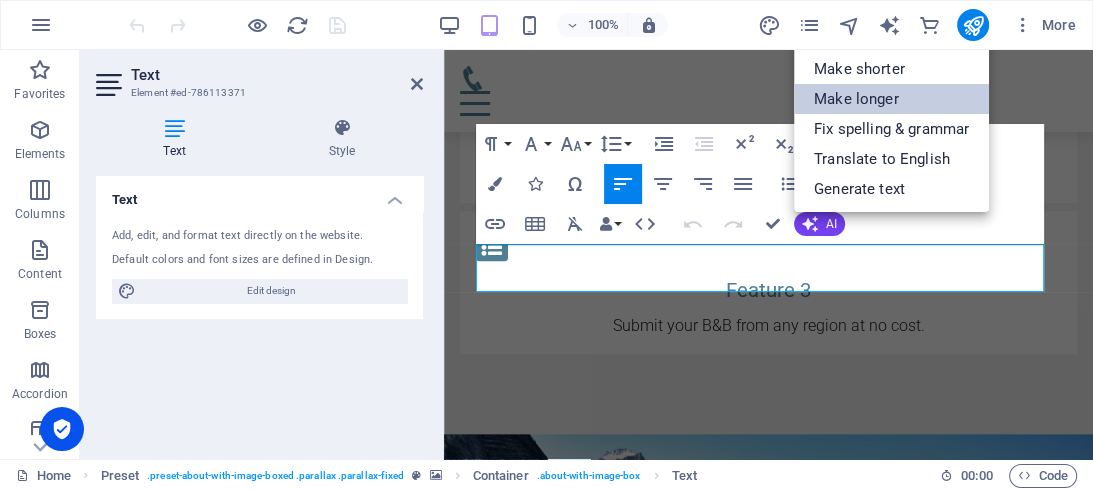 drag, startPoint x: 886, startPoint y: 98, endPoint x: 438, endPoint y: 56, distance: 449.96445 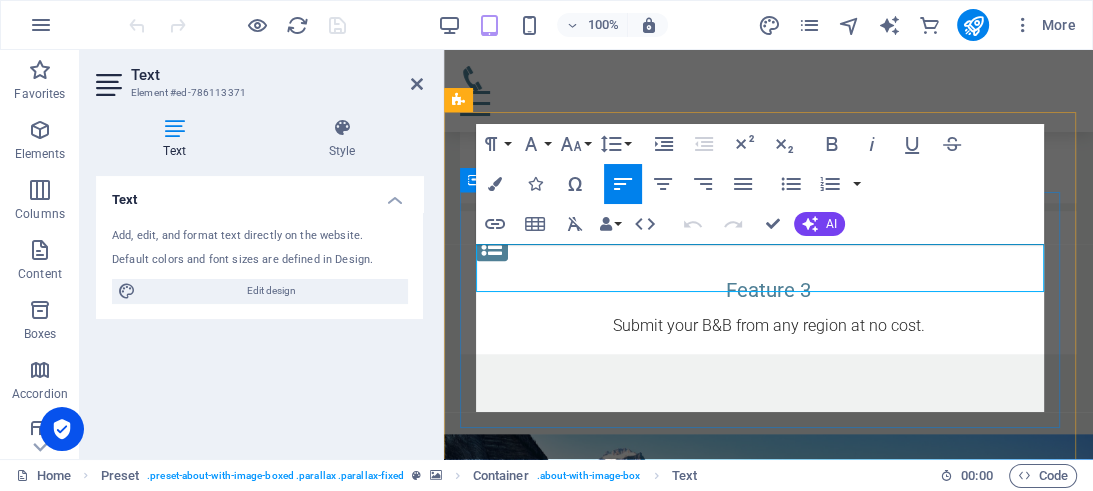 type 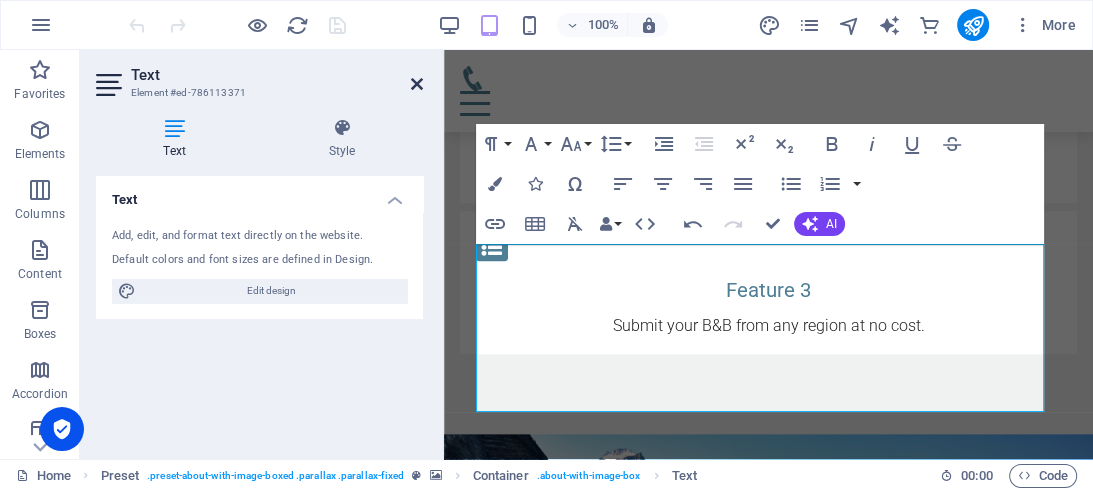 click at bounding box center (417, 84) 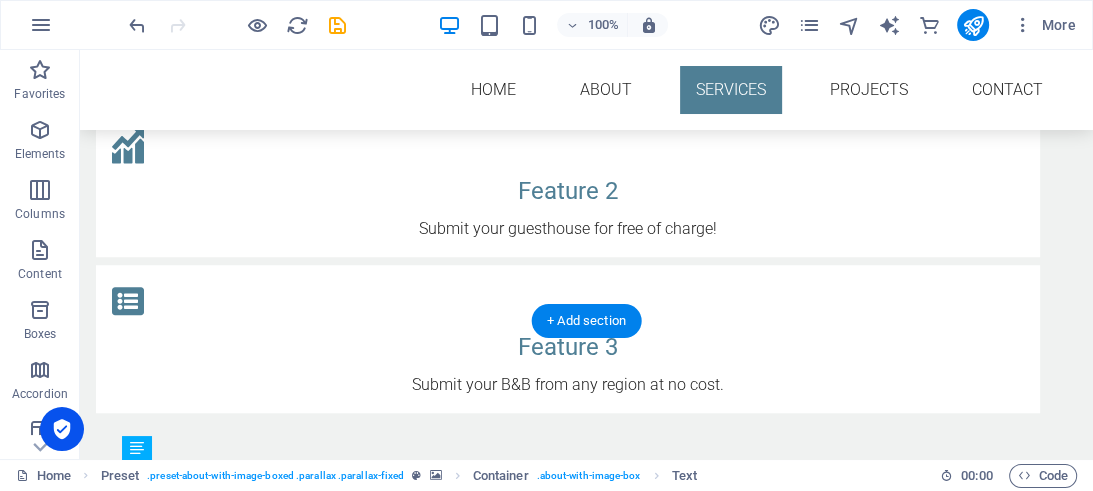 scroll, scrollTop: 844, scrollLeft: 0, axis: vertical 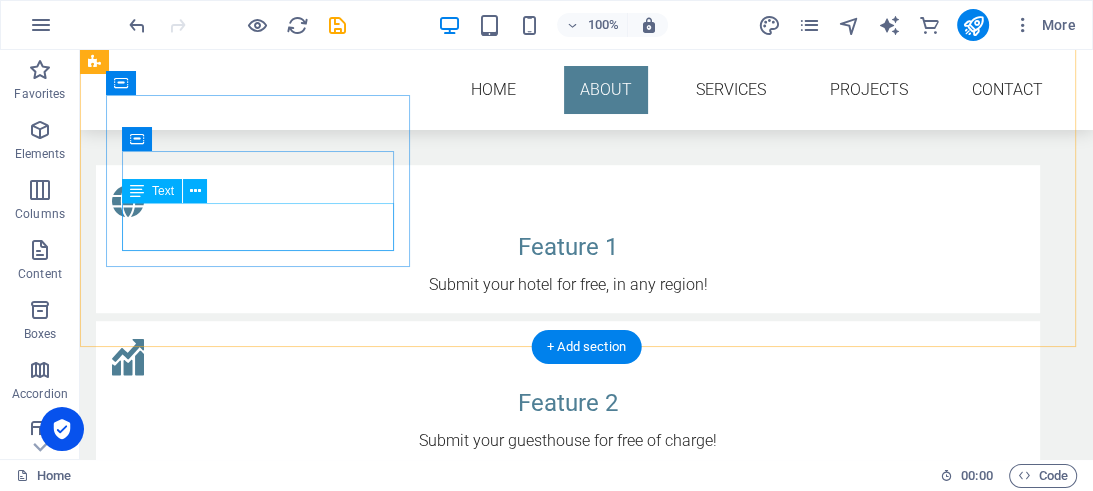 click on "Submit your hotel for free, in any region!" at bounding box center [568, 285] 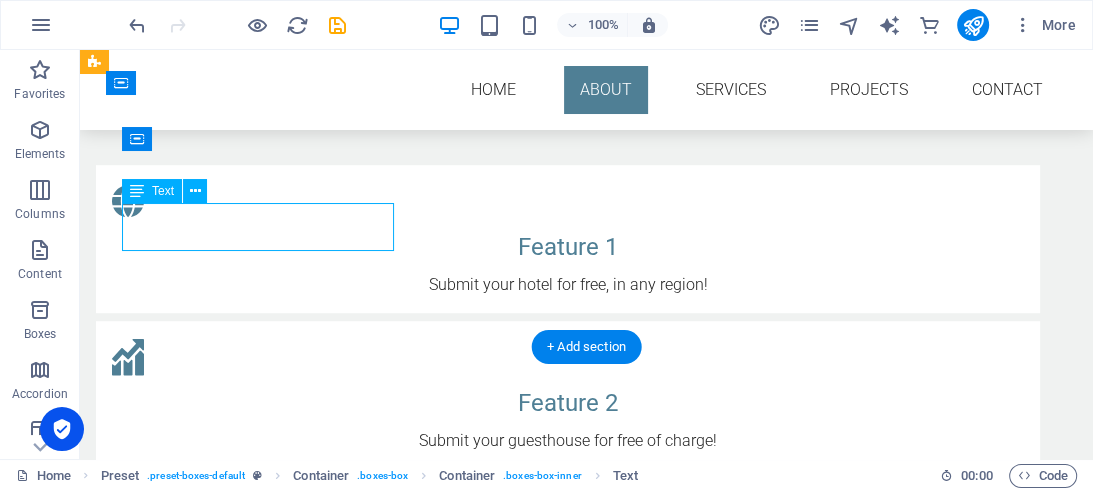 click on "Submit your hotel for free, in any region!" at bounding box center [568, 285] 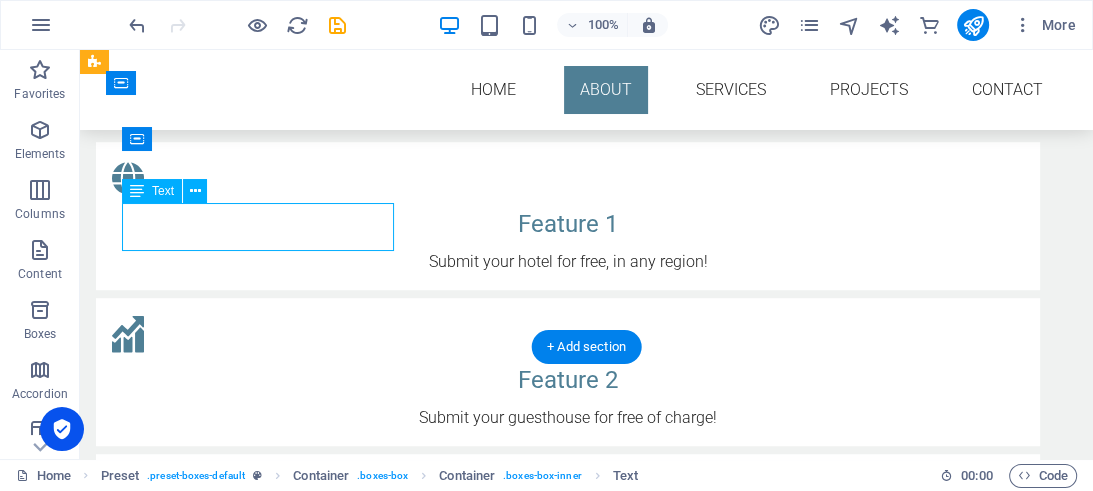 scroll, scrollTop: 821, scrollLeft: 0, axis: vertical 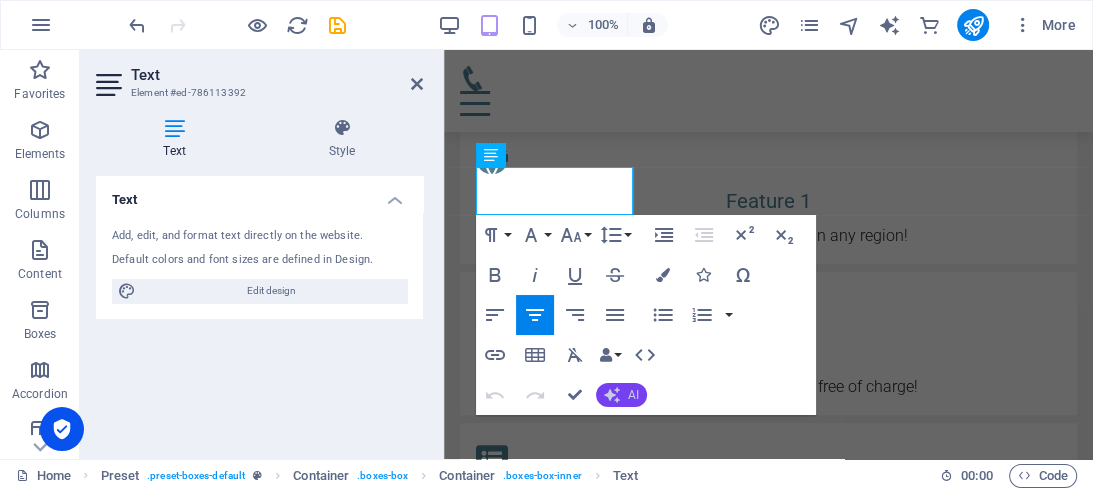 click on "AI" at bounding box center [633, 395] 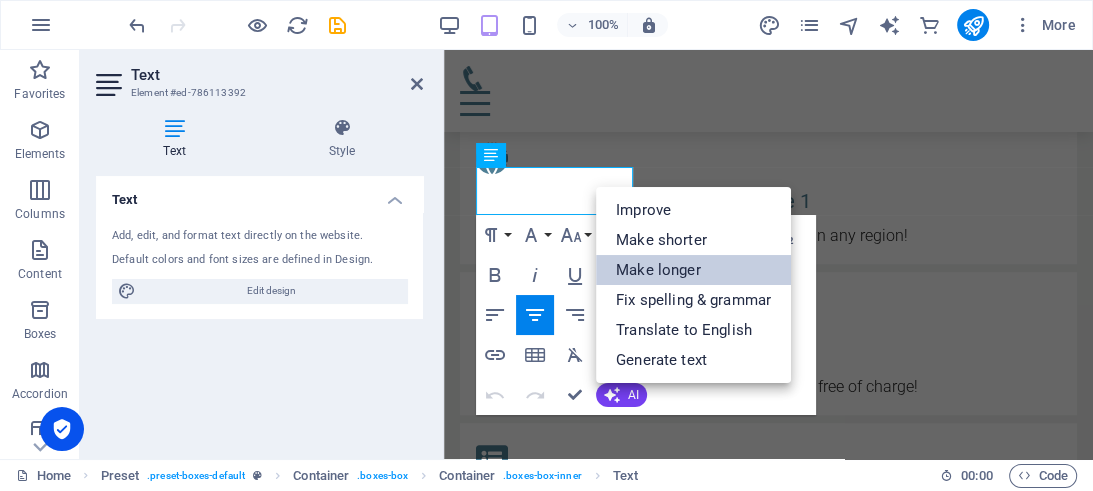 click on "Make longer" at bounding box center (693, 270) 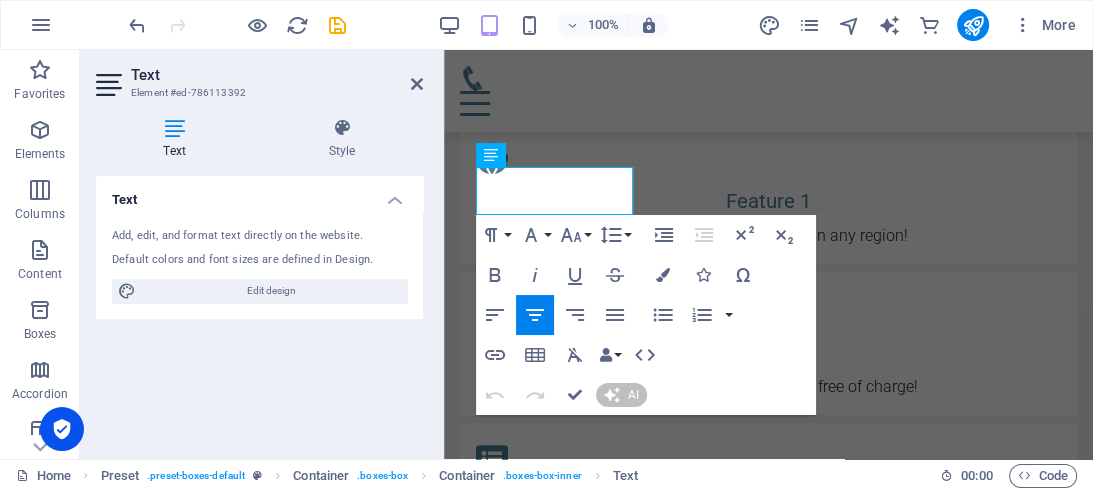 type 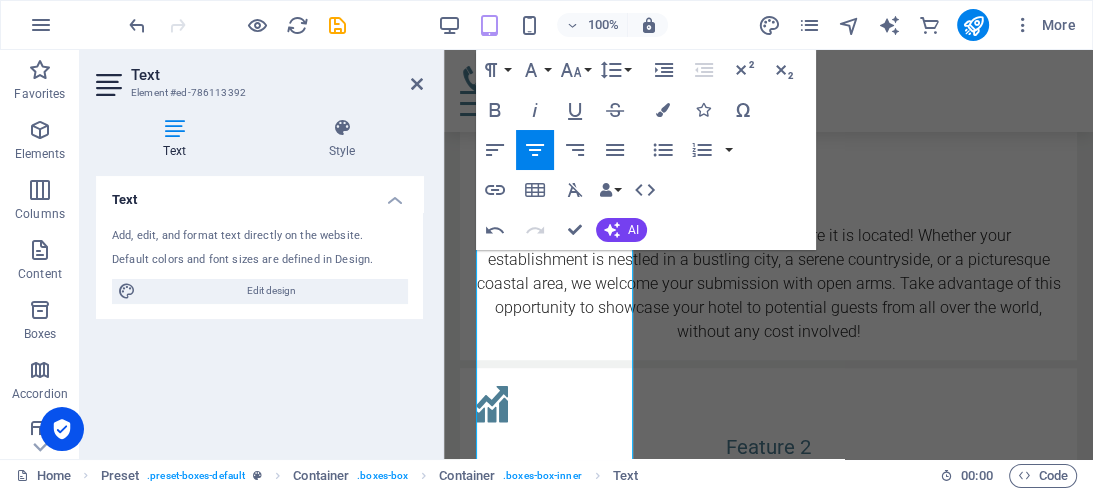 scroll, scrollTop: 946, scrollLeft: 0, axis: vertical 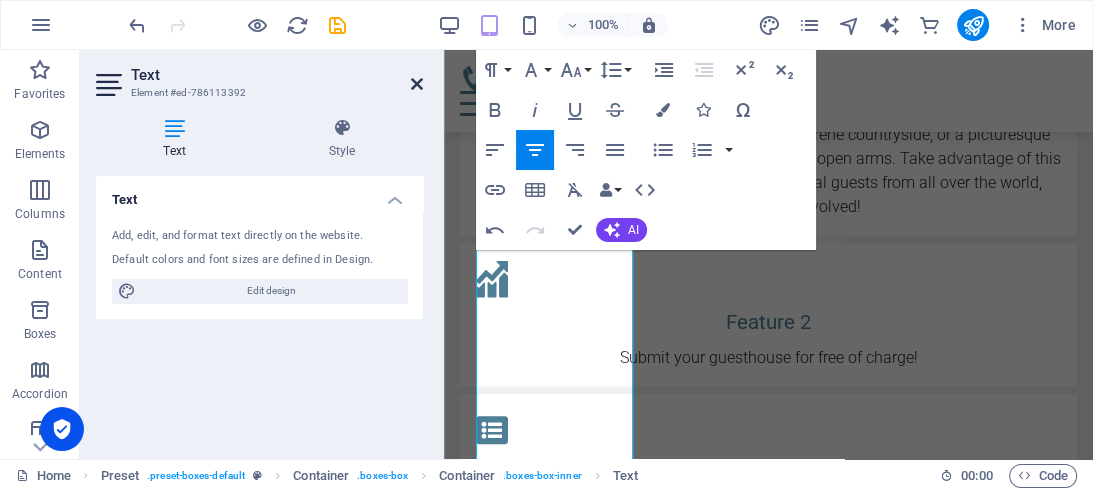 click at bounding box center (417, 84) 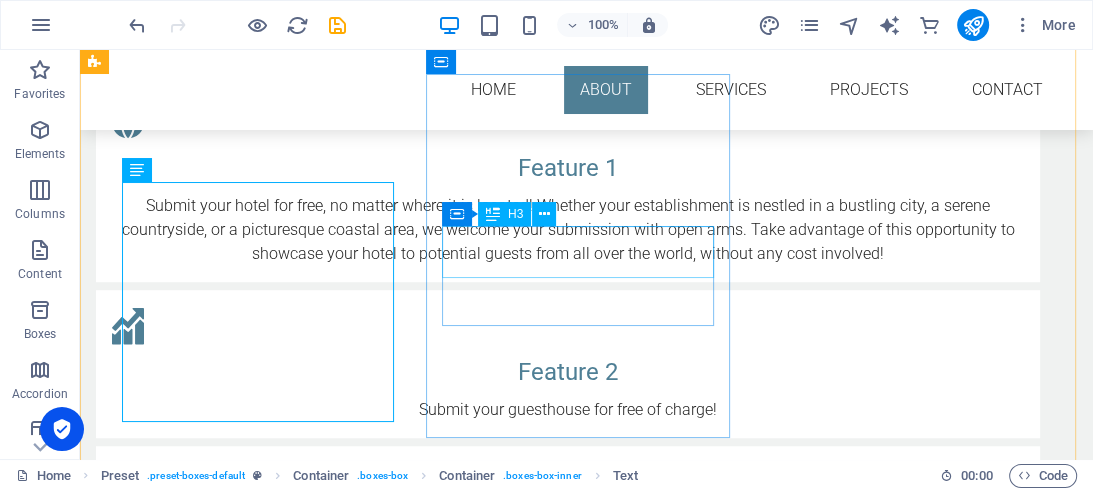 scroll, scrollTop: 864, scrollLeft: 0, axis: vertical 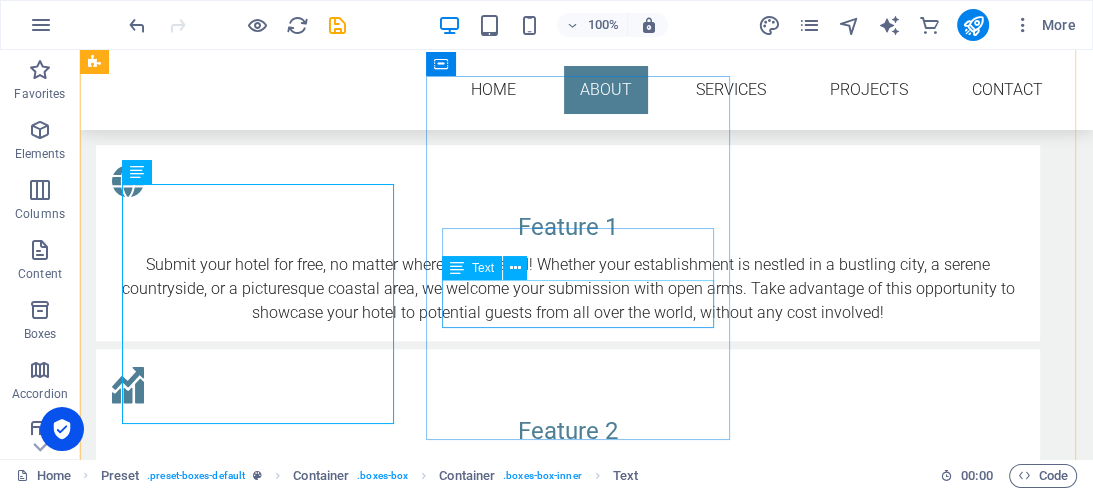 click on "Submit your guesthouse for free of charge!" at bounding box center [568, 469] 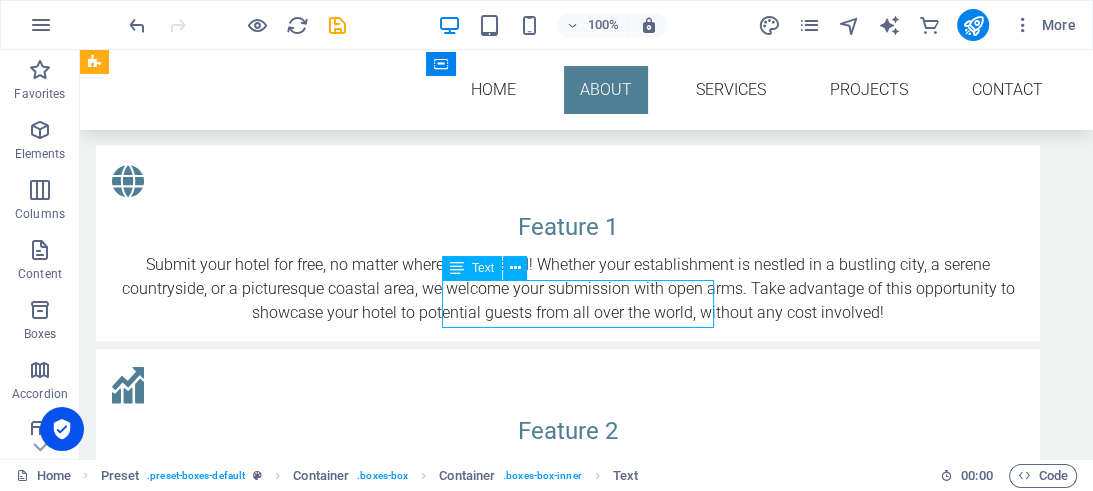 click on "Submit your guesthouse for free of charge!" at bounding box center [568, 469] 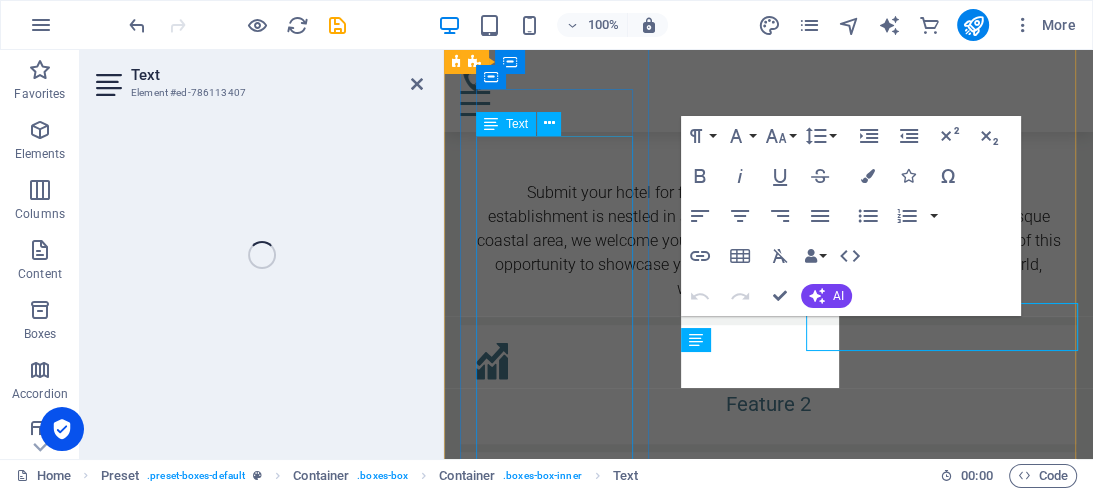 scroll, scrollTop: 841, scrollLeft: 0, axis: vertical 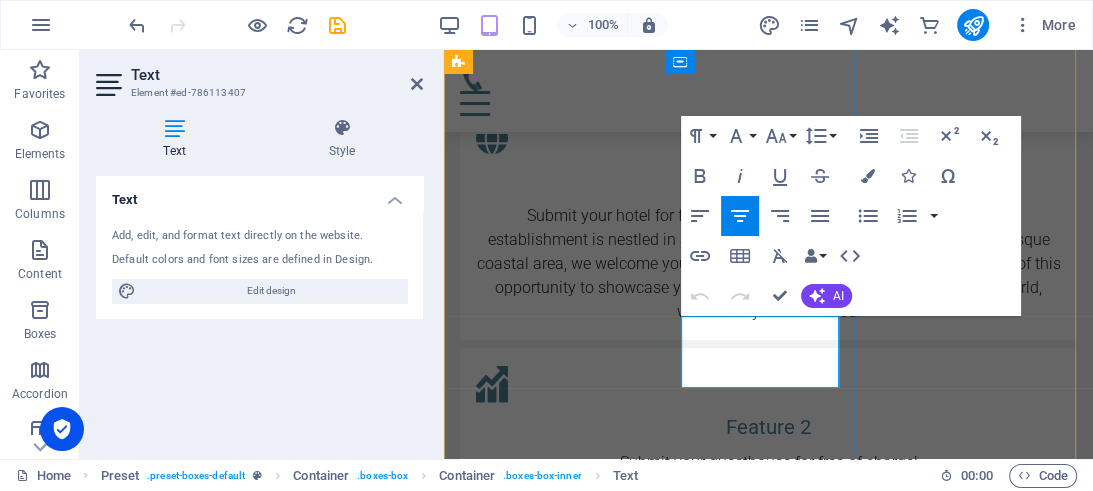 click on "Submit your guesthouse for free of charge!" at bounding box center (768, 463) 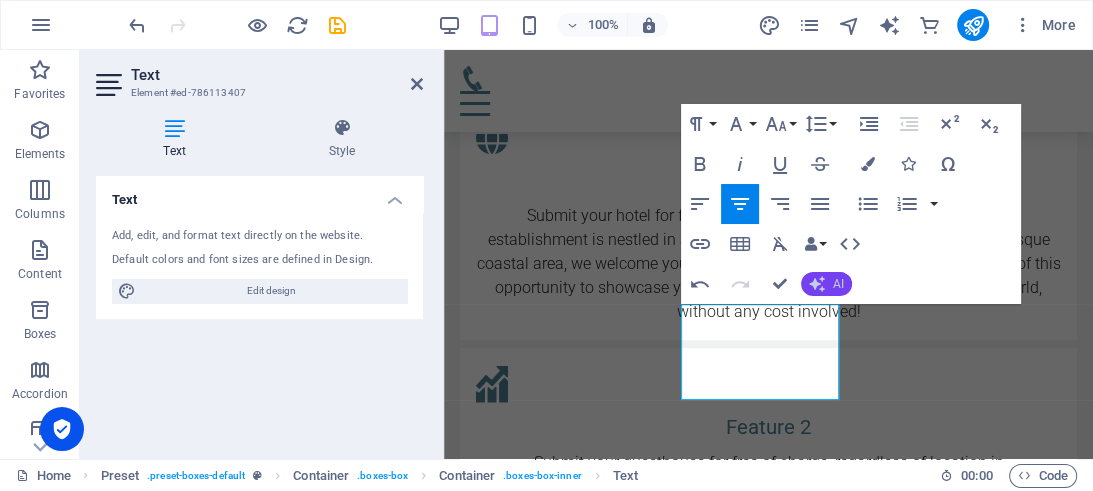 click 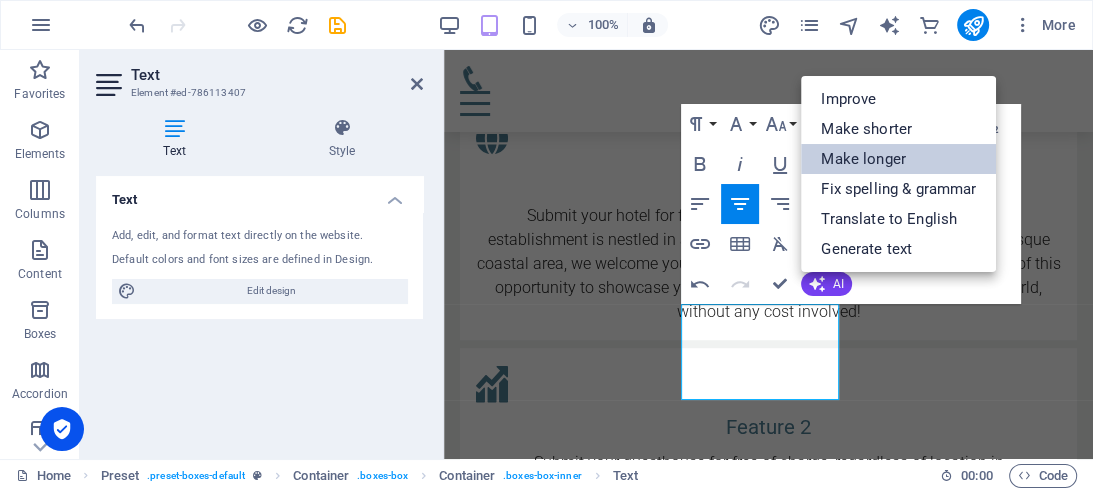 click on "Make longer" at bounding box center [898, 159] 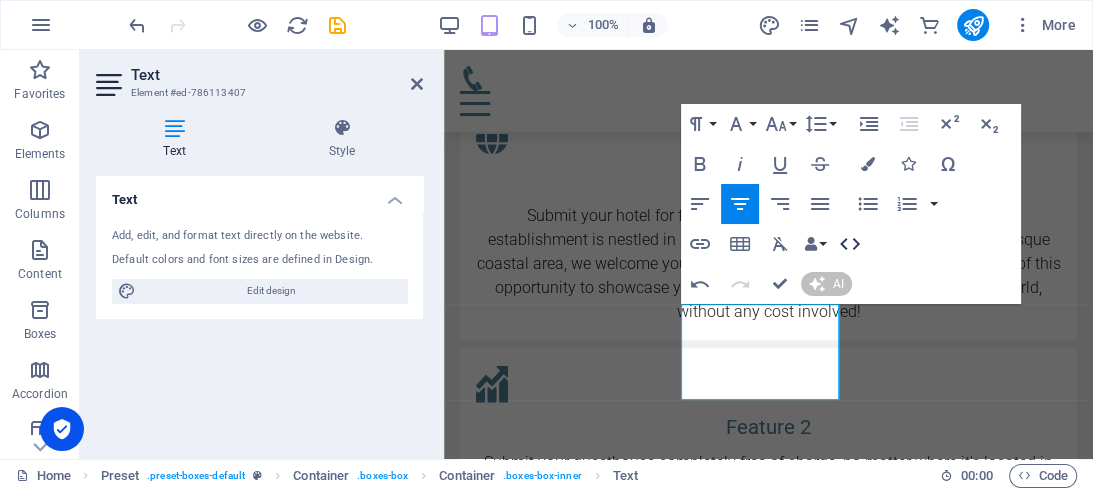 scroll, scrollTop: 886, scrollLeft: 0, axis: vertical 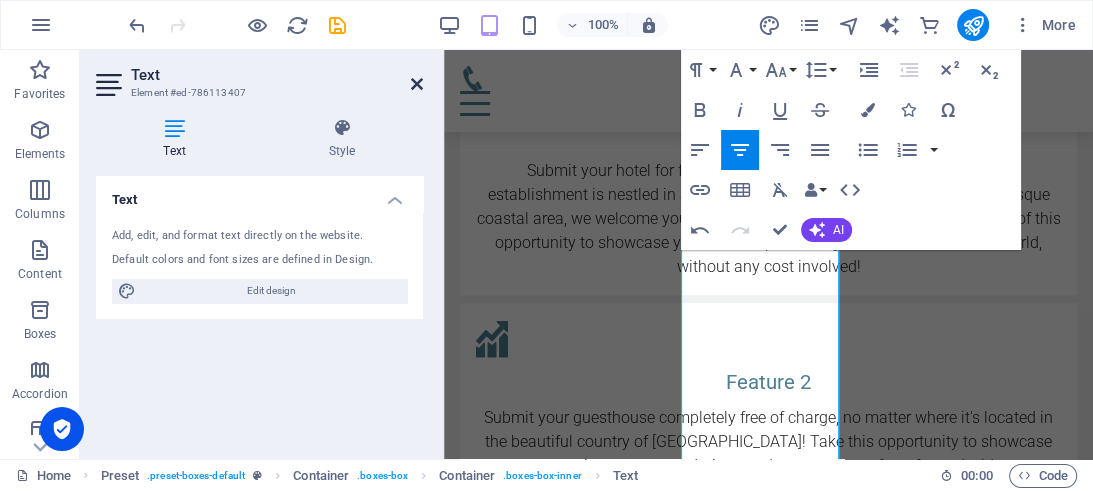 click at bounding box center (417, 84) 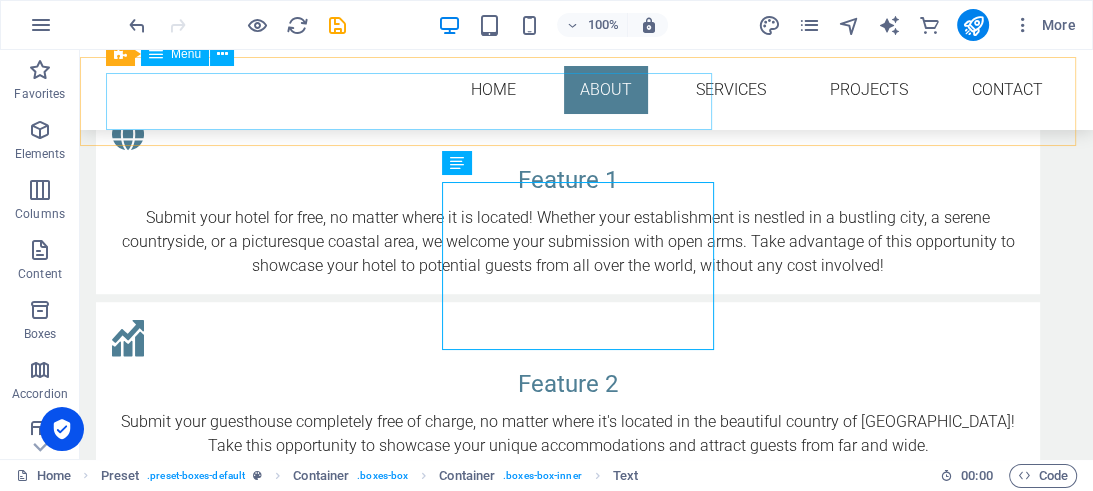 scroll, scrollTop: 909, scrollLeft: 0, axis: vertical 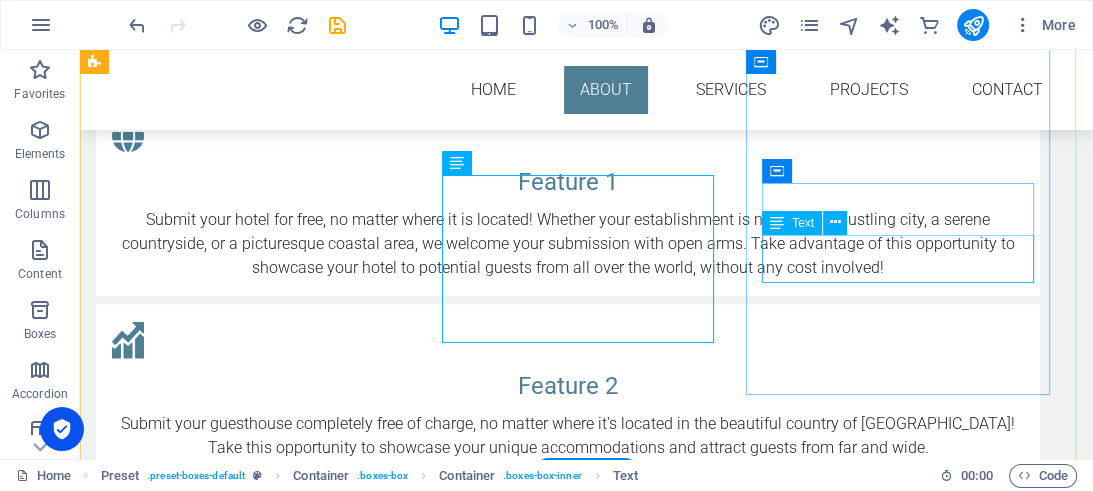 click on "Submit your B&B from any region at no cost." at bounding box center [568, 604] 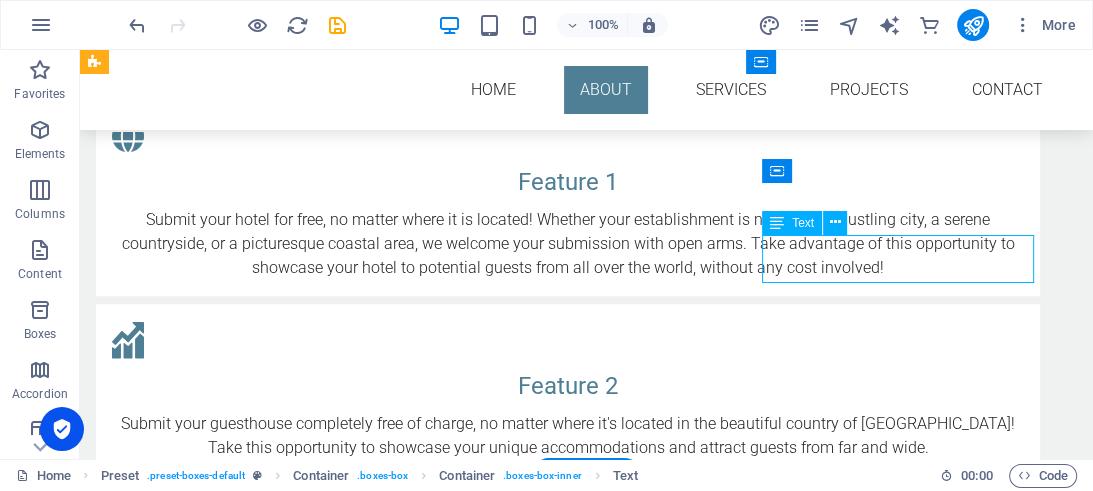click on "Submit your B&B from any region at no cost." at bounding box center [568, 604] 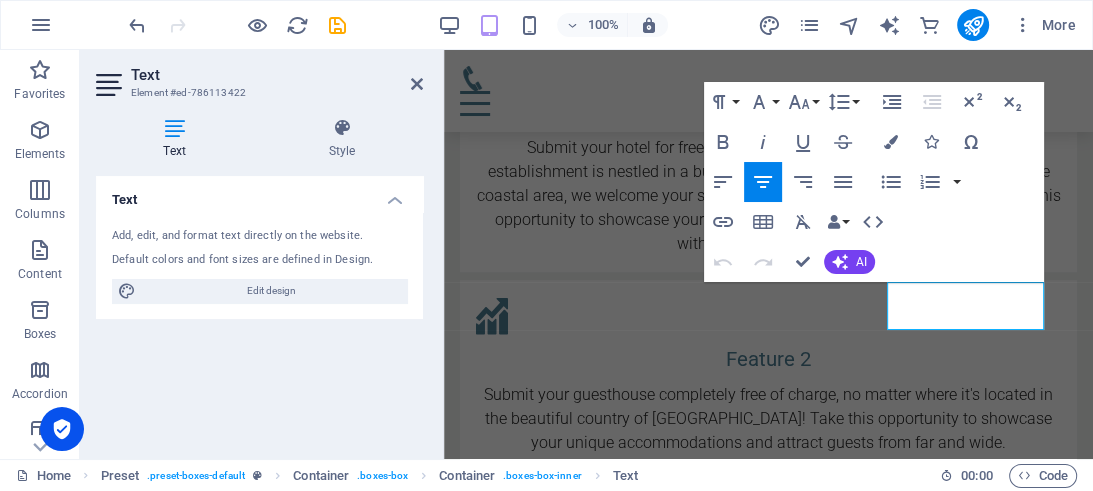 scroll, scrollTop: 886, scrollLeft: 0, axis: vertical 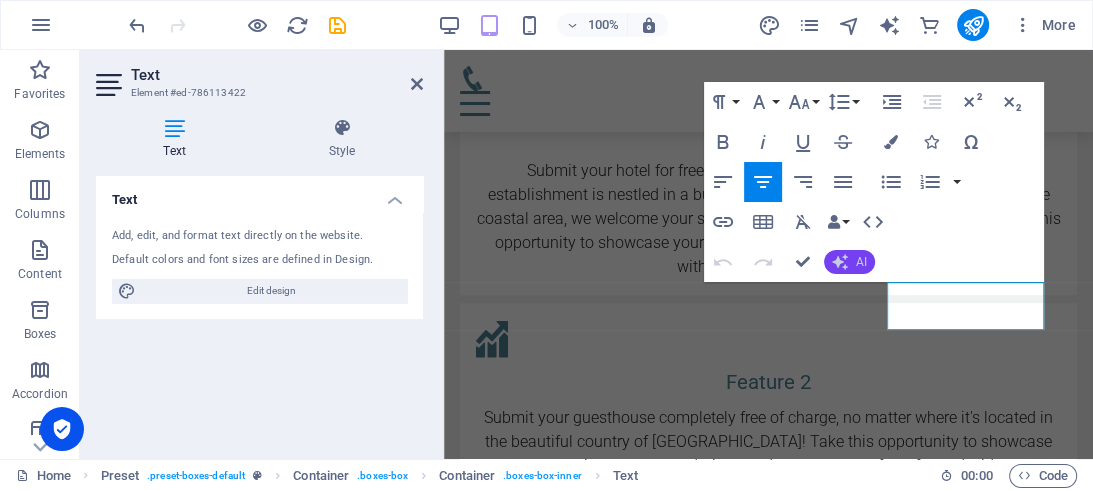 click on "AI" at bounding box center (849, 262) 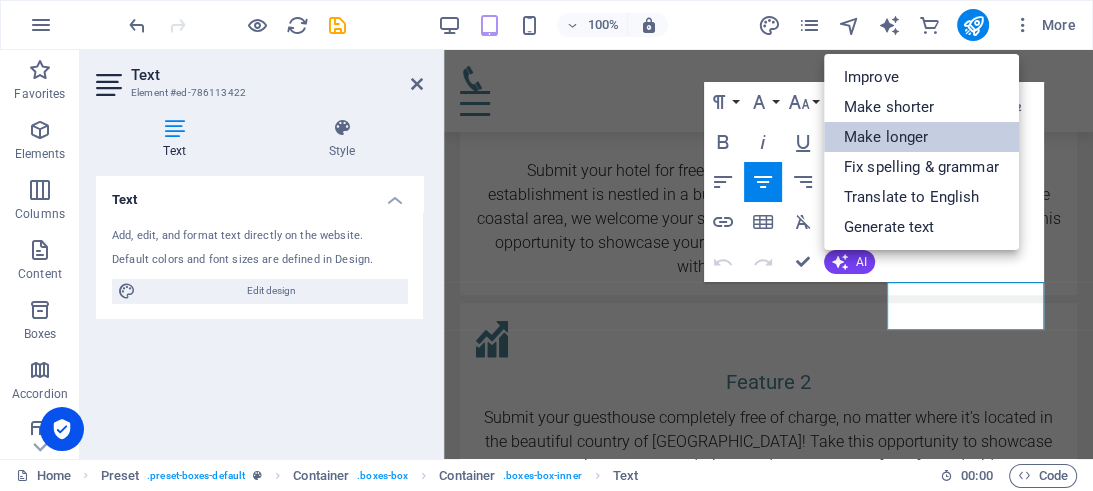click on "Make longer" at bounding box center [921, 137] 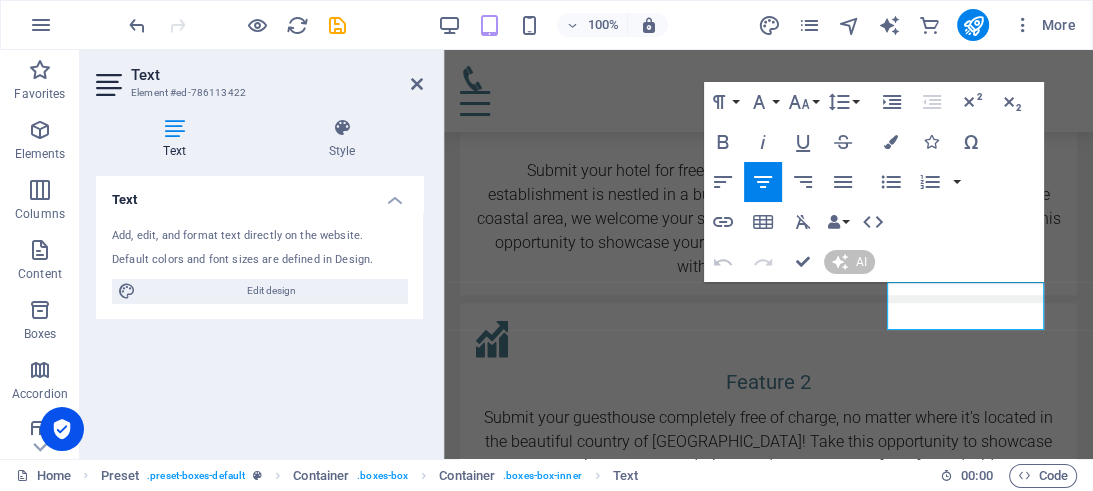type 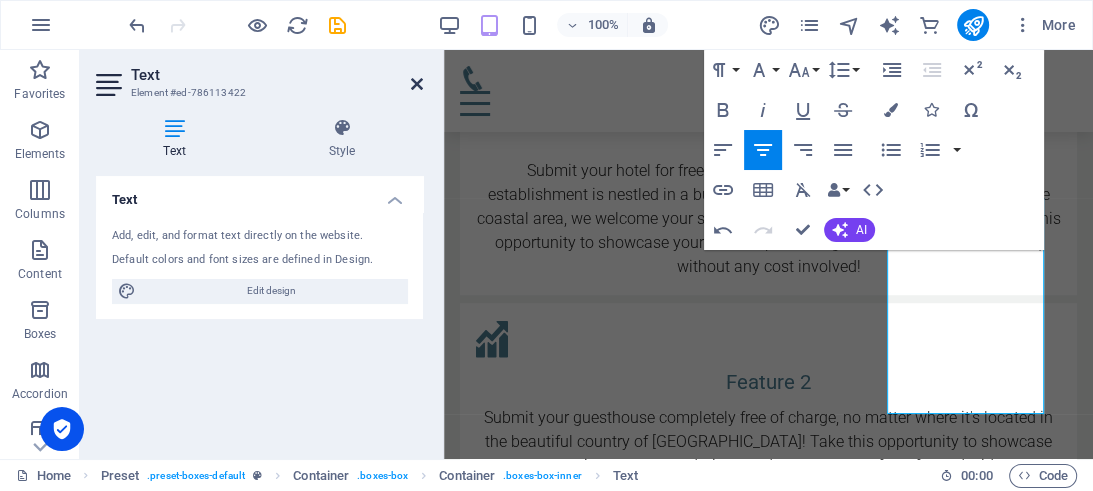 click at bounding box center [417, 84] 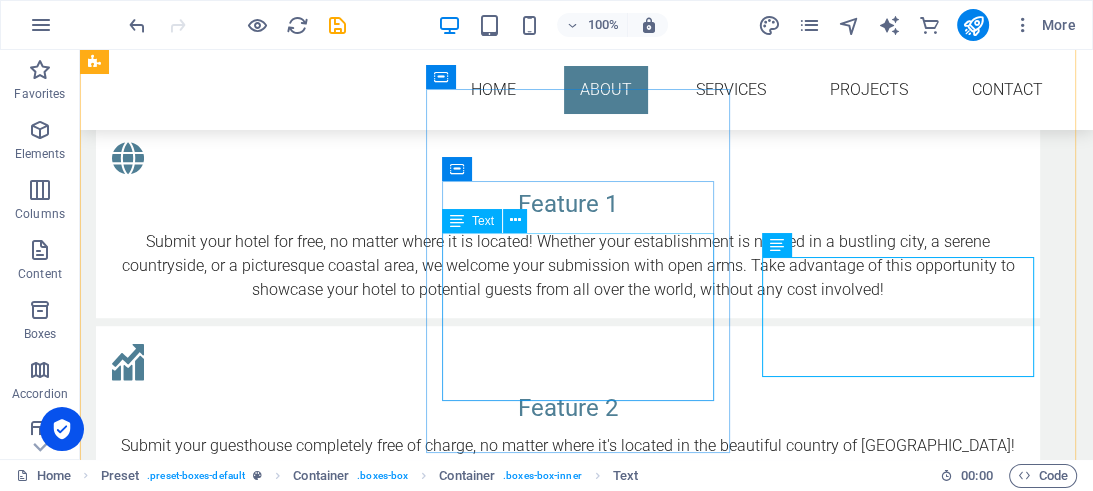 scroll, scrollTop: 909, scrollLeft: 0, axis: vertical 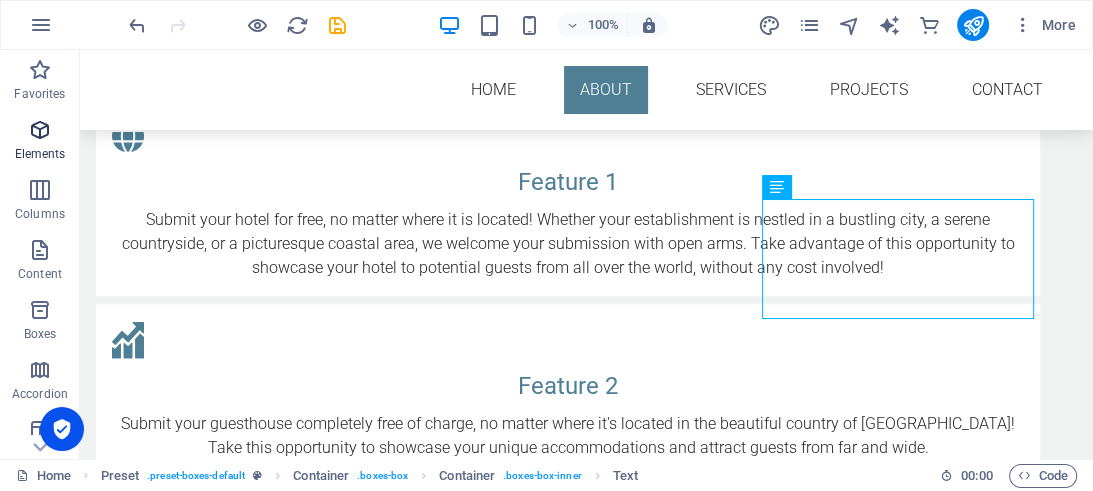 click at bounding box center [40, 130] 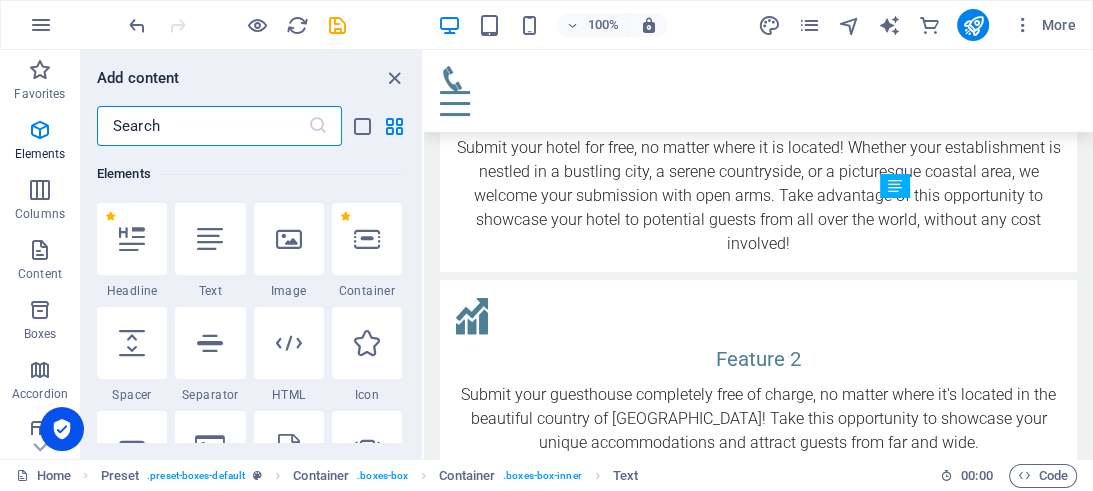 scroll, scrollTop: 886, scrollLeft: 0, axis: vertical 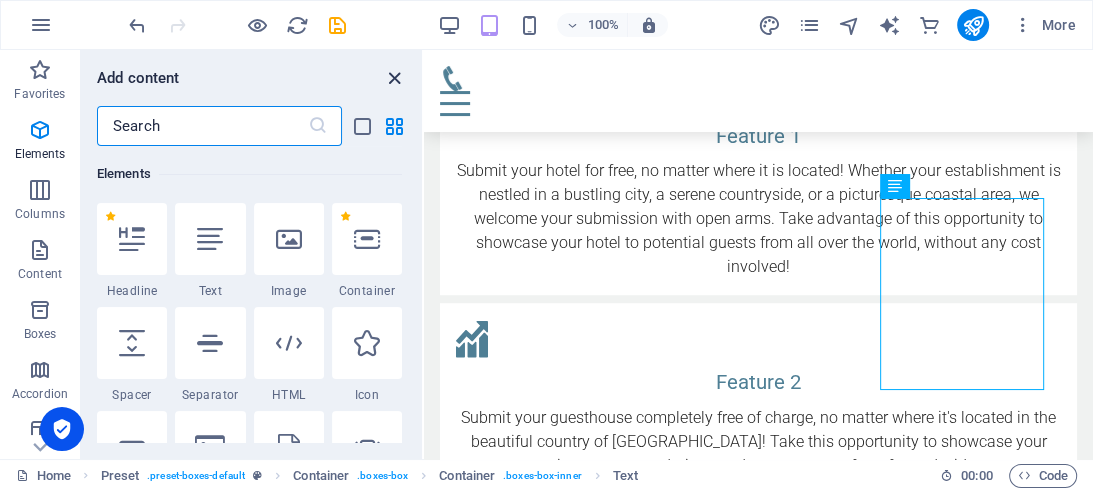 drag, startPoint x: 394, startPoint y: 78, endPoint x: 351, endPoint y: 52, distance: 50.24938 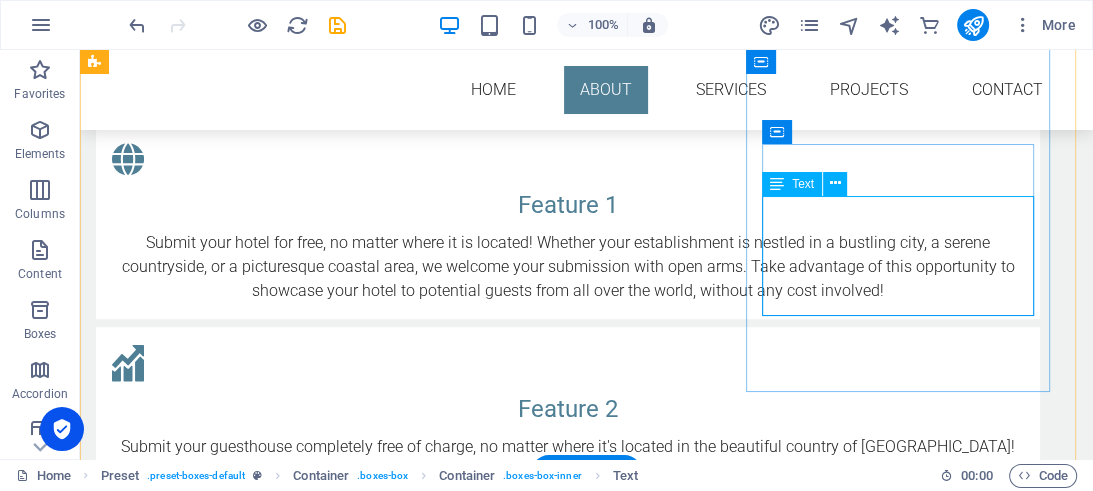 scroll, scrollTop: 909, scrollLeft: 0, axis: vertical 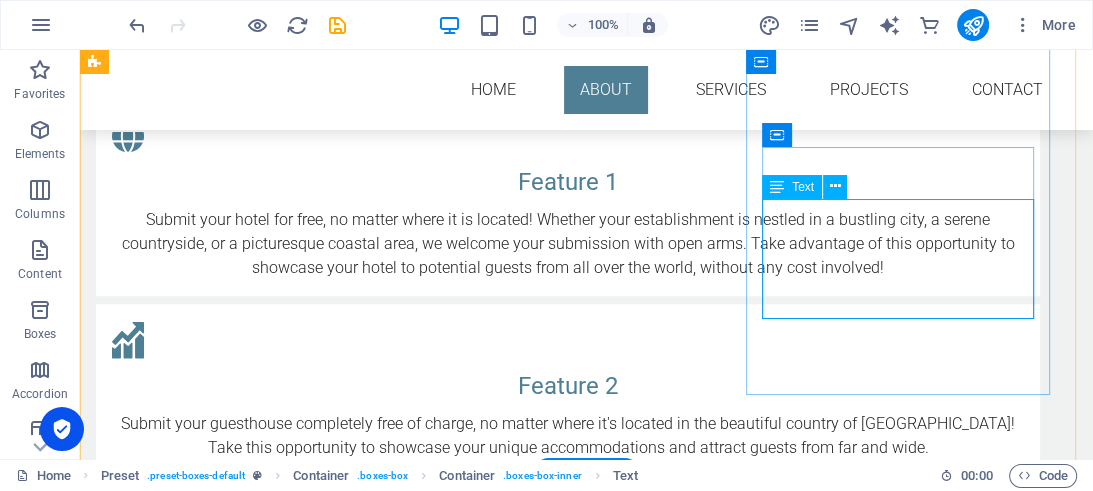 click on "You can easily submit the details of your bed and breakfast, regardless of your location, completely free of charge. We welcome contributions from all regions!" at bounding box center (568, 616) 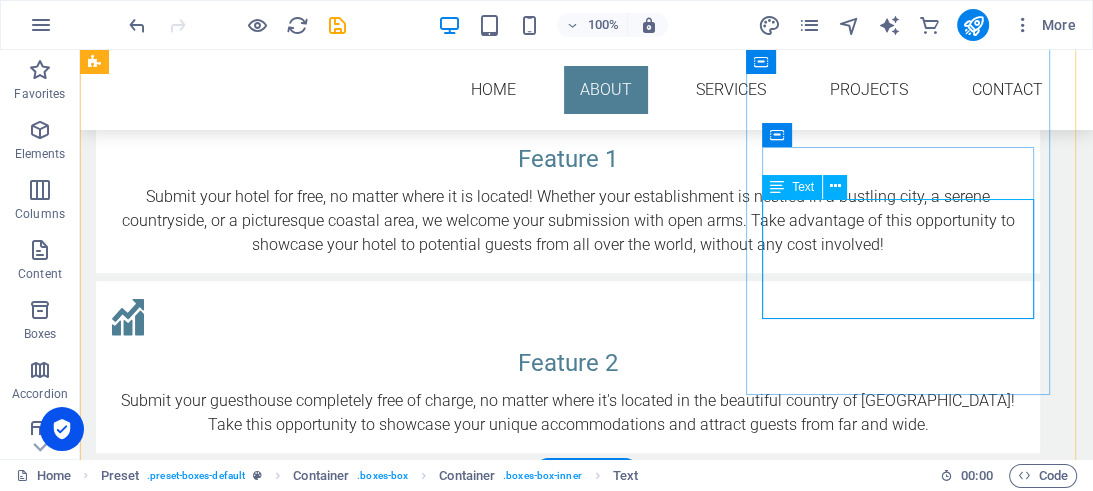 scroll, scrollTop: 886, scrollLeft: 0, axis: vertical 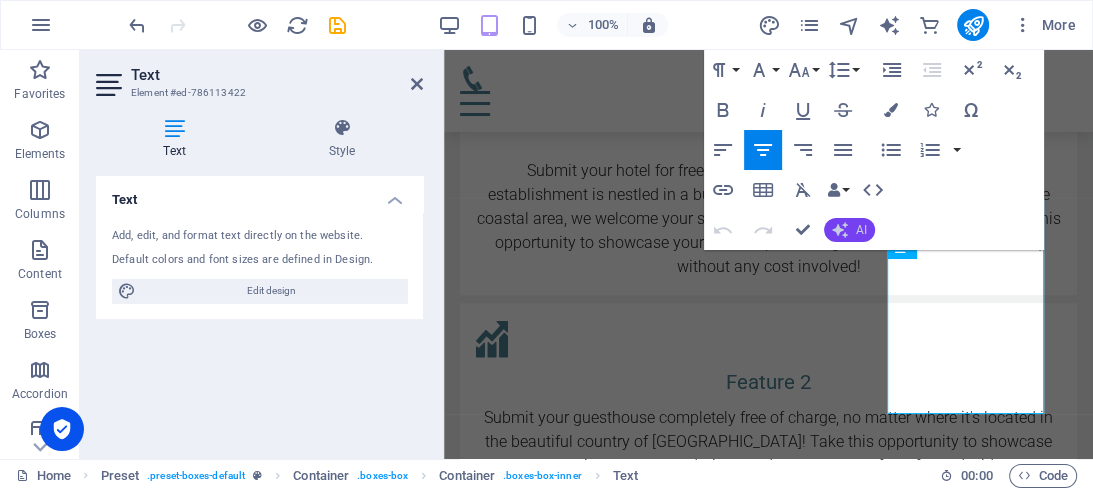 click 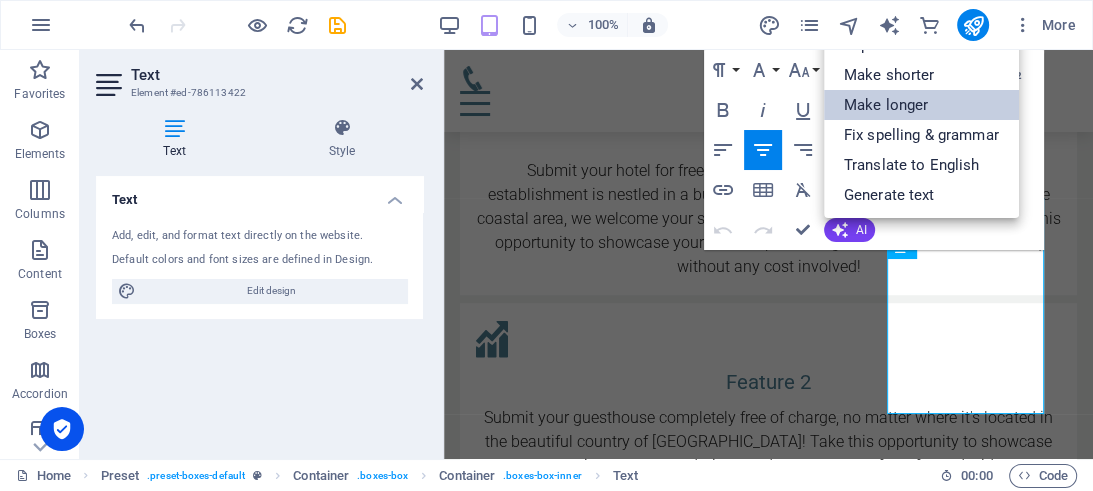 click on "Make longer" at bounding box center [921, 105] 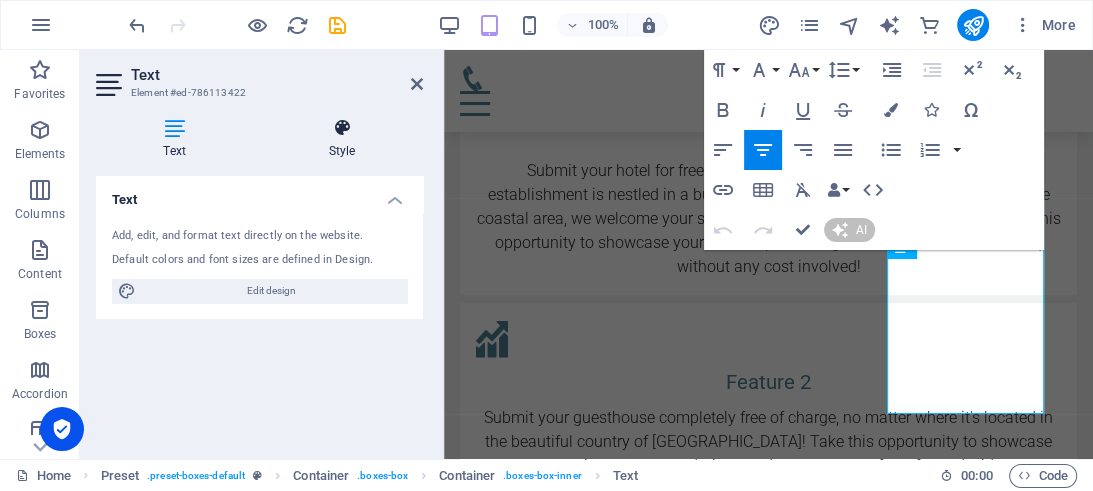 type 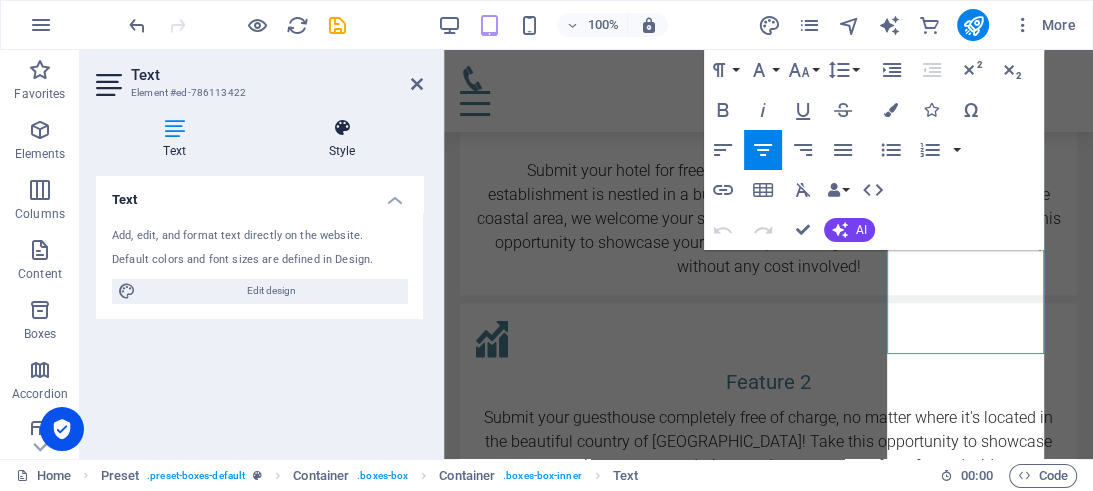 scroll, scrollTop: 946, scrollLeft: 0, axis: vertical 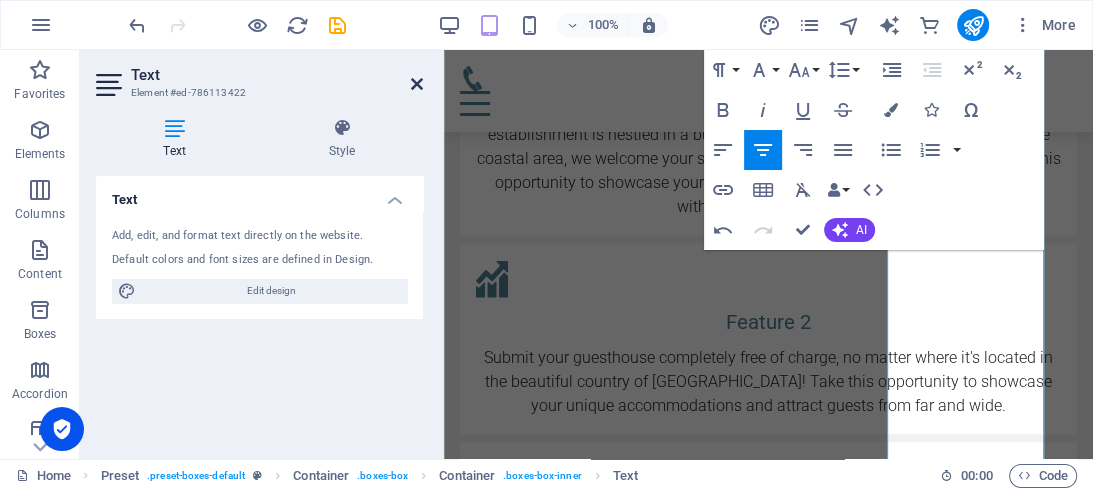 click at bounding box center (417, 84) 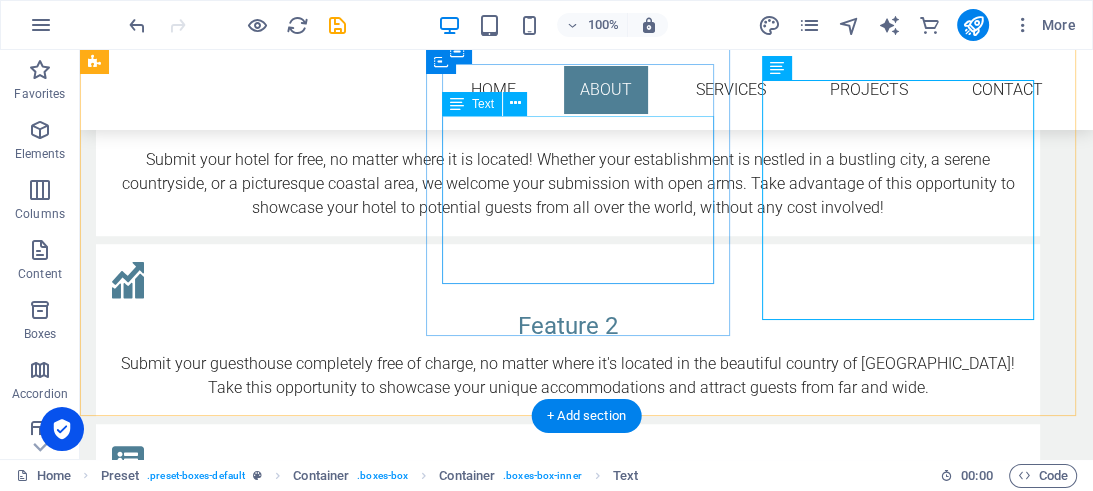 scroll, scrollTop: 864, scrollLeft: 0, axis: vertical 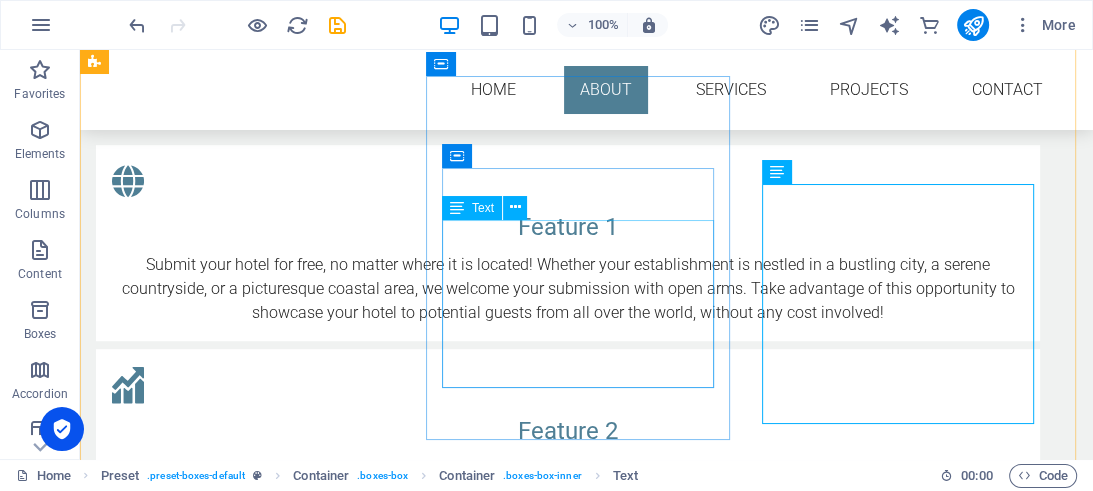 click on "Submit your guesthouse completely free of charge, no matter where it's located in the beautiful country of Ghana! Take this opportunity to showcase your unique accommodations and attract guests from far and wide." at bounding box center (568, 481) 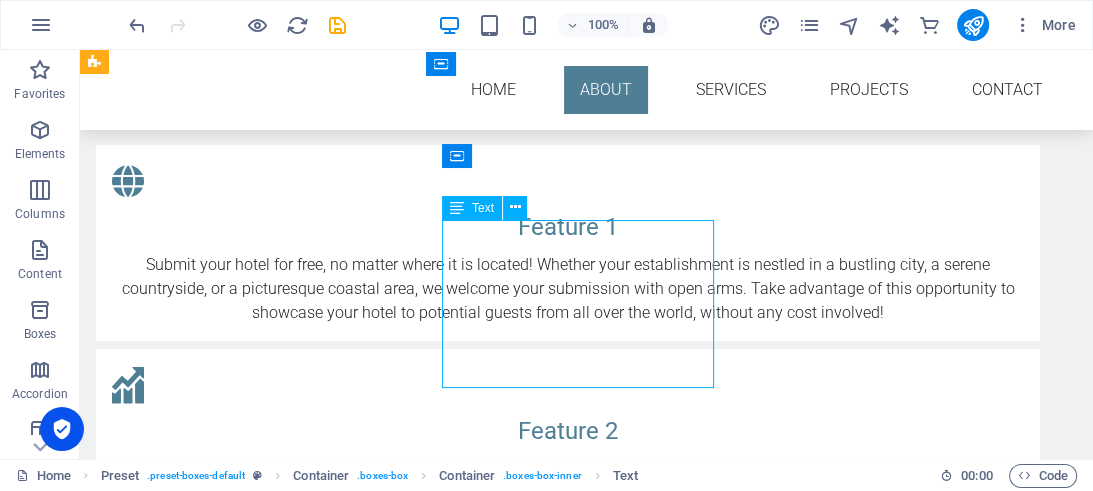 click on "Submit your guesthouse completely free of charge, no matter where it's located in the beautiful country of Ghana! Take this opportunity to showcase your unique accommodations and attract guests from far and wide." at bounding box center (568, 481) 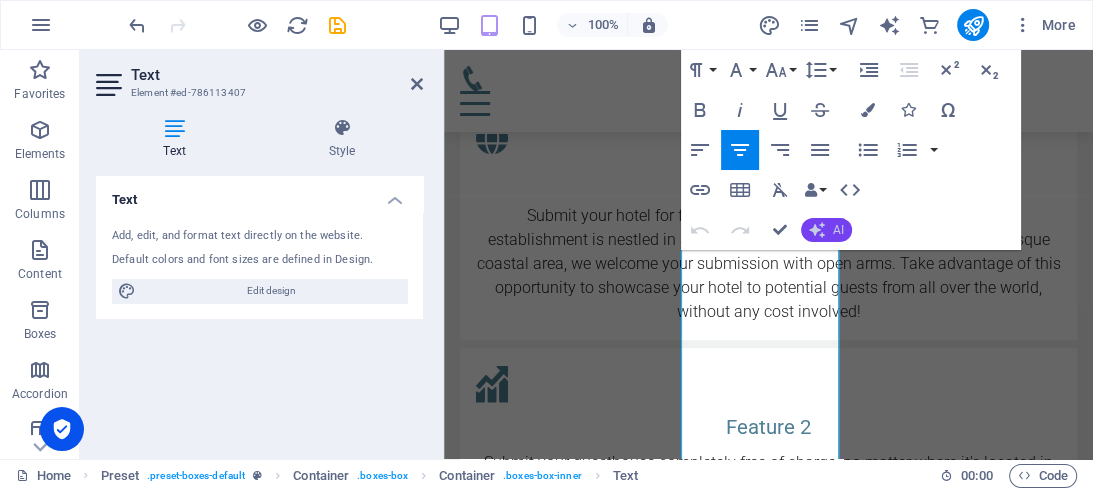 click on "AI" at bounding box center (826, 230) 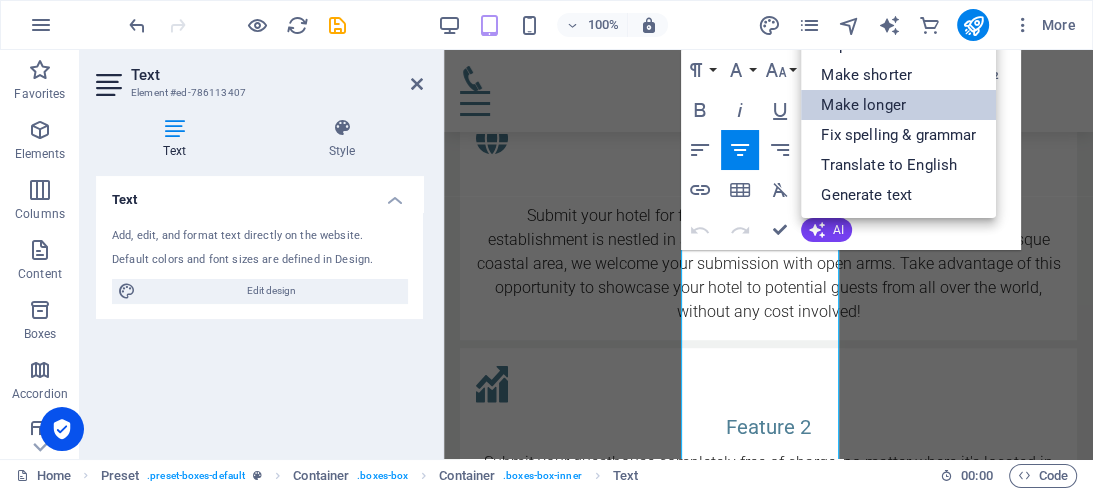 click on "Make longer" at bounding box center [898, 105] 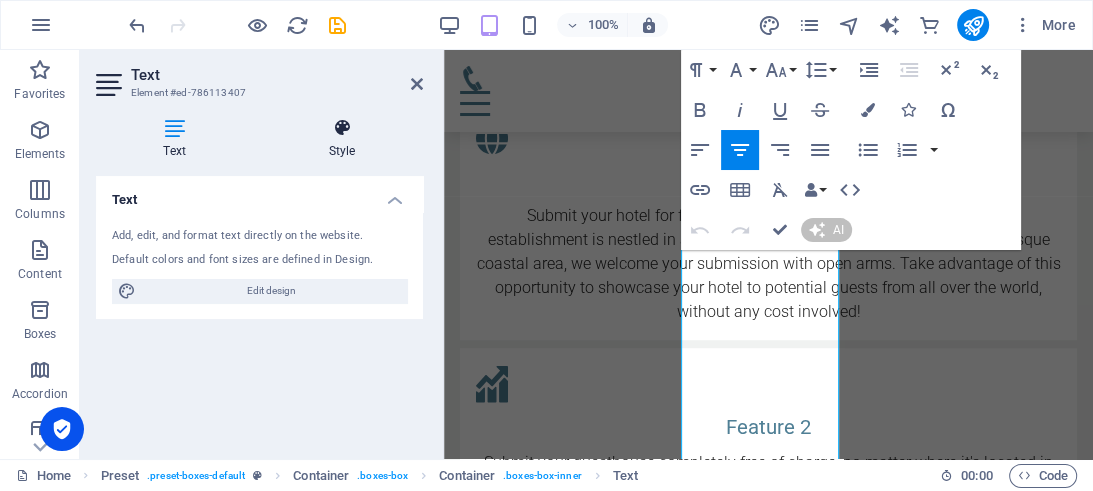 type 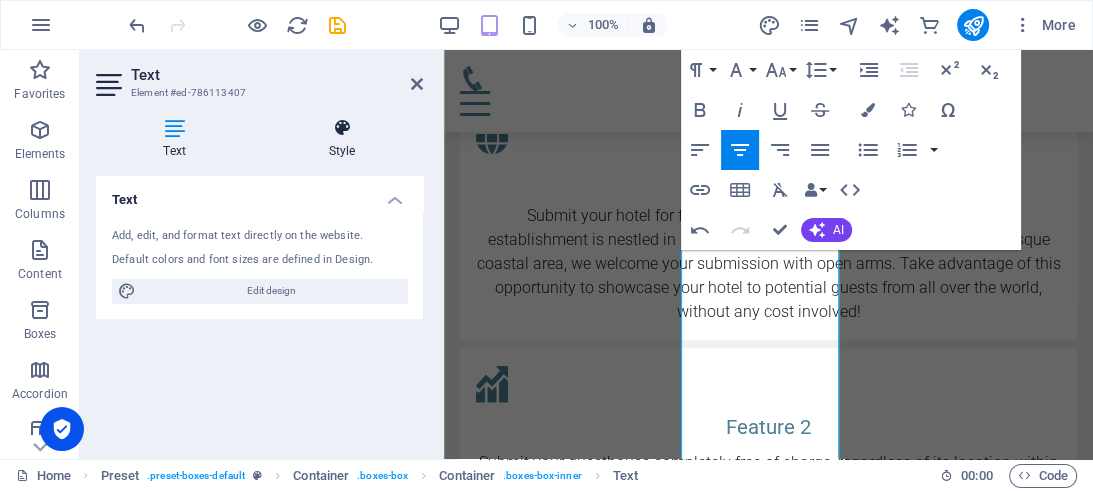 scroll, scrollTop: 1138, scrollLeft: 0, axis: vertical 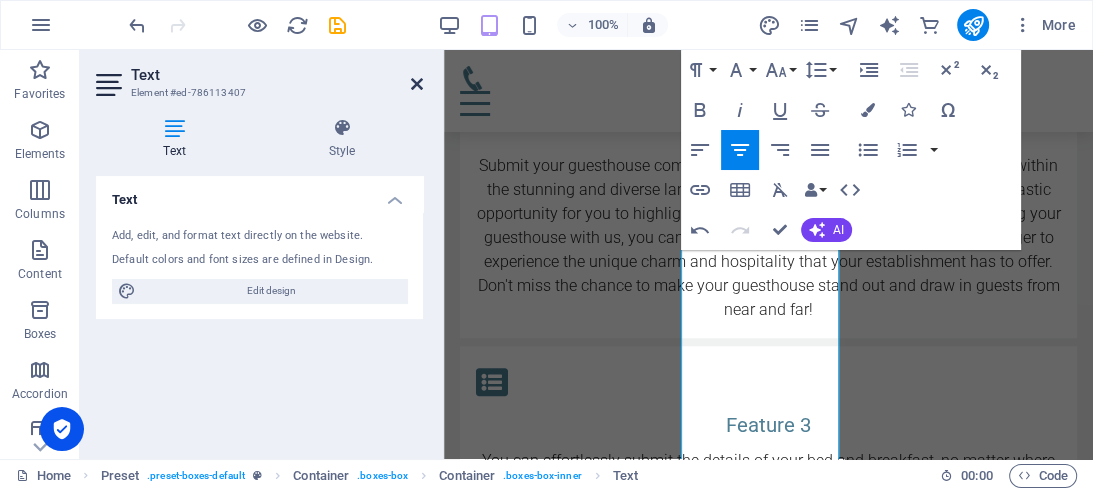 click at bounding box center (417, 84) 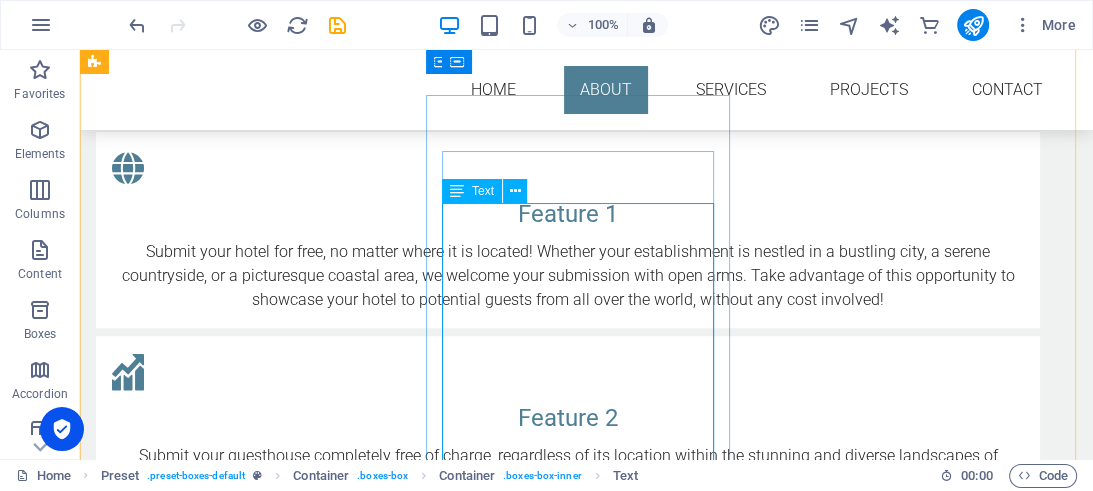 scroll, scrollTop: 844, scrollLeft: 0, axis: vertical 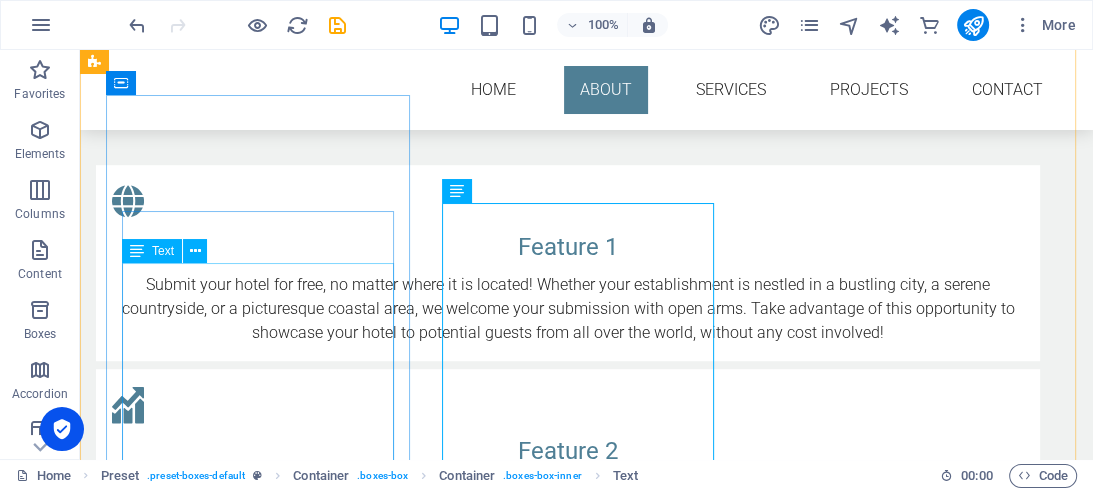 click on "Submit your hotel for free, no matter where it is located! Whether your establishment is nestled in a bustling city, a serene countryside, or a picturesque coastal area, we welcome your submission with open arms. Take advantage of this opportunity to showcase your hotel to potential guests from all over the world, without any cost involved!" at bounding box center (568, 309) 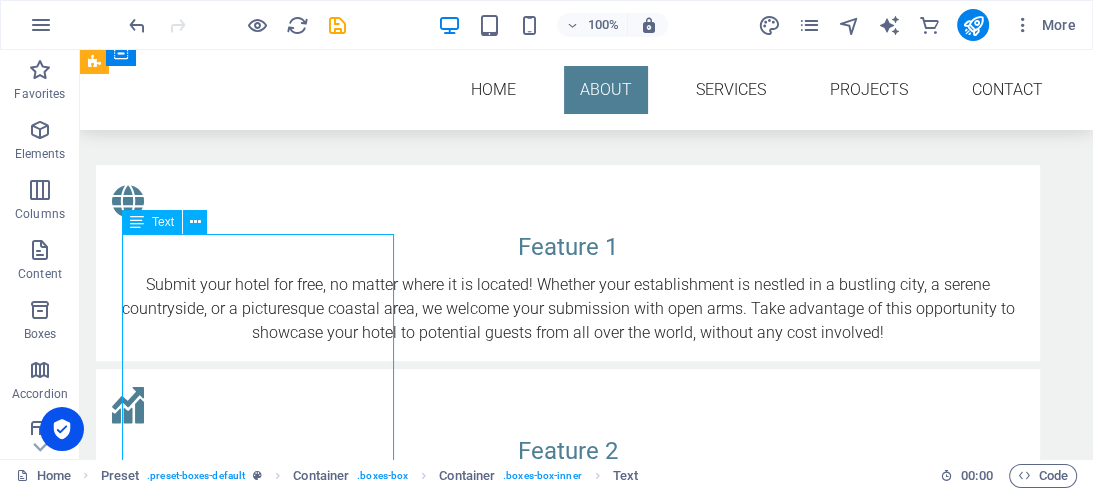 scroll, scrollTop: 950, scrollLeft: 0, axis: vertical 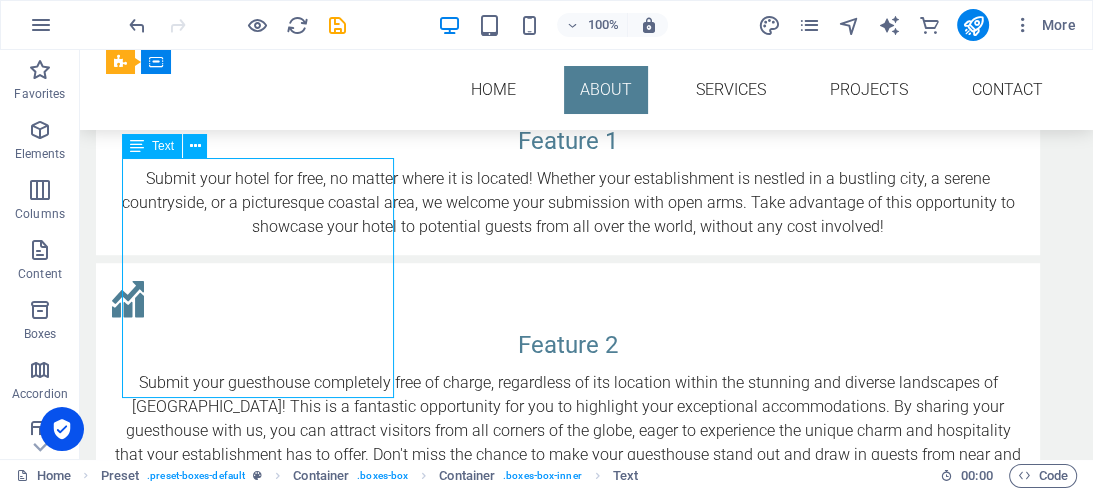 click on "Submit your hotel for free, no matter where it is located! Whether your establishment is nestled in a bustling city, a serene countryside, or a picturesque coastal area, we welcome your submission with open arms. Take advantage of this opportunity to showcase your hotel to potential guests from all over the world, without any cost involved!" at bounding box center [568, 203] 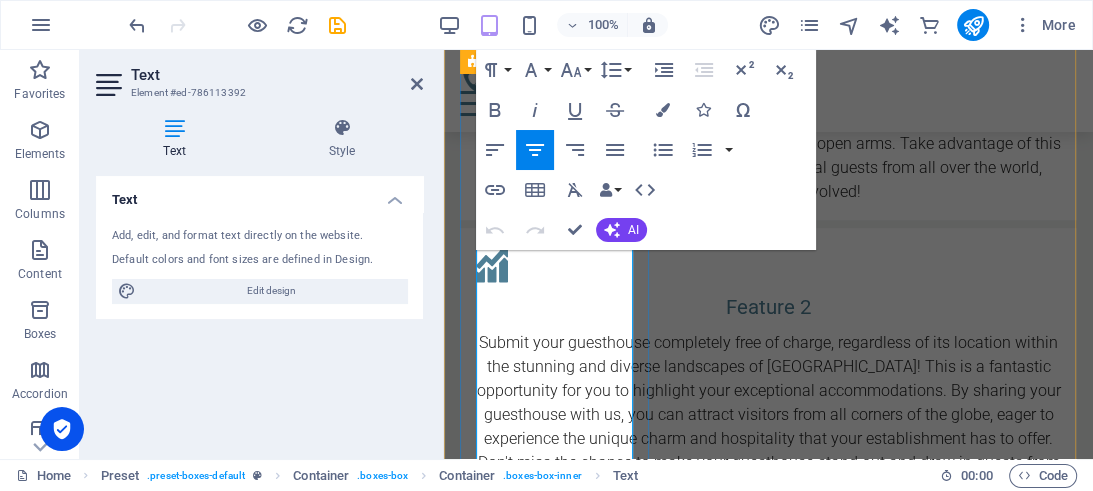 scroll, scrollTop: 1042, scrollLeft: 0, axis: vertical 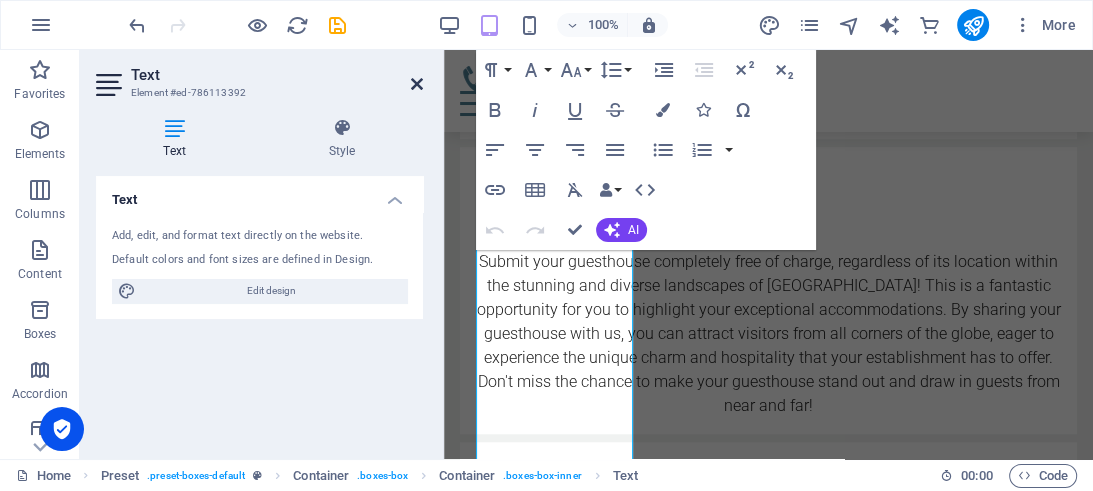 click at bounding box center (417, 84) 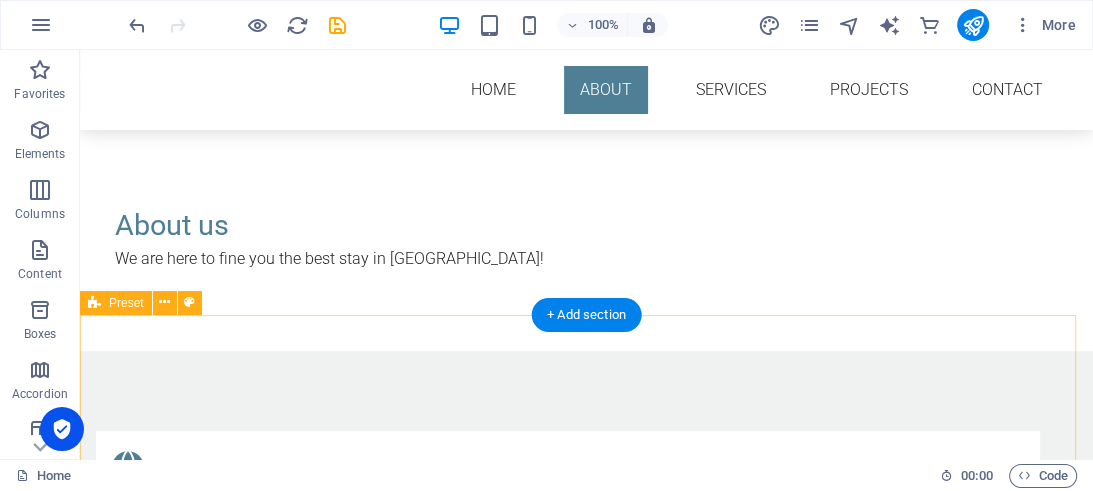 scroll, scrollTop: 537, scrollLeft: 0, axis: vertical 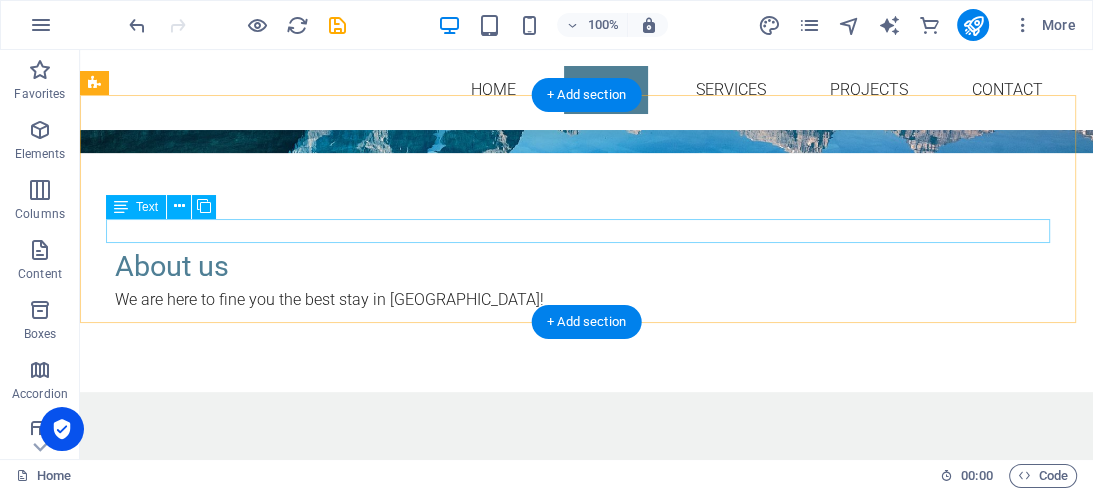 click on "We are here to fine you the best stay in Ghana!" at bounding box center (587, 300) 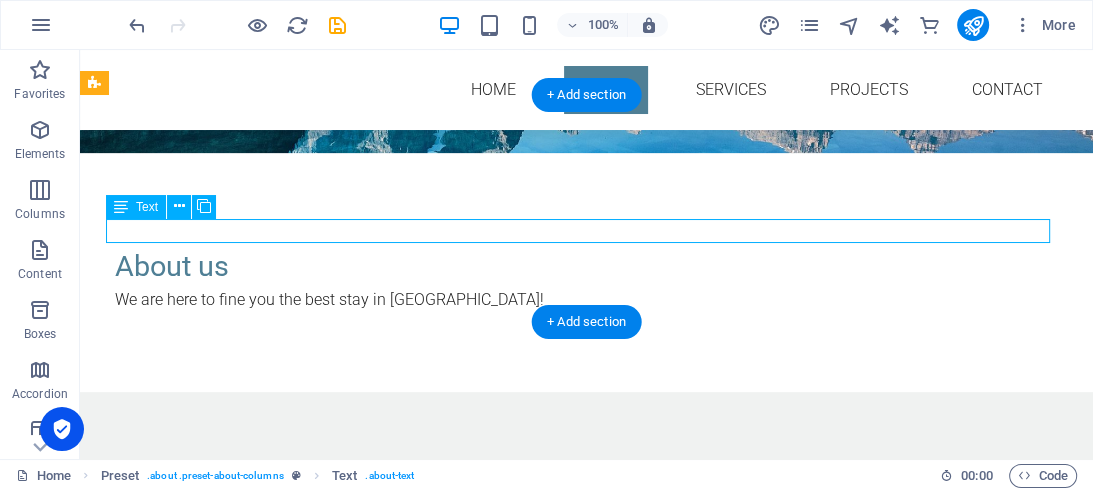 click on "We are here to fine you the best stay in Ghana!" at bounding box center [587, 300] 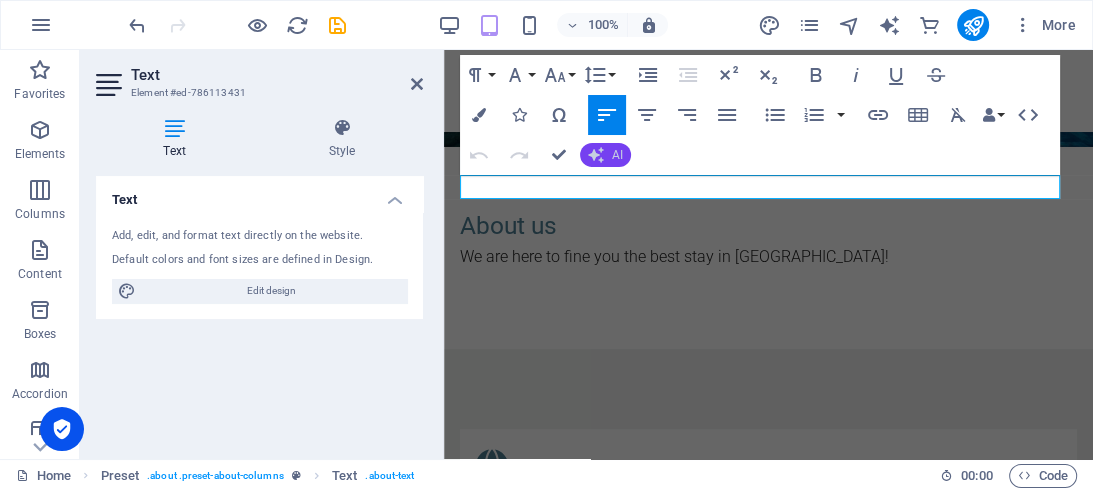 click on "AI" at bounding box center (605, 155) 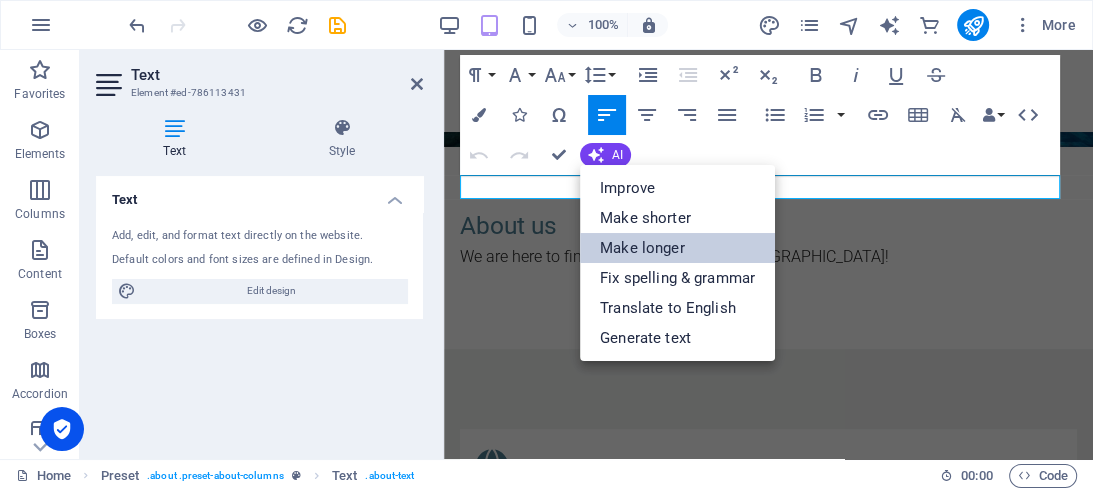 click on "Make longer" at bounding box center [677, 248] 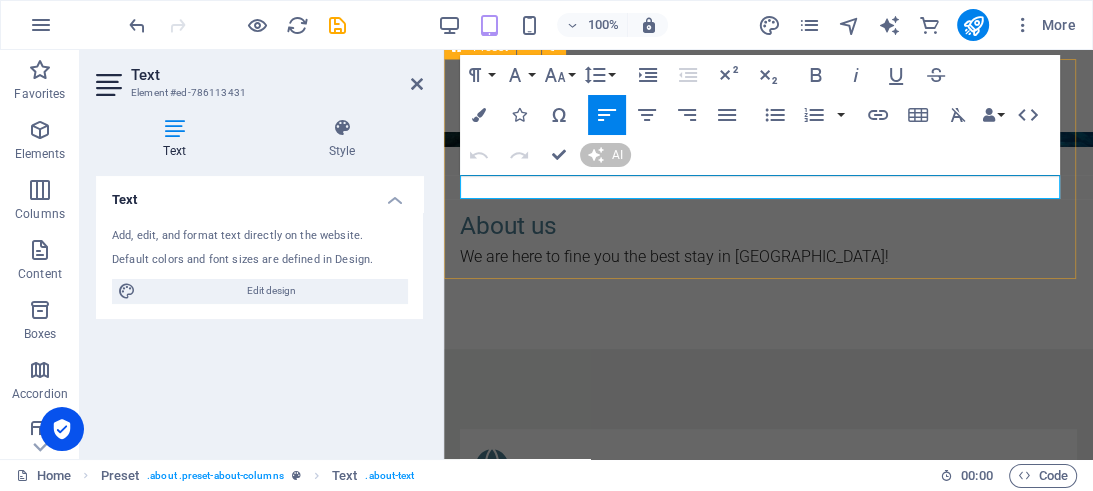 type 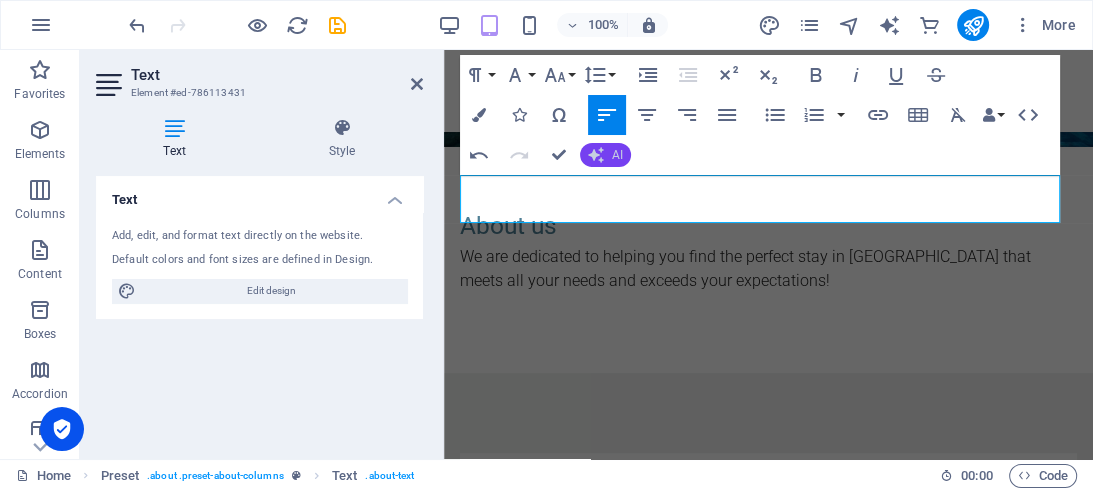 click on "AI" at bounding box center [617, 155] 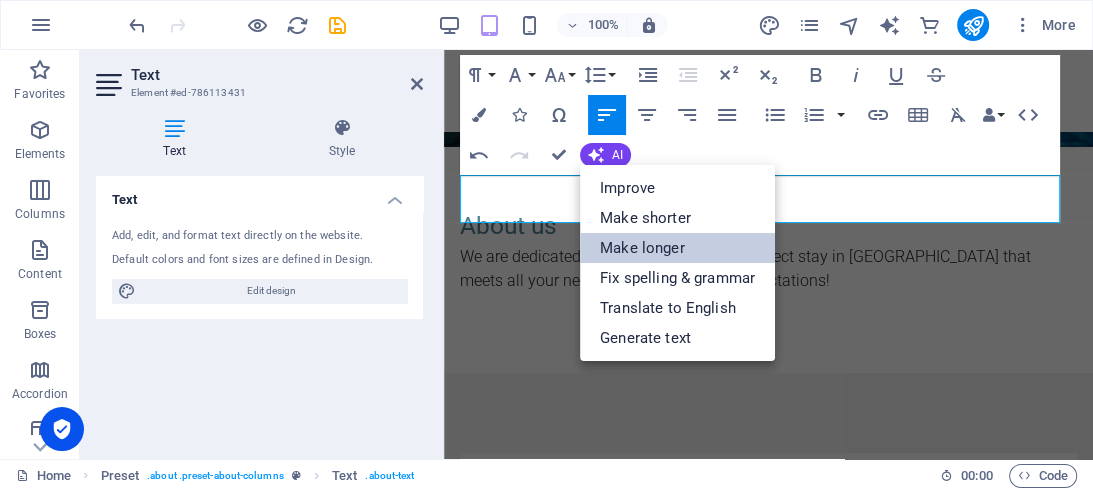 click on "Make longer" at bounding box center (677, 248) 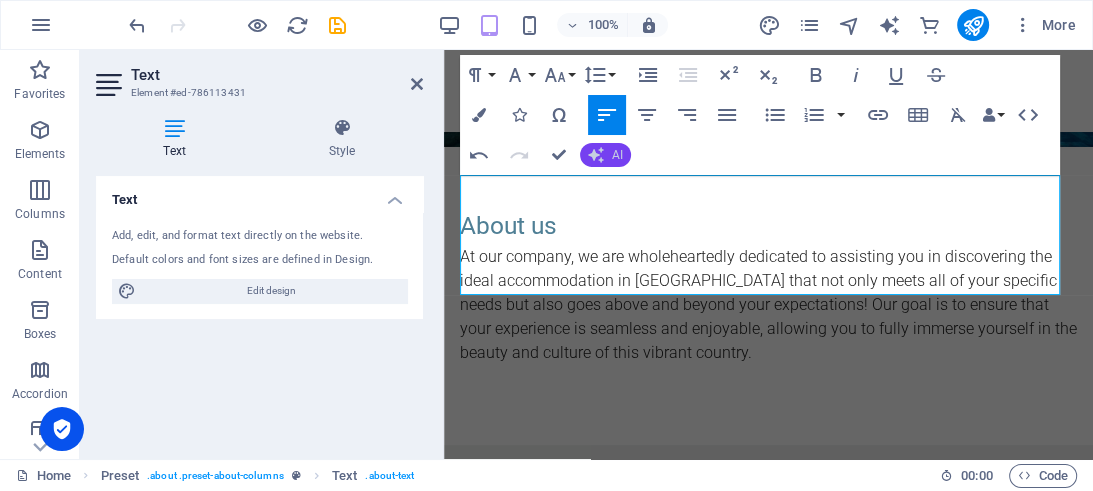 click on "AI" at bounding box center (605, 155) 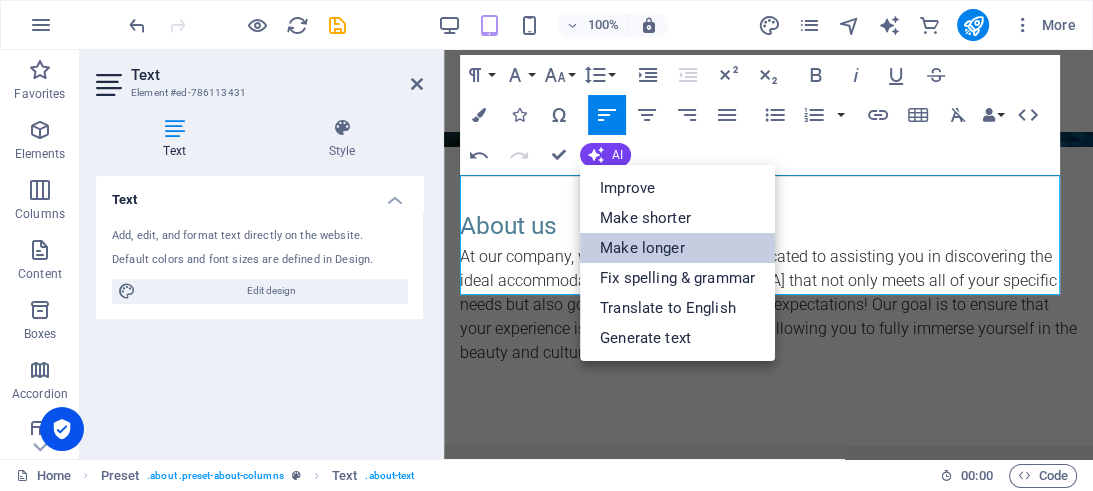 click on "Make longer" at bounding box center [677, 248] 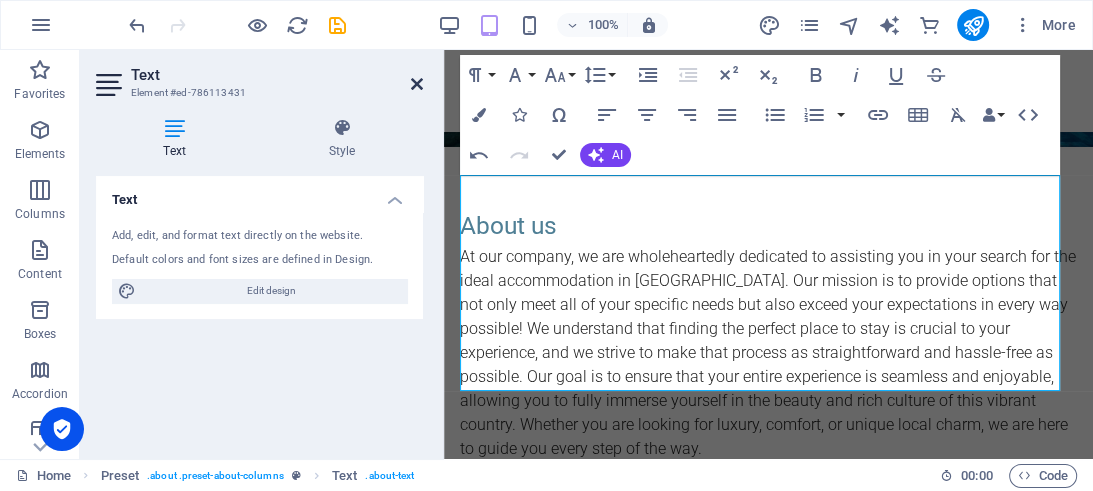 drag, startPoint x: 417, startPoint y: 82, endPoint x: 332, endPoint y: 36, distance: 96.64885 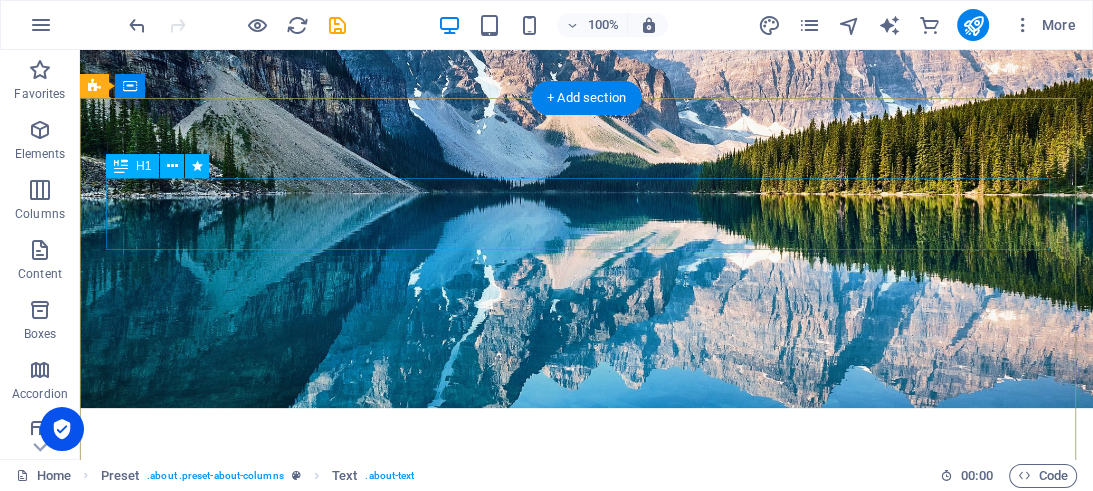 scroll, scrollTop: 115, scrollLeft: 0, axis: vertical 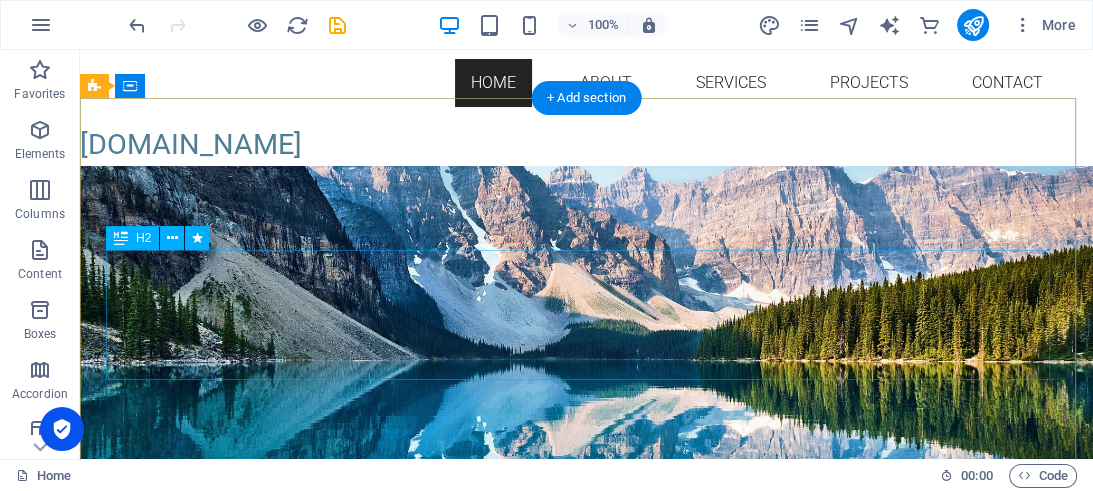 click on "Welcome to Ghana Hotels. Here, we provide you with a list of selected Hotels, B&B and Guest Houses.  Please, add your accomdation FREE! Contact Us!" at bounding box center (587, 383) 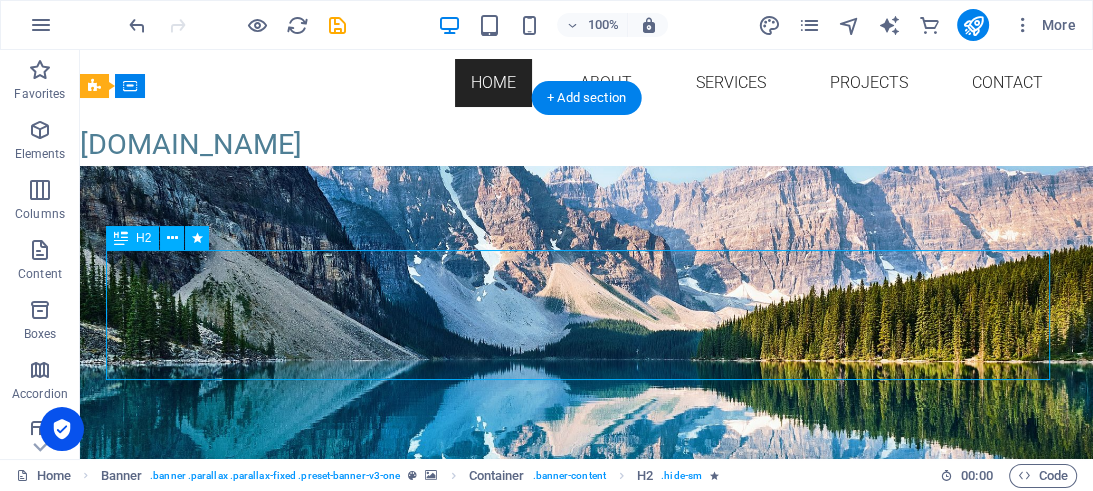 click on "Welcome to Ghana Hotels. Here, we provide you with a list of selected Hotels, B&B and Guest Houses.  Please, add your accomdation FREE! Contact Us!" at bounding box center (587, 383) 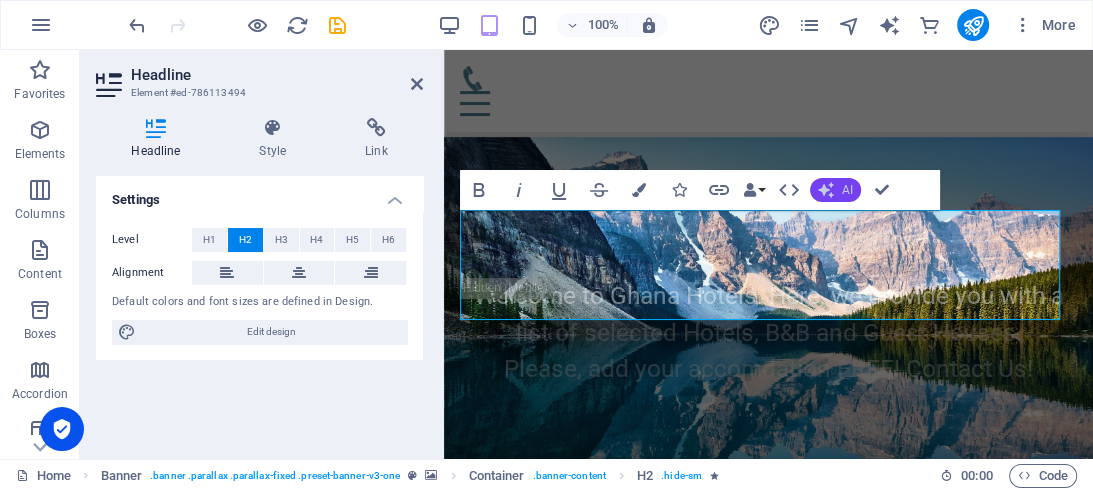 click on "AI" at bounding box center [835, 190] 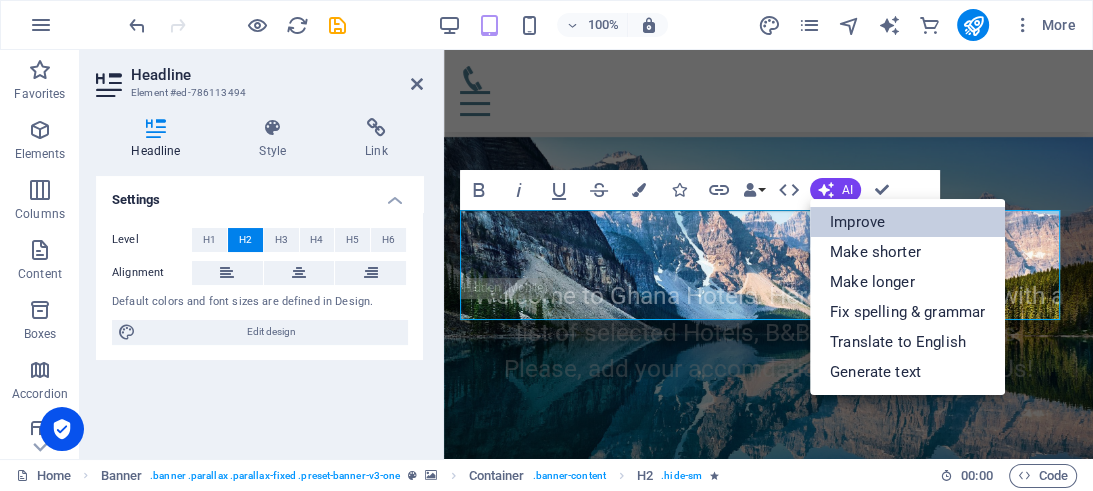 click on "Improve" at bounding box center [907, 222] 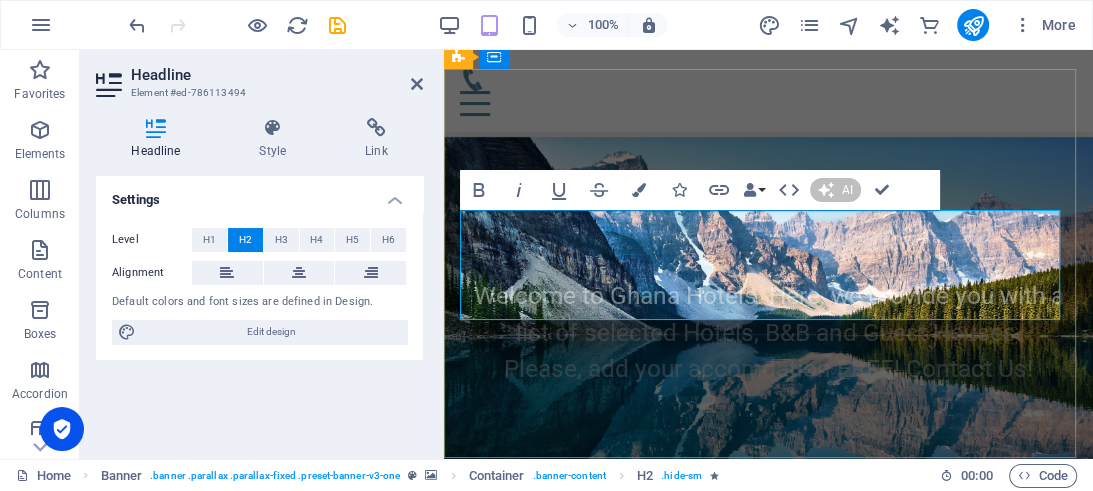 type 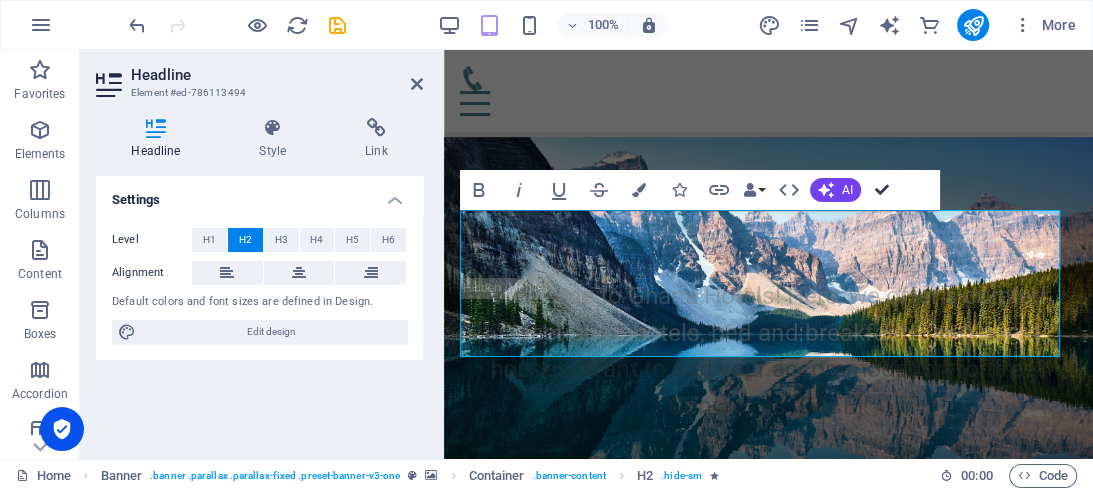 drag, startPoint x: 883, startPoint y: 187, endPoint x: 508, endPoint y: 88, distance: 387.8479 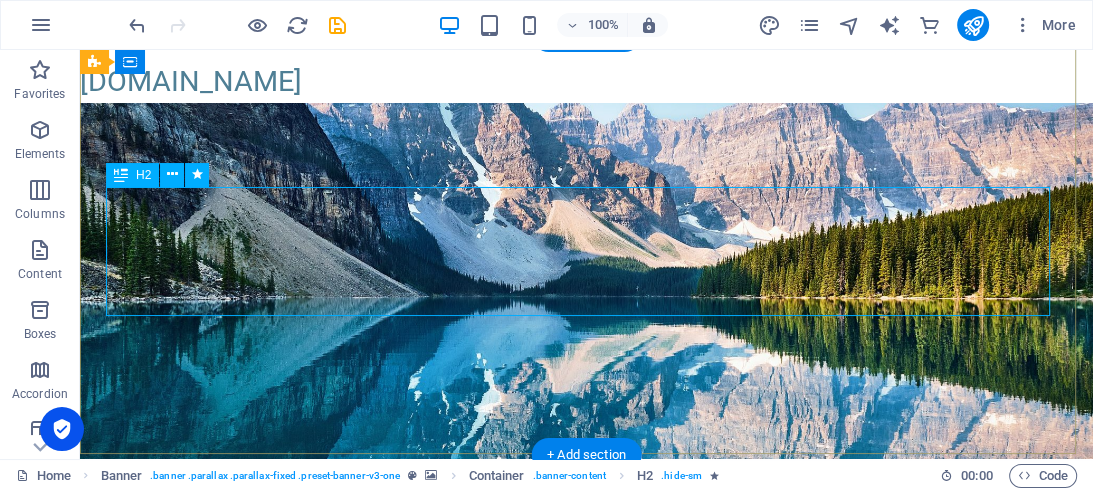 scroll, scrollTop: 115, scrollLeft: 0, axis: vertical 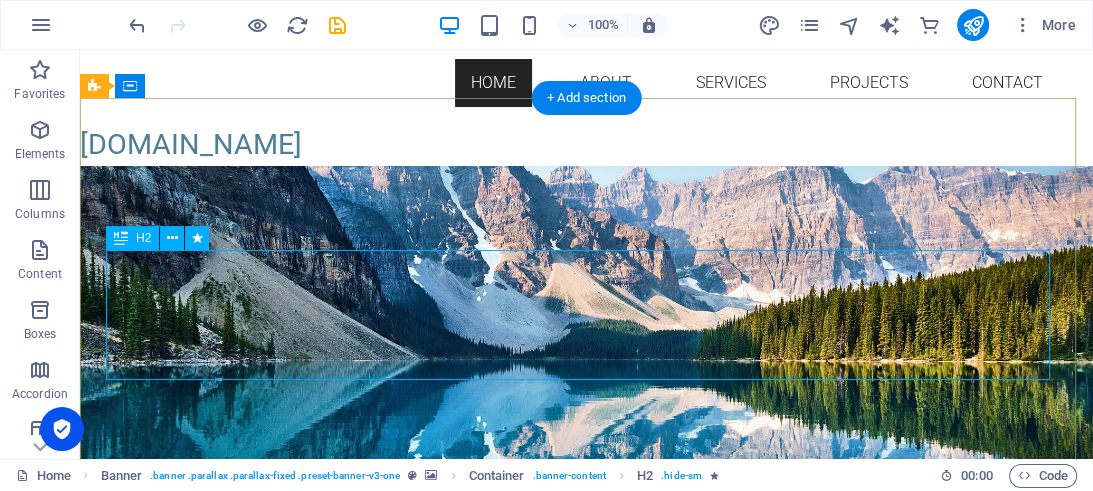click on "Welcome to Ghana Hotels! Here, we offer a curated selection of hotels, bed and breakfasts, and guest houses. Want to add your accommodation for free? Contact us today!" at bounding box center [587, 383] 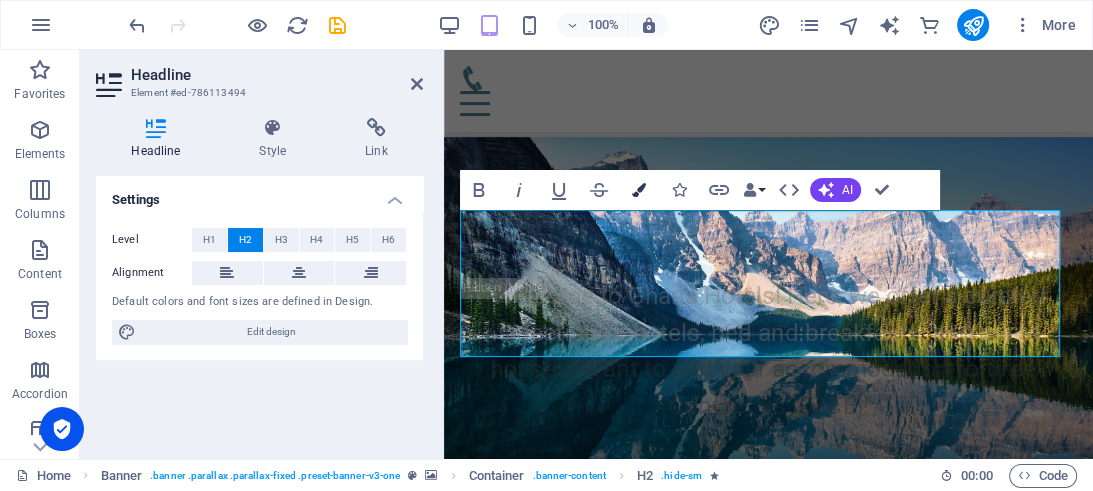 click at bounding box center [639, 190] 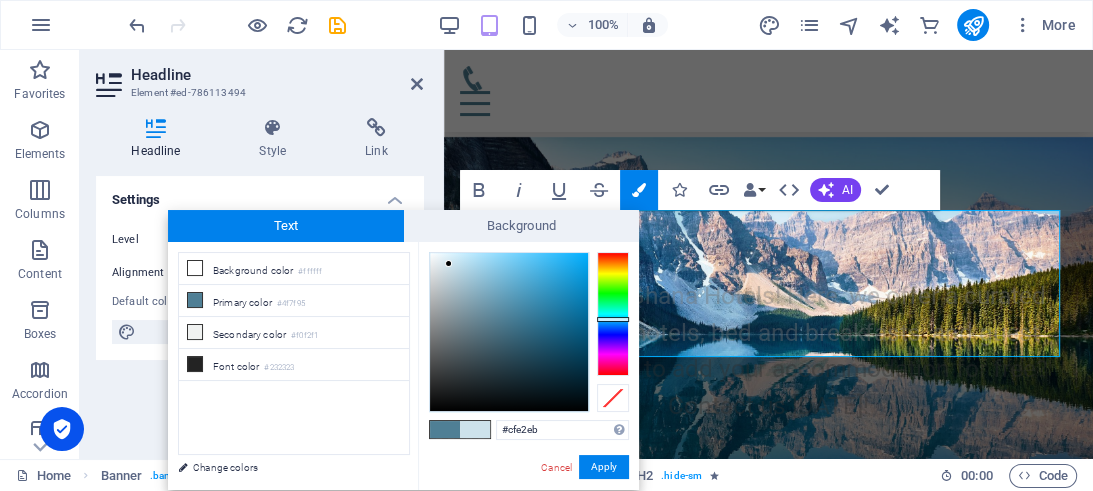 drag, startPoint x: 500, startPoint y: 312, endPoint x: 448, endPoint y: 264, distance: 70.76723 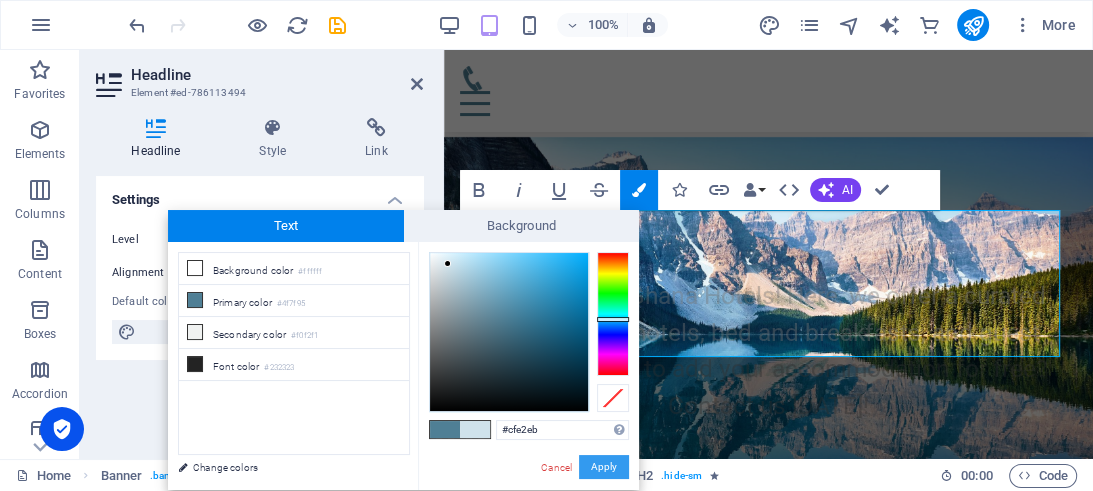 click on "Apply" at bounding box center [604, 467] 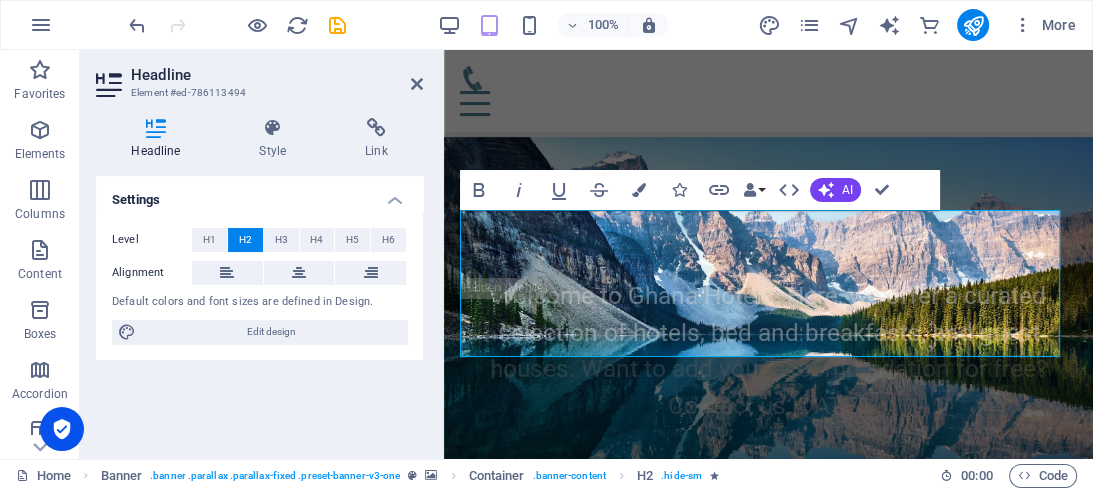 click on "Headline Style Link Settings Level H1 H2 H3 H4 H5 H6 Alignment Default colors and font sizes are defined in Design. Edit design Banner Element Layout How this element expands within the layout (Flexbox). Size Default auto px % 1/1 1/2 1/3 1/4 1/5 1/6 1/7 1/8 1/9 1/10 Grow Shrink Order Container layout Visible Visible Opacity 100 % Overflow Spacing Margin Default auto px % rem vw vh Custom Custom auto px % rem vw vh auto px % rem vw vh auto px % rem vw vh auto px % rem vw vh Padding Default px rem % vh vw Custom Custom px rem % vh vw px rem % vh vw px rem % vh vw px rem % vh vw Border Style              - Width 1 auto px rem % vh vw Custom Custom 1 auto px rem % vh vw 1 auto px rem % vh vw 1 auto px rem % vh vw 1 auto px rem % vh vw  - Color Round corners Default px rem % vh vw Custom Custom px rem % vh vw px rem % vh vw px rem % vh vw px rem % vh vw Shadow Default None Outside Inside Color X offset 0 px rem vh vw Y offset 0 px rem vh vw Blur 0 px rem % vh vw Spread 0 px rem vh vw Text Shadow Default" at bounding box center [259, 280] 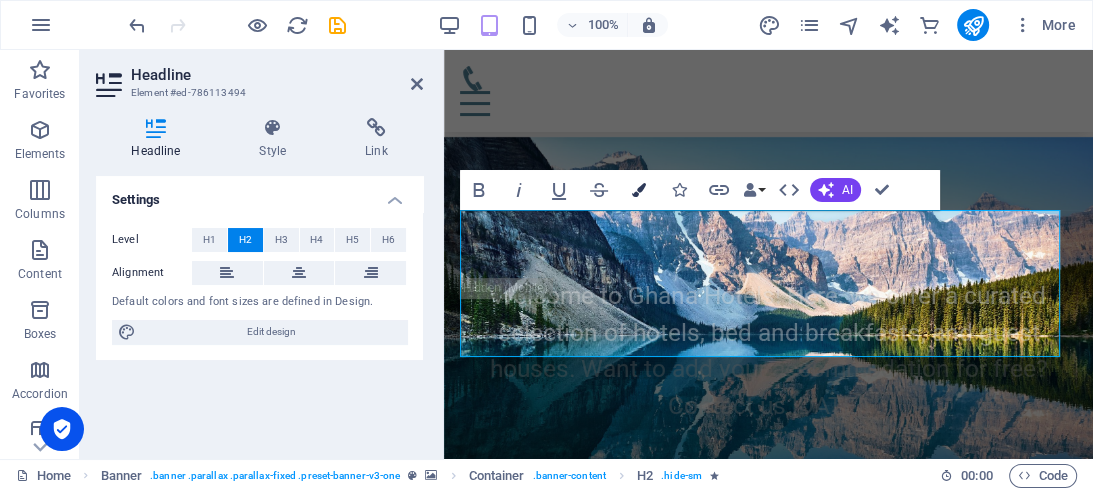 click at bounding box center (639, 190) 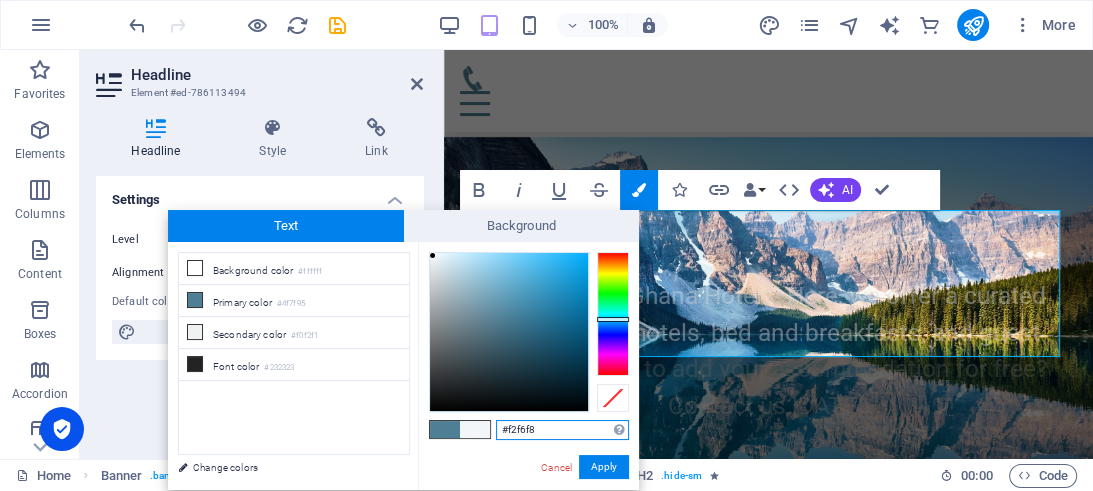 type on "#f3f8fa" 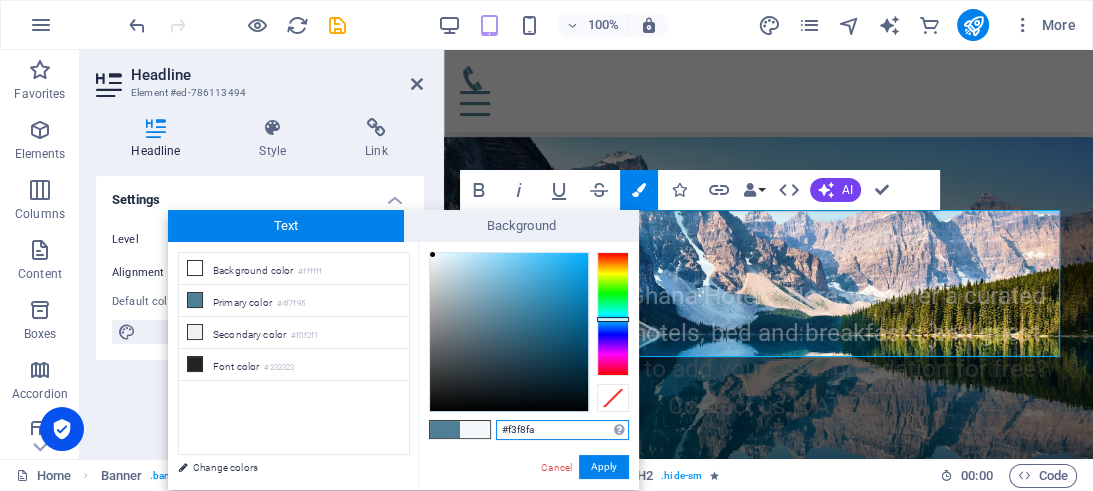 drag, startPoint x: 446, startPoint y: 262, endPoint x: 433, endPoint y: 255, distance: 14.764823 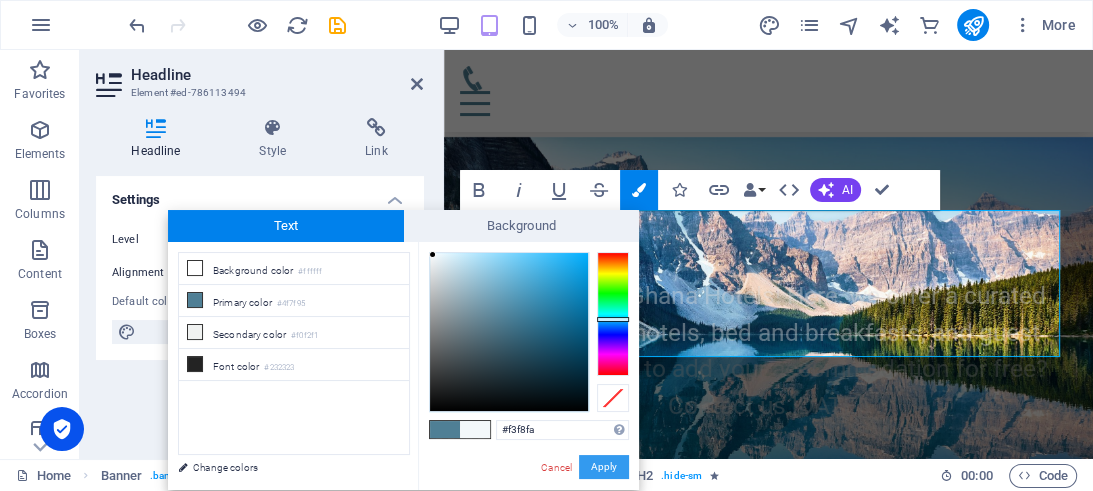 click on "Apply" at bounding box center [604, 467] 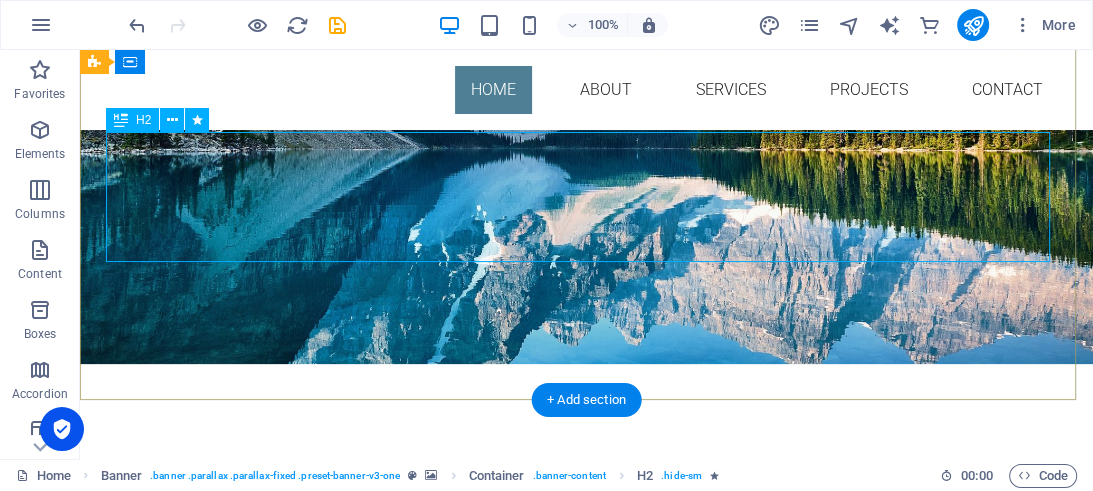 scroll, scrollTop: 9, scrollLeft: 0, axis: vertical 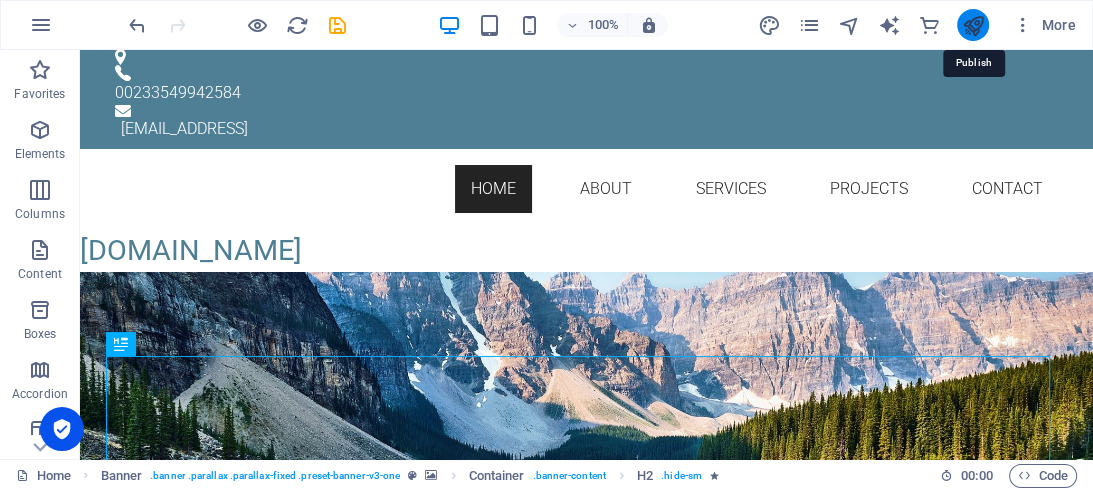 click at bounding box center [972, 25] 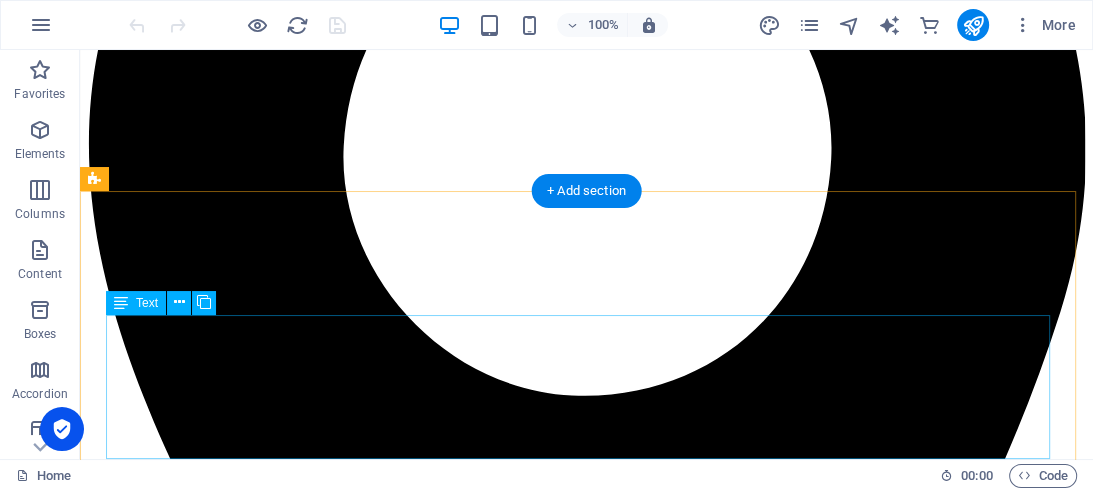 scroll, scrollTop: 528, scrollLeft: 0, axis: vertical 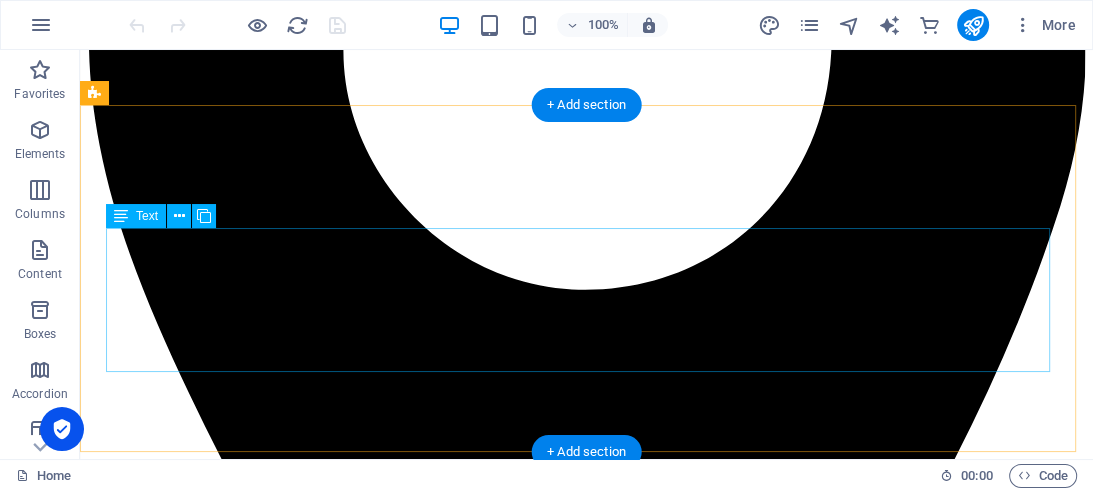click on "At our company, we are wholeheartedly dedicated to assisting you in your search for the ideal accommodation in Ghana. Our mission is to provide options that not only meet all of your specific needs but also exceed your expectations in every way possible! We understand that finding the perfect place to stay is crucial to your experience, and we strive to make that process as straightforward and hassle-free as possible. Our goal is to ensure that your entire experience is seamless and enjoyable, allowing you to fully immerse yourself in the beauty and rich culture of this vibrant country. Whether you are looking for luxury, comfort, or unique local charm, we are here to guide you every step of the way." at bounding box center (586, 4864) 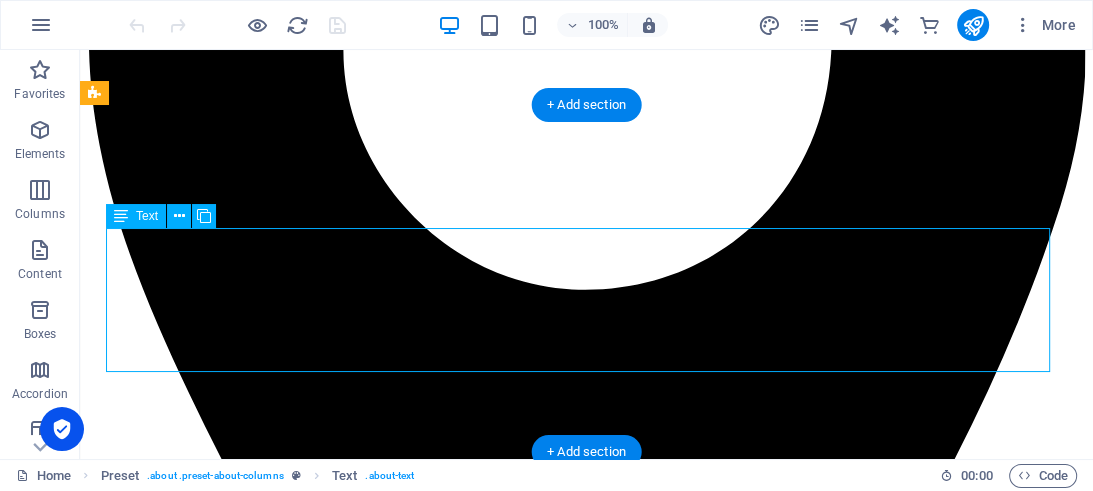 click on "At our company, we are wholeheartedly dedicated to assisting you in your search for the ideal accommodation in Ghana. Our mission is to provide options that not only meet all of your specific needs but also exceed your expectations in every way possible! We understand that finding the perfect place to stay is crucial to your experience, and we strive to make that process as straightforward and hassle-free as possible. Our goal is to ensure that your entire experience is seamless and enjoyable, allowing you to fully immerse yourself in the beauty and rich culture of this vibrant country. Whether you are looking for luxury, comfort, or unique local charm, we are here to guide you every step of the way." at bounding box center (586, 4864) 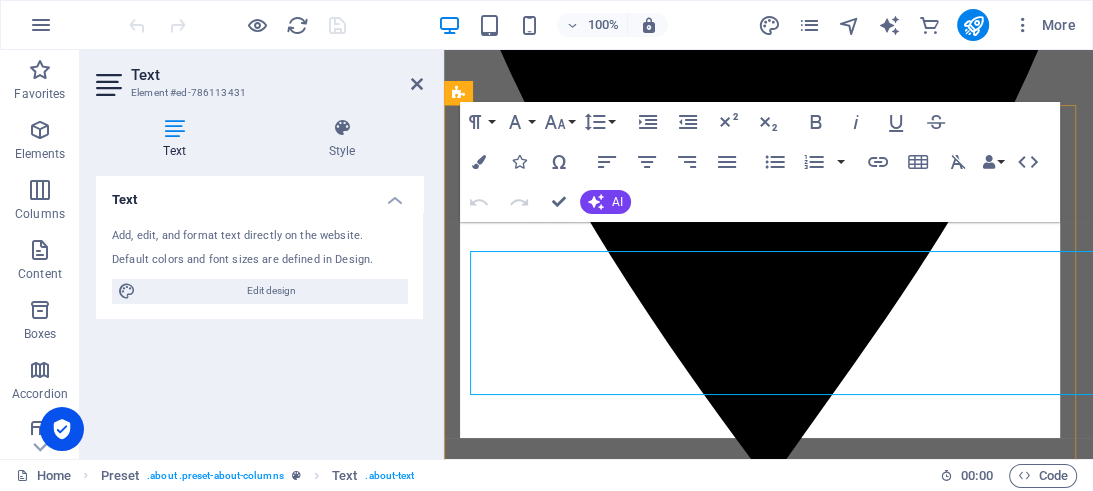scroll, scrollTop: 505, scrollLeft: 0, axis: vertical 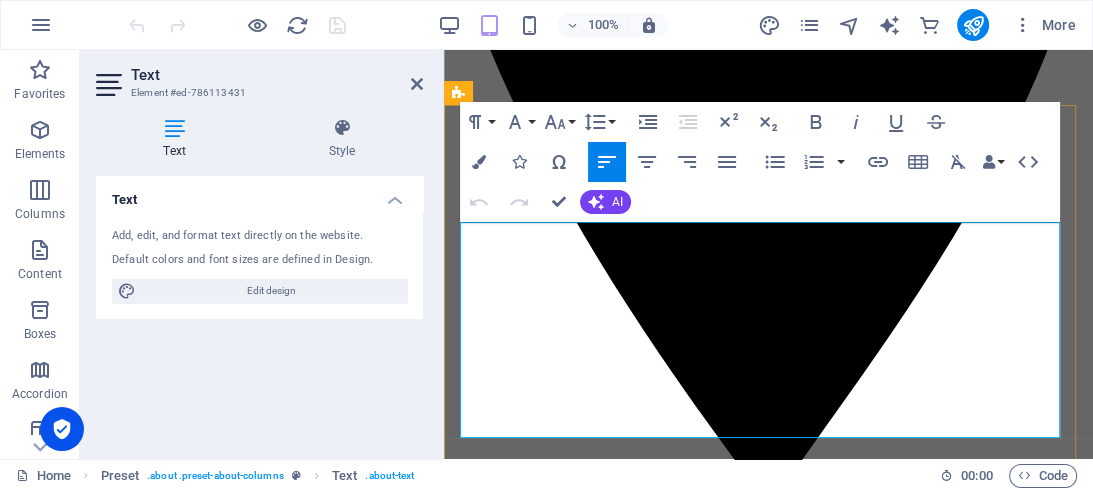 click on "At our company, we are wholeheartedly dedicated to assisting you in your search for the ideal accommodation in Ghana. Our mission is to provide options that not only meet all of your specific needs but also exceed your expectations in every way possible! We understand that finding the perfect place to stay is crucial to your experience, and we strive to make that process as straightforward and hassle-free as possible. Our goal is to ensure that your entire experience is seamless and enjoyable, allowing you to fully immerse yourself in the beauty and rich culture of this vibrant country. Whether you are looking for luxury, comfort, or unique local charm, we are here to guide you every step of the way." at bounding box center [768, 3259] 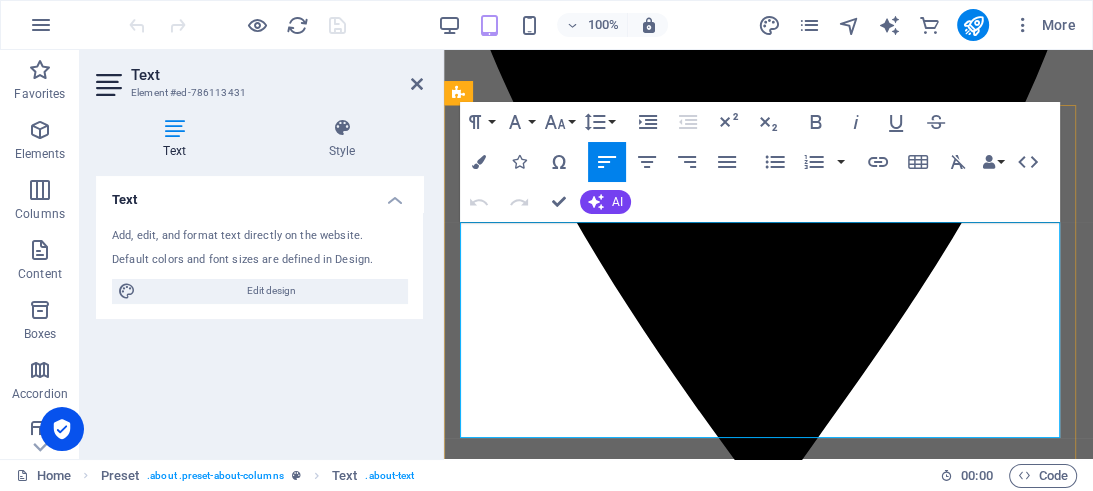 type 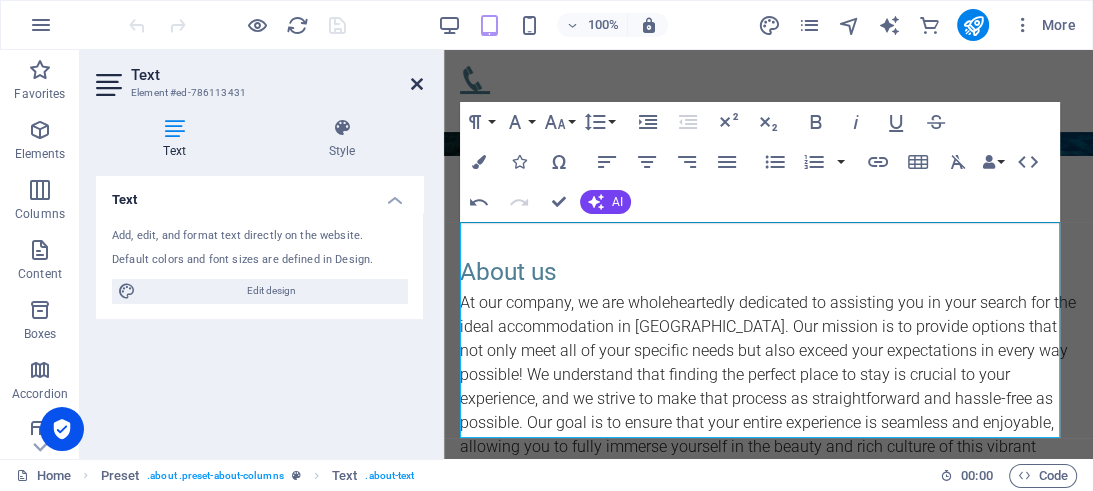 drag, startPoint x: 415, startPoint y: 83, endPoint x: 330, endPoint y: 33, distance: 98.61542 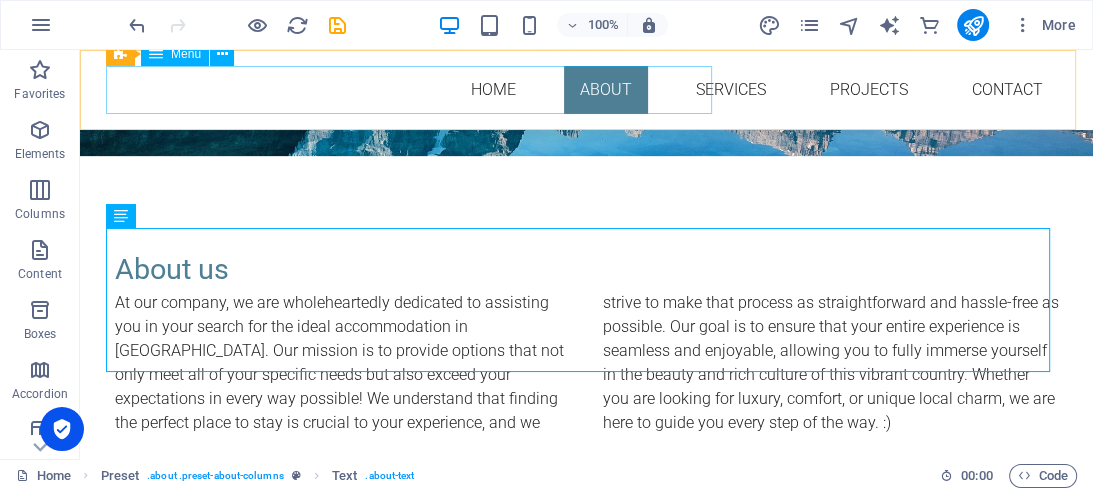 scroll, scrollTop: 528, scrollLeft: 0, axis: vertical 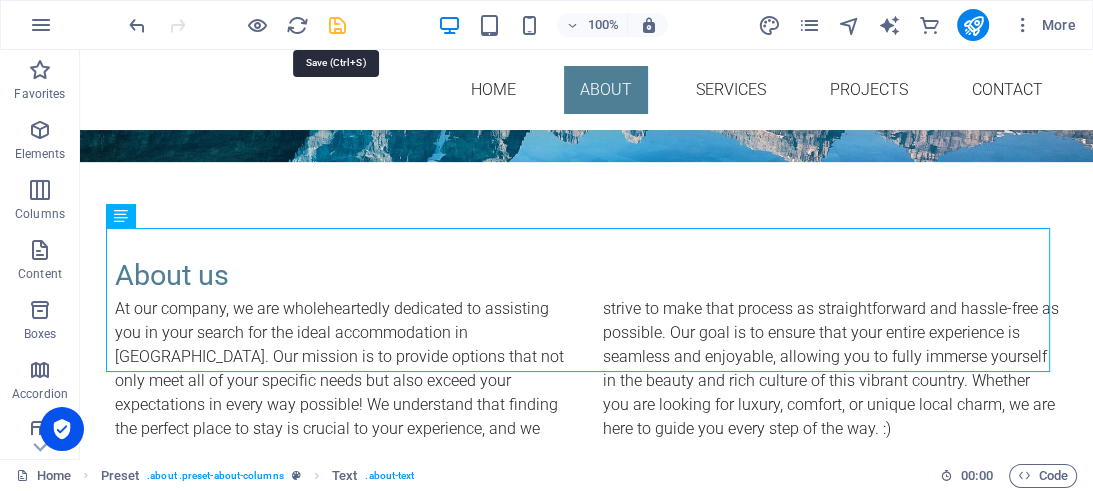 click at bounding box center [337, 25] 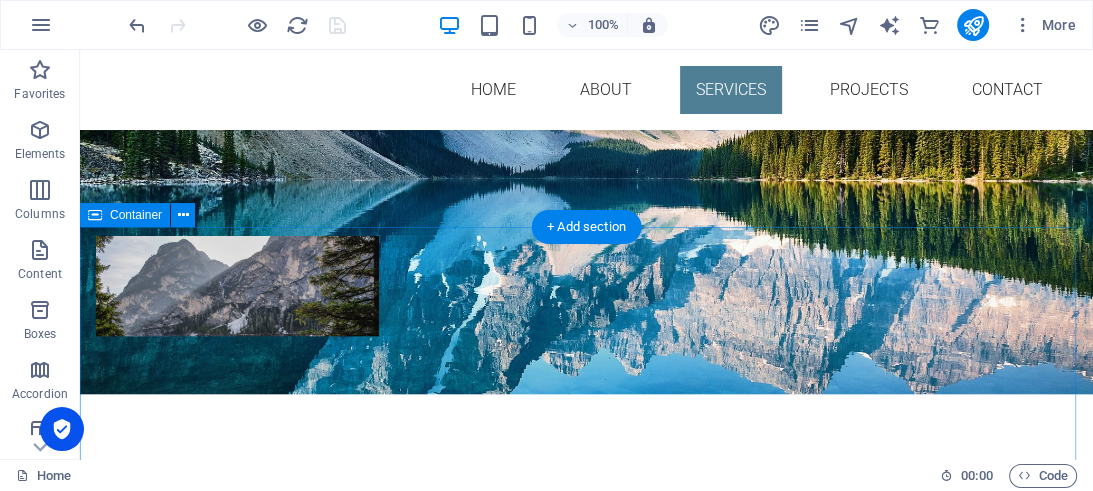 scroll, scrollTop: 1900, scrollLeft: 0, axis: vertical 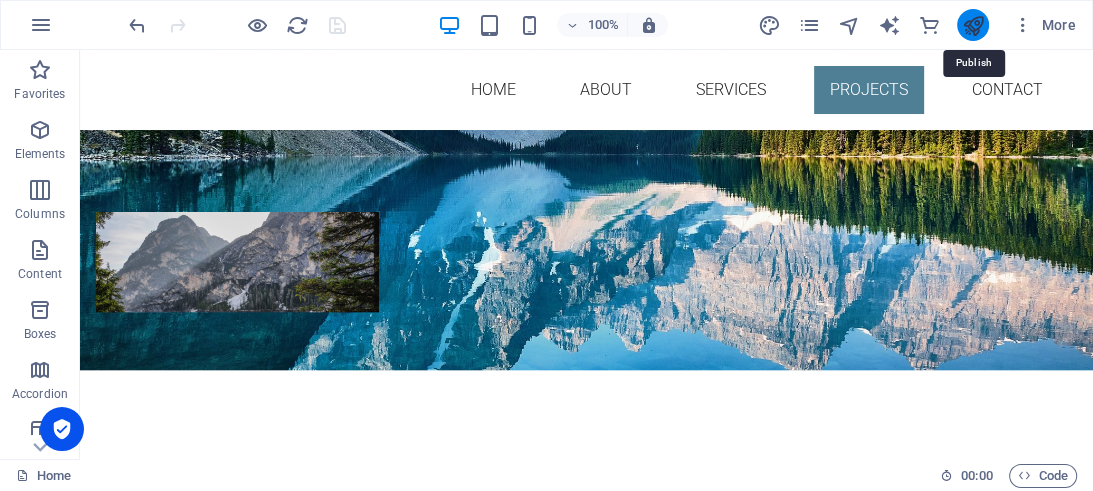 click at bounding box center [972, 25] 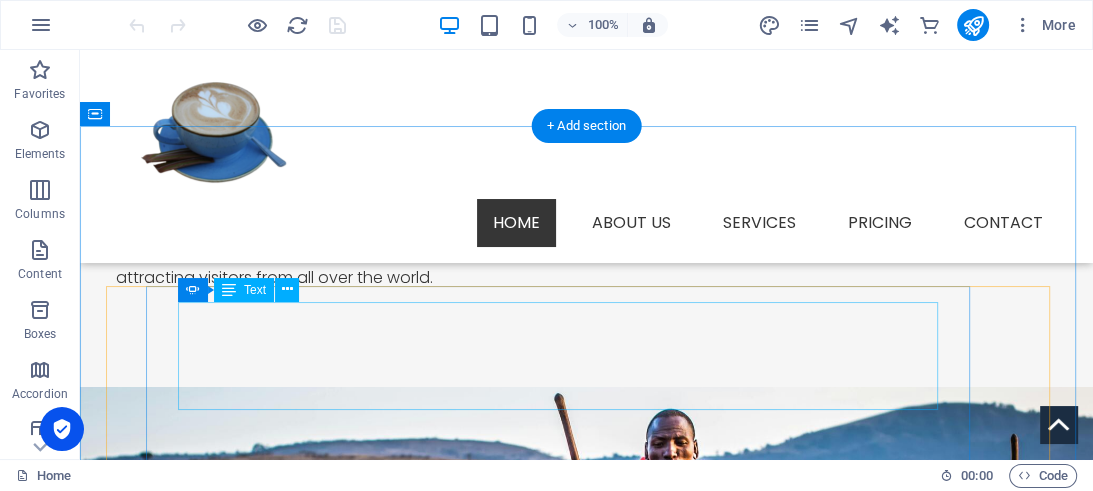 scroll, scrollTop: 1900, scrollLeft: 0, axis: vertical 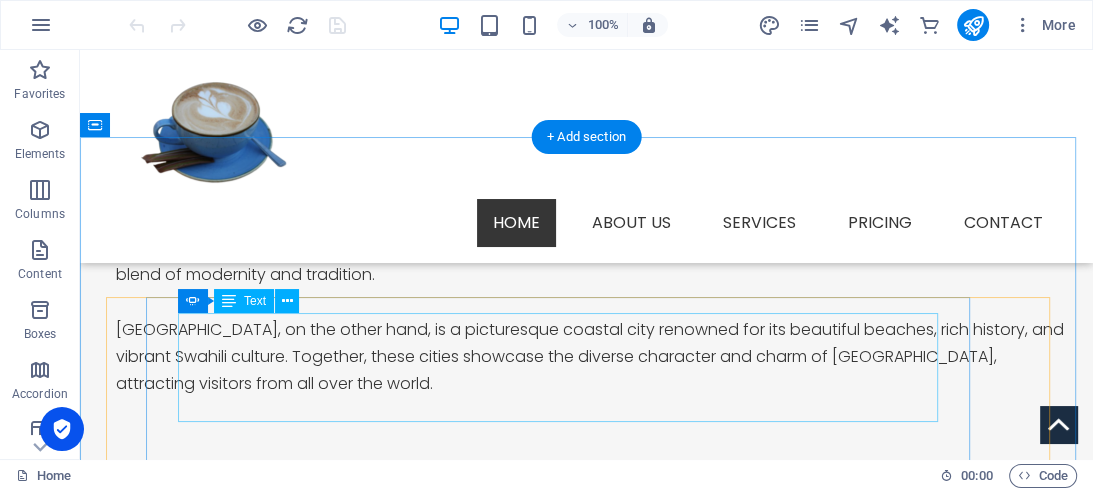 click on "Lorem ipsum dolor sit amet, consectetur adipisicing elit. Id, ipsum, quibusdam, temporibus harum culpa unde voluptatem possimus qui molestiae expedita ad aut necessitatibus vel incidunt placeat velit soluta a consectetur laborum illum nobis distinctio nisi facilis! Officiis, illum, aut, quasi dolorem laudantium fuga porro amet provident voluptatibus dicta mollitia neque!" at bounding box center [-1921, 2125] 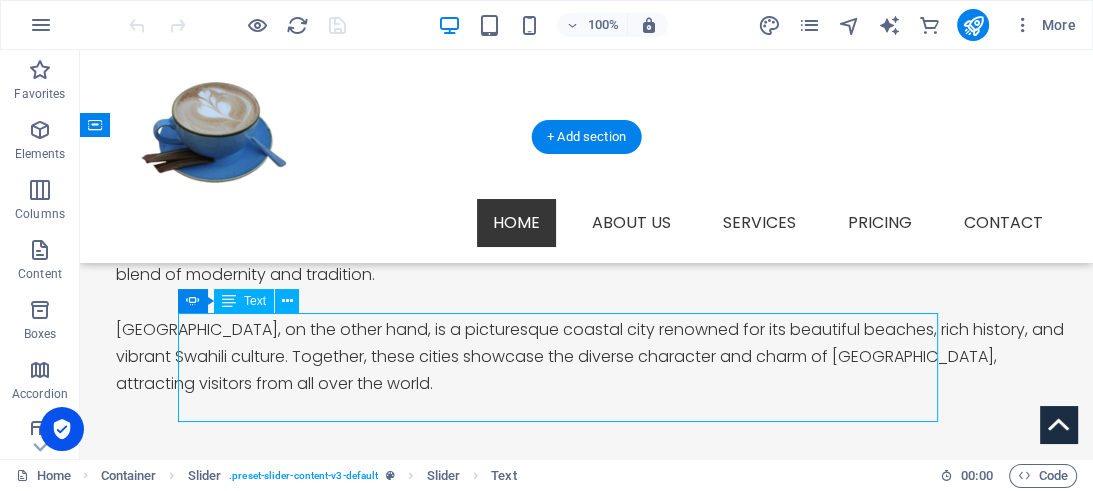 click on "Lorem ipsum dolor sit amet, consectetur adipisicing elit. Id, ipsum, quibusdam, temporibus harum culpa unde voluptatem possimus qui molestiae expedita ad aut necessitatibus vel incidunt placeat velit soluta a consectetur laborum illum nobis distinctio nisi facilis! Officiis, illum, aut, quasi dolorem laudantium fuga porro amet provident voluptatibus dicta mollitia neque!" at bounding box center (-1921, 2125) 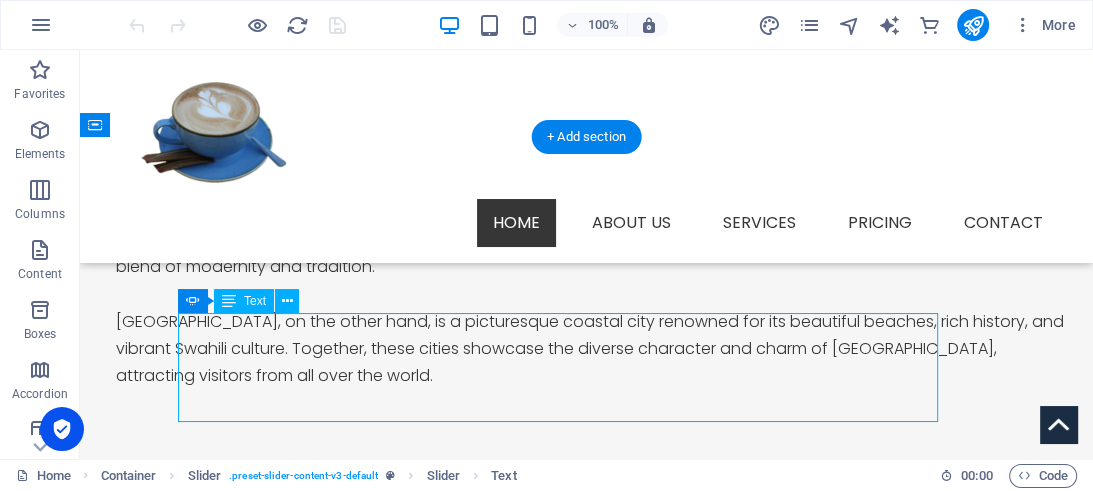 scroll, scrollTop: 2132, scrollLeft: 0, axis: vertical 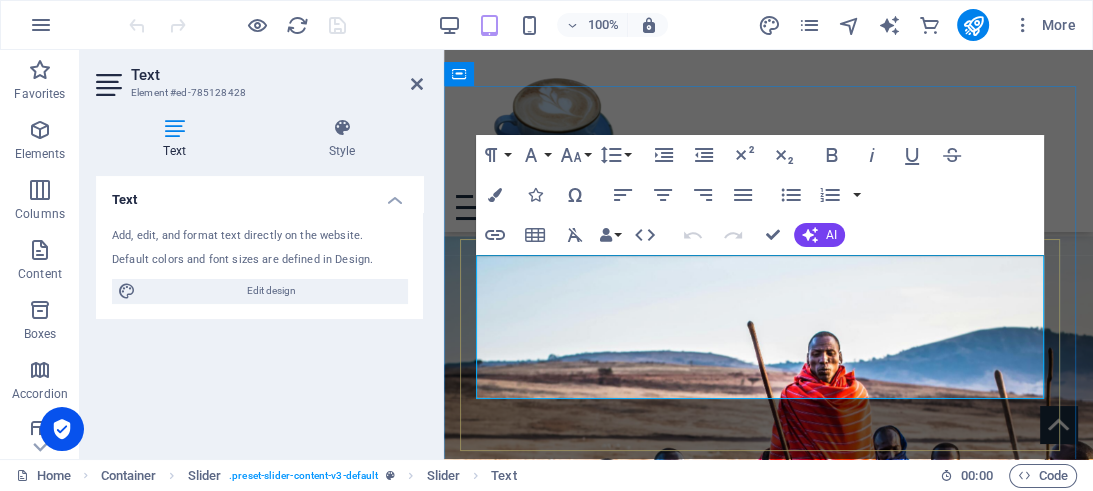 drag, startPoint x: 501, startPoint y: 266, endPoint x: 914, endPoint y: 379, distance: 428.17987 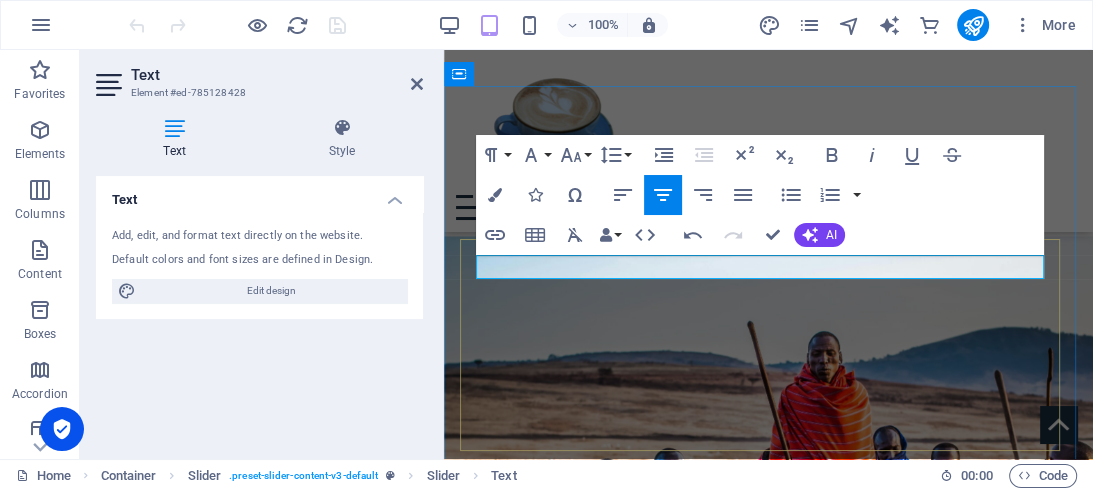 type 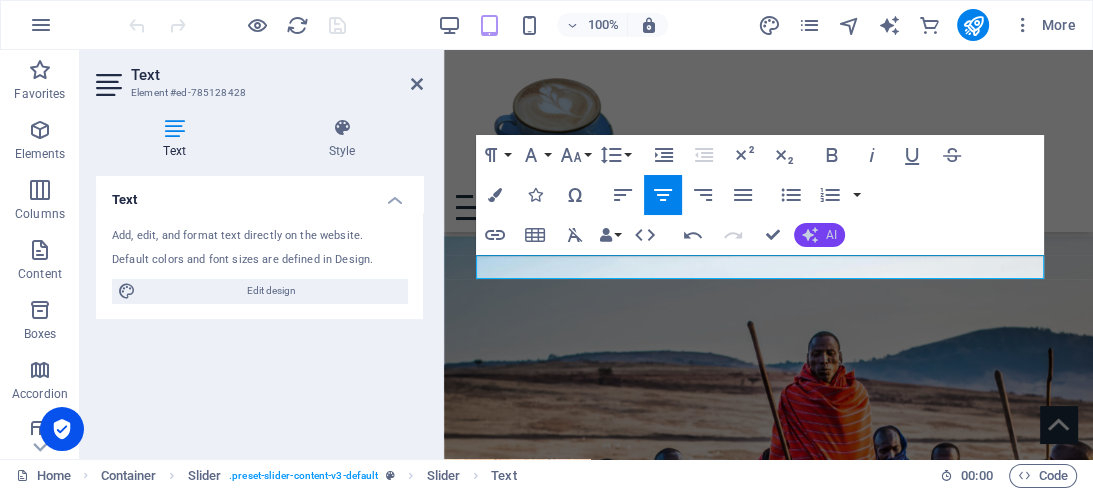 click on "AI" at bounding box center (819, 235) 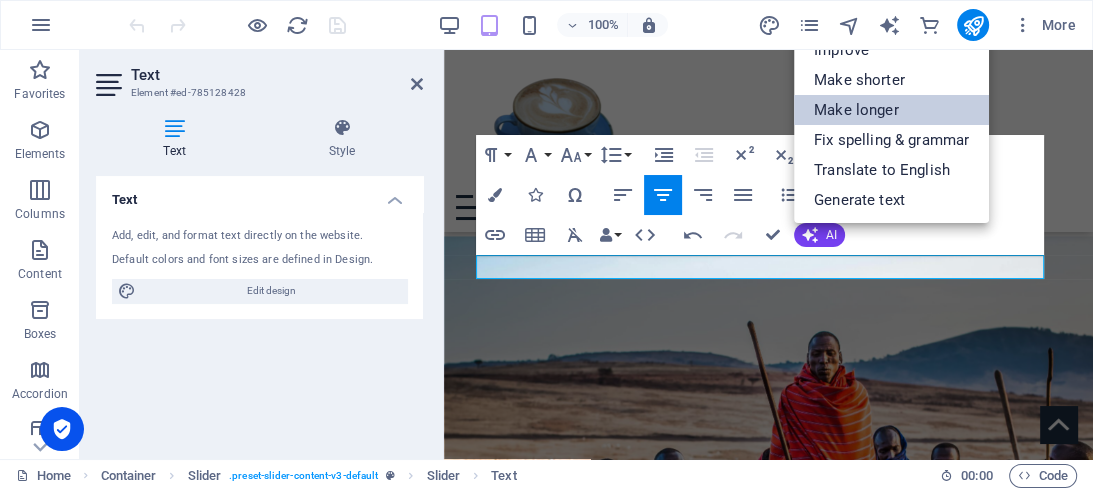 click on "Make longer" at bounding box center (891, 110) 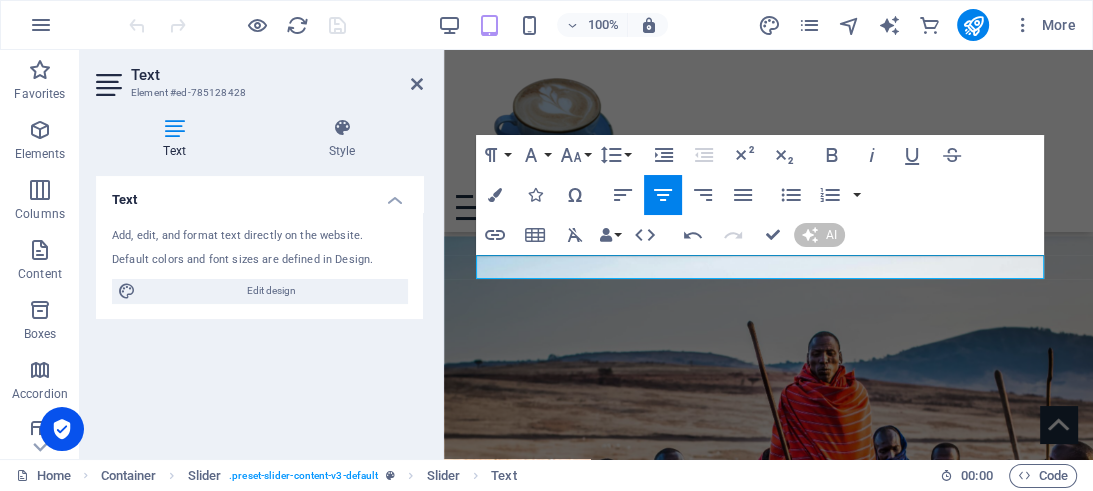 scroll, scrollTop: 547, scrollLeft: 0, axis: vertical 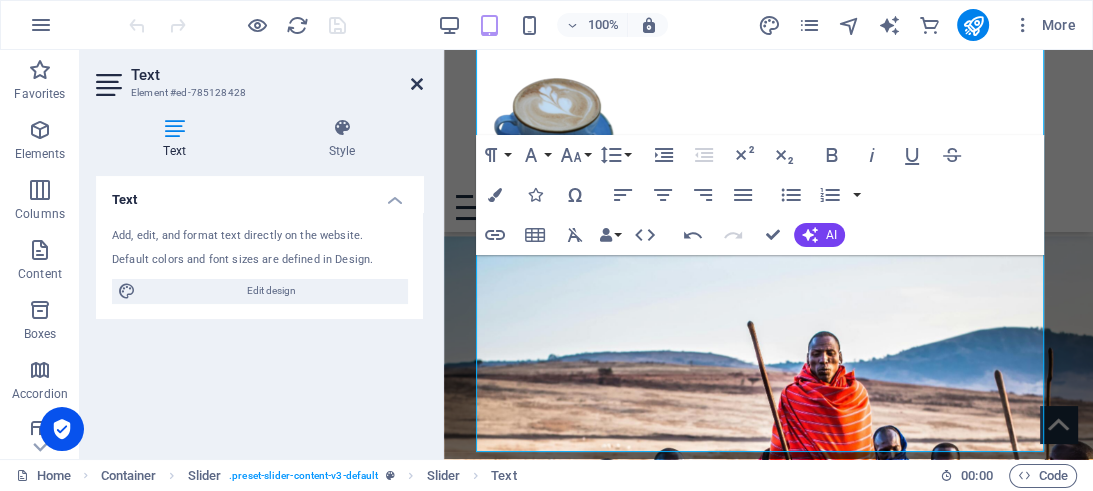 drag, startPoint x: 414, startPoint y: 84, endPoint x: 326, endPoint y: 36, distance: 100.239716 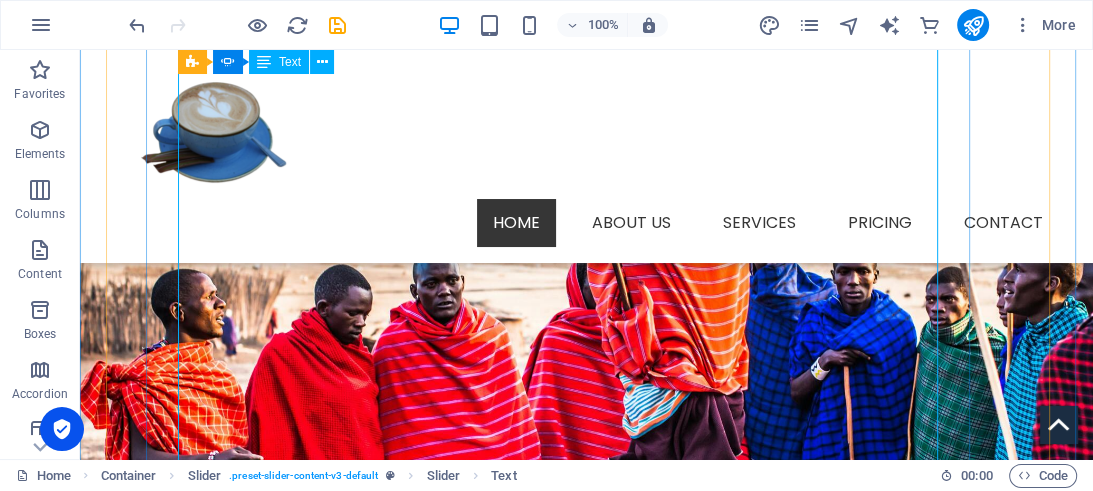 scroll, scrollTop: 2246, scrollLeft: 0, axis: vertical 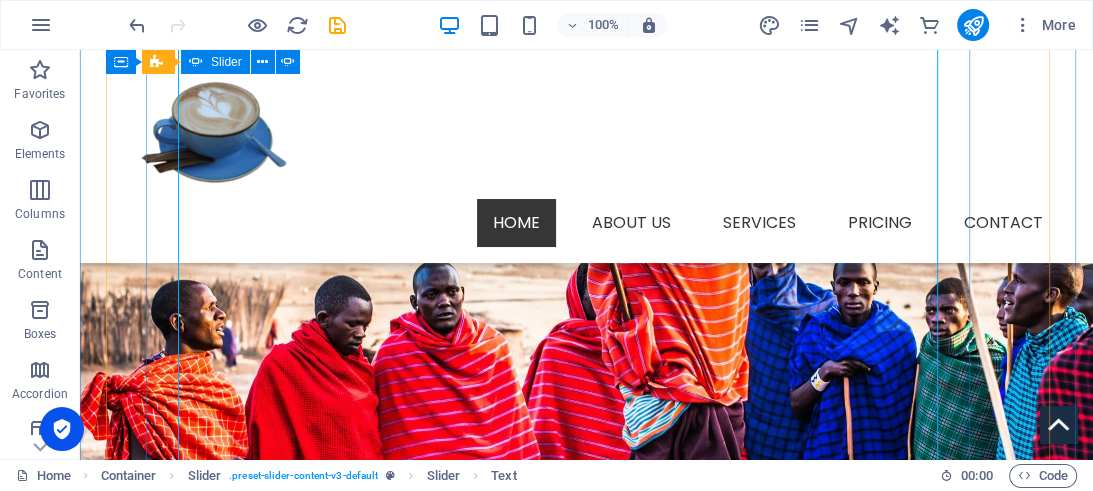 click at bounding box center [567, 1843] 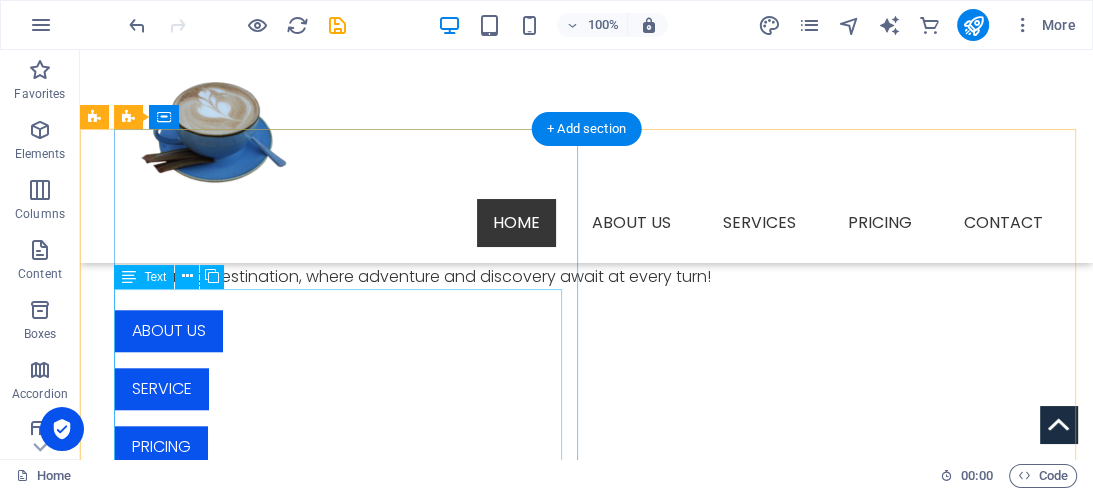 scroll, scrollTop: 1327, scrollLeft: 0, axis: vertical 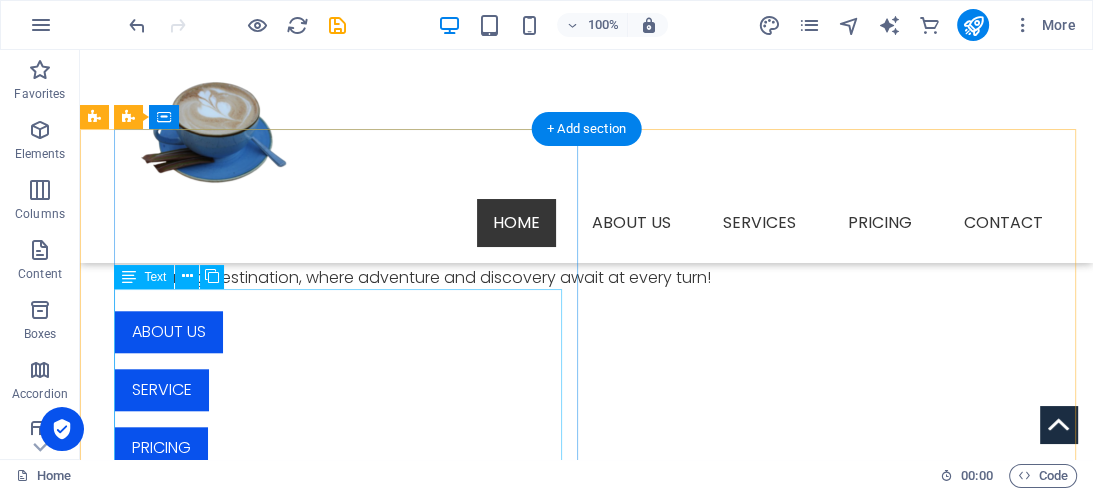 click on "Kenya is home to several vibrant cities, among which the most prominent are Nairobi and Mombasa.  Nairobi, the capital city, is a bustling metropolis known for its rich cultural heritage, lively markets, and unique blend of modernity and tradition.  Mombasa, on the other hand, is a picturesque coastal city renowned for its beautiful beaches, rich history, and vibrant Swahili culture. Together, these cities showcase the diverse character and charm of Kenya, attracting visitors from all over the world." at bounding box center [596, 847] 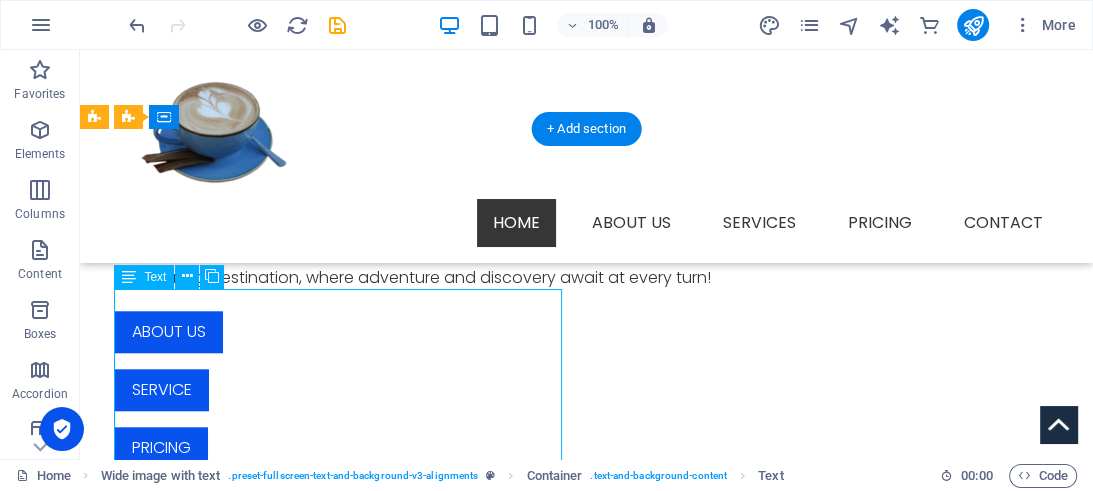 click on "Kenya is home to several vibrant cities, among which the most prominent are Nairobi and Mombasa.  Nairobi, the capital city, is a bustling metropolis known for its rich cultural heritage, lively markets, and unique blend of modernity and tradition.  Mombasa, on the other hand, is a picturesque coastal city renowned for its beautiful beaches, rich history, and vibrant Swahili culture. Together, these cities showcase the diverse character and charm of Kenya, attracting visitors from all over the world." at bounding box center [596, 847] 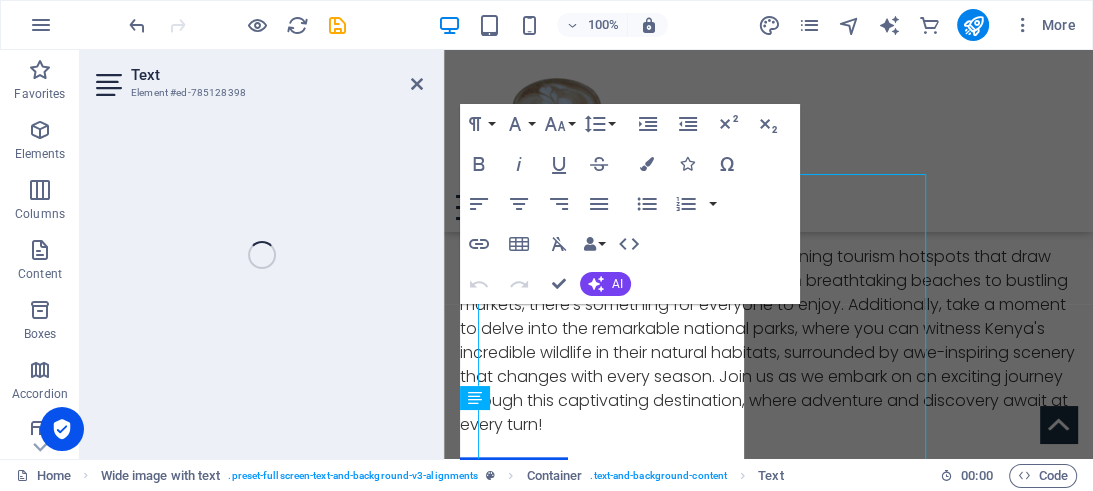 scroll, scrollTop: 1442, scrollLeft: 0, axis: vertical 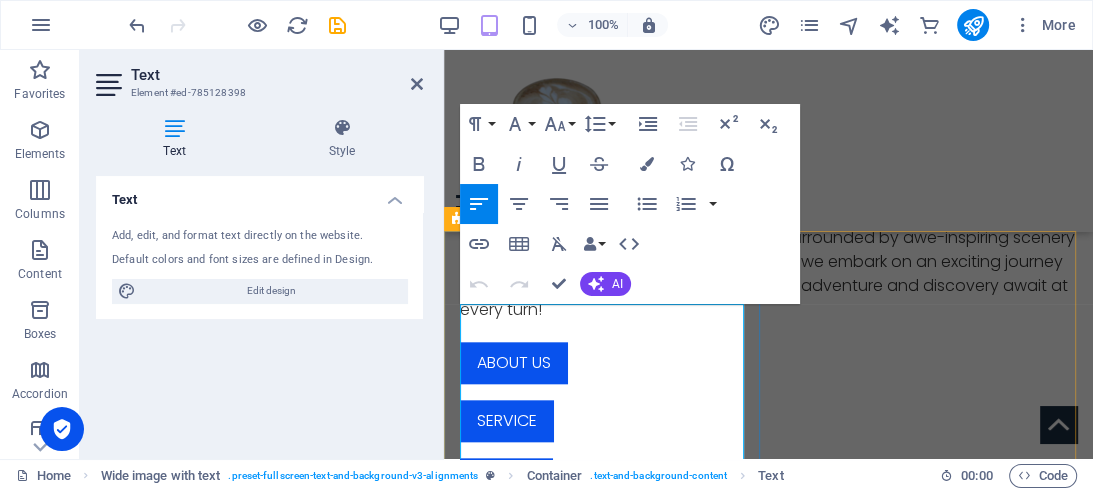 drag, startPoint x: 539, startPoint y: 388, endPoint x: 465, endPoint y: 391, distance: 74.06078 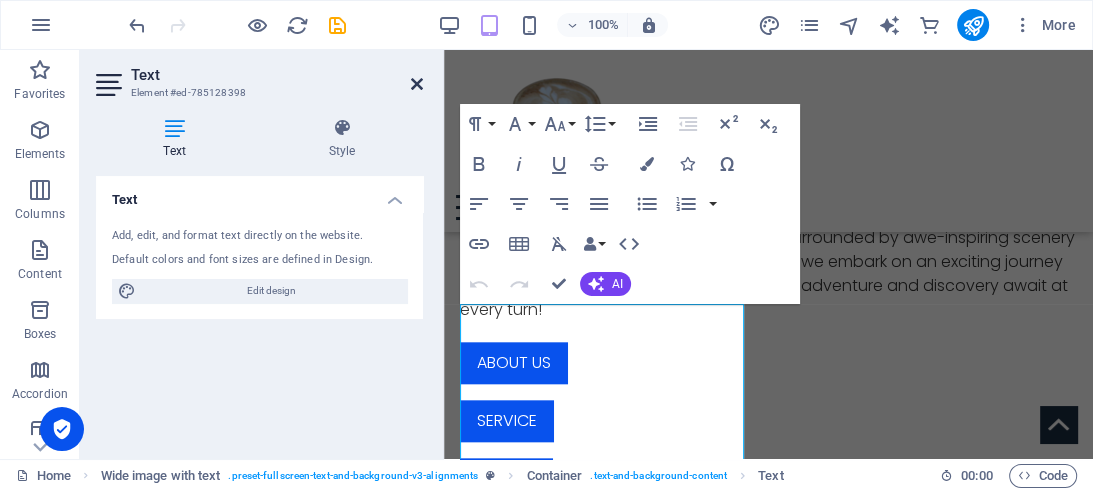 click at bounding box center (417, 84) 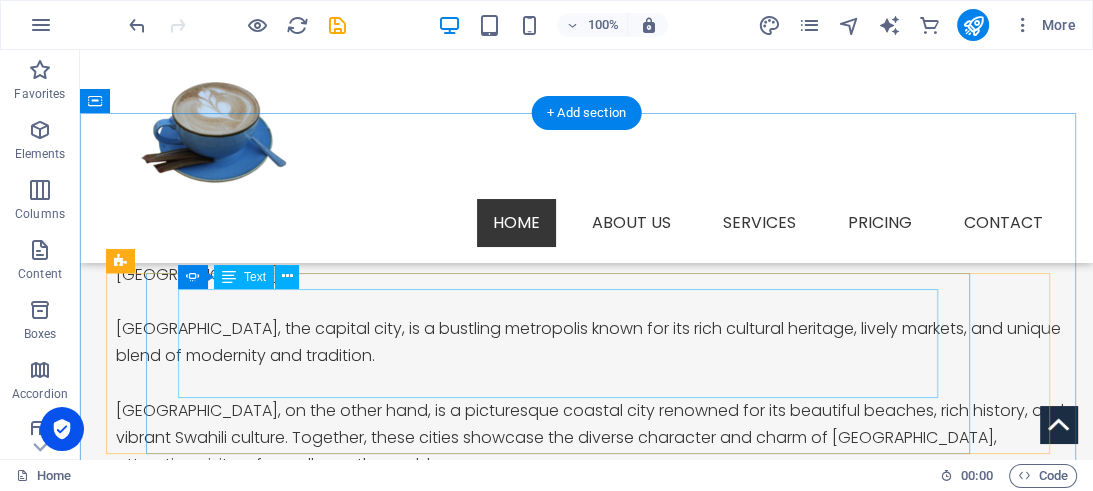 scroll, scrollTop: 1925, scrollLeft: 0, axis: vertical 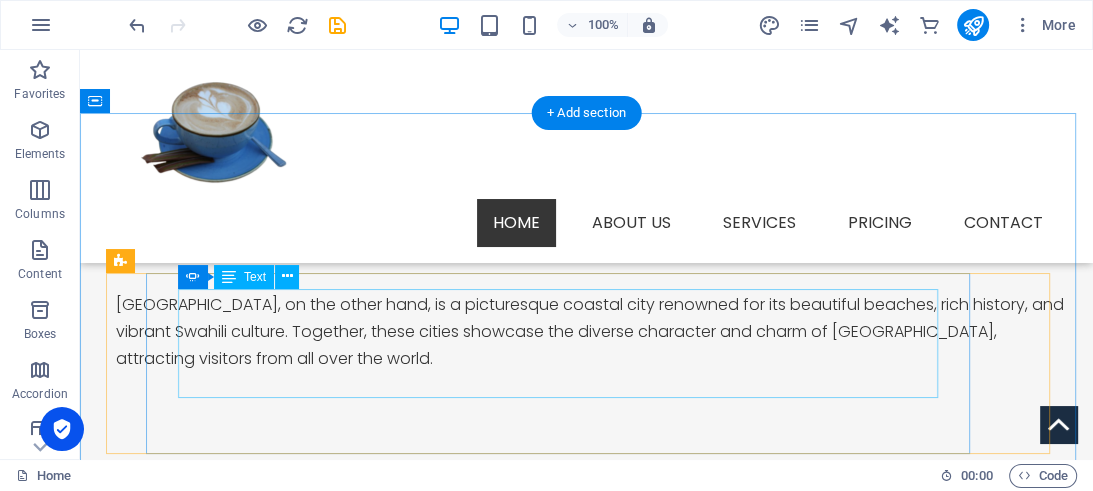click on "Lorem ipsum dolor sit amet, consectetur adipisicing elit. Id, ipsum, quibusdam, temporibus harum culpa unde voluptatem possimus qui molestiae expedita ad aut necessitatibus vel incidunt placeat velit soluta a consectetur laborum illum nobis distinctio nisi facilis! Officiis, illum, aut, quasi dolorem laudantium fuga porro amet provident voluptatibus dicta mollitia neque!" at bounding box center [-1097, 2436] 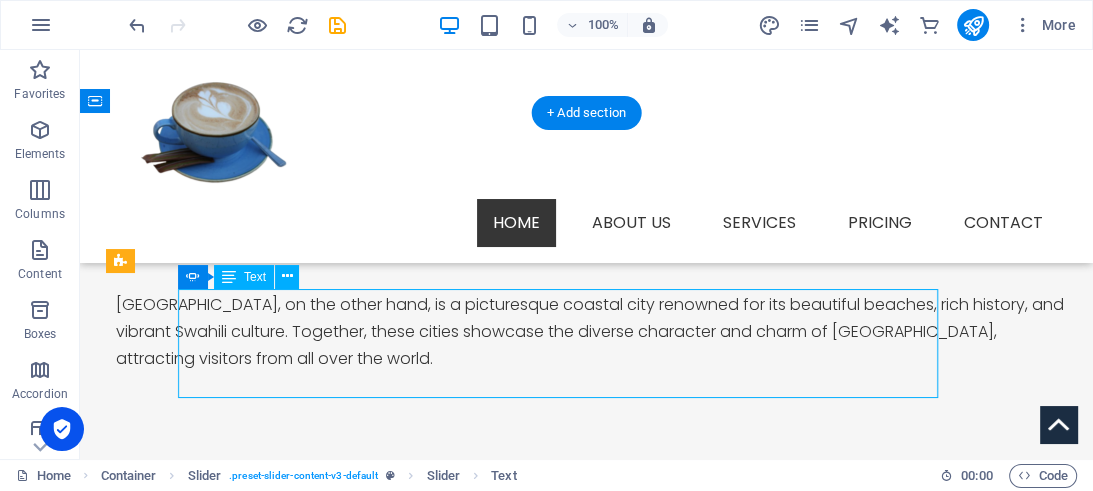 click on "Lorem ipsum dolor sit amet, consectetur adipisicing elit. Id, ipsum, quibusdam, temporibus harum culpa unde voluptatem possimus qui molestiae expedita ad aut necessitatibus vel incidunt placeat velit soluta a consectetur laborum illum nobis distinctio nisi facilis! Officiis, illum, aut, quasi dolorem laudantium fuga porro amet provident voluptatibus dicta mollitia neque!" at bounding box center (-1097, 2436) 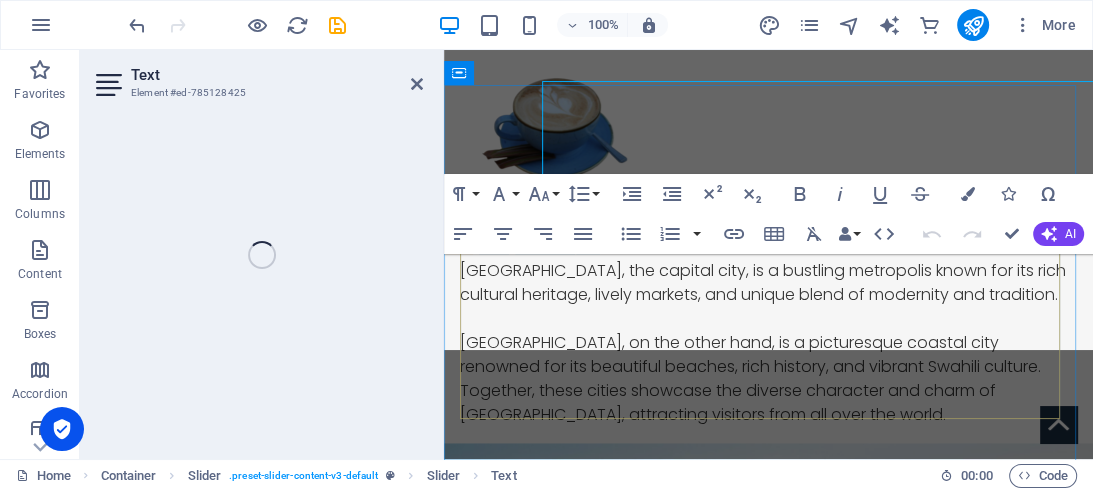 scroll, scrollTop: 2133, scrollLeft: 0, axis: vertical 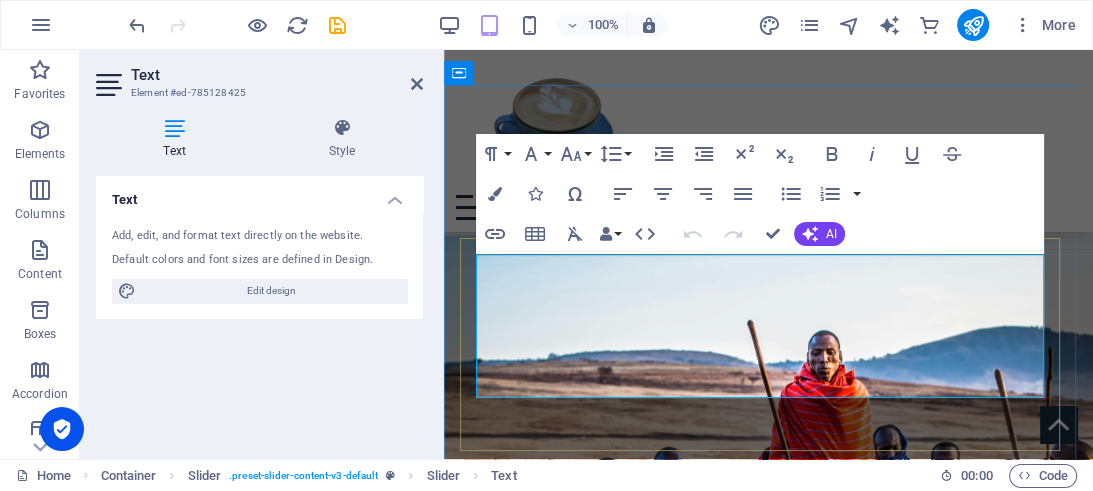 drag, startPoint x: 497, startPoint y: 264, endPoint x: 926, endPoint y: 382, distance: 444.9326 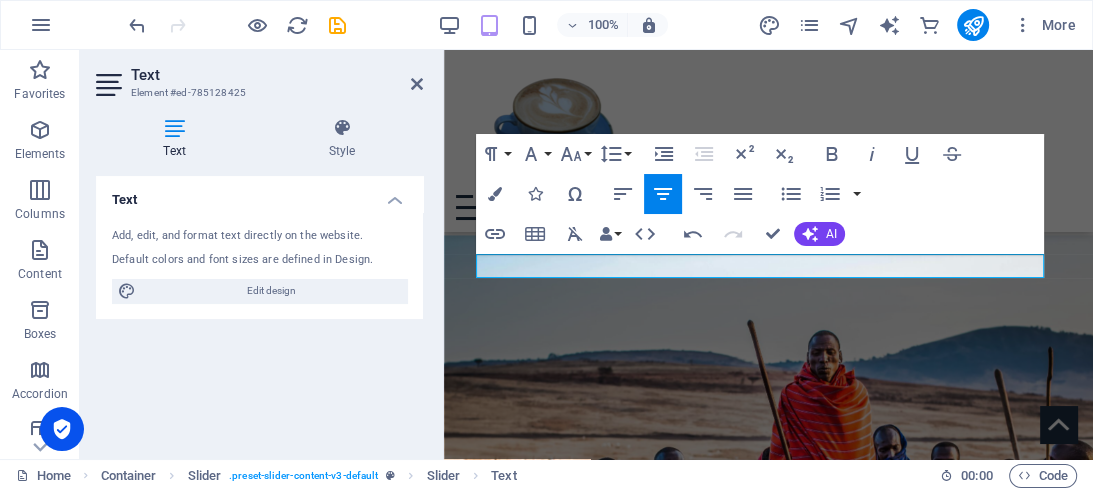type 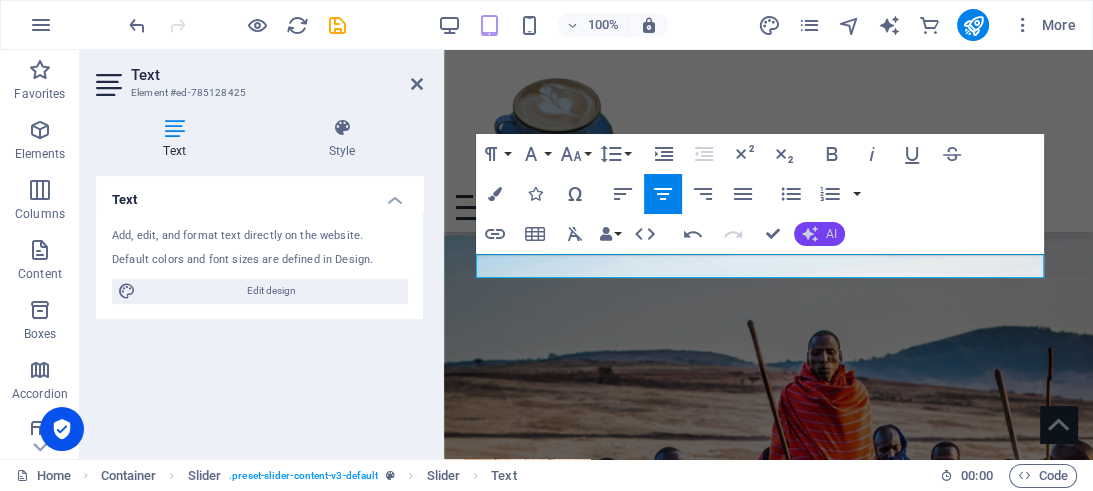 click on "AI" at bounding box center [831, 234] 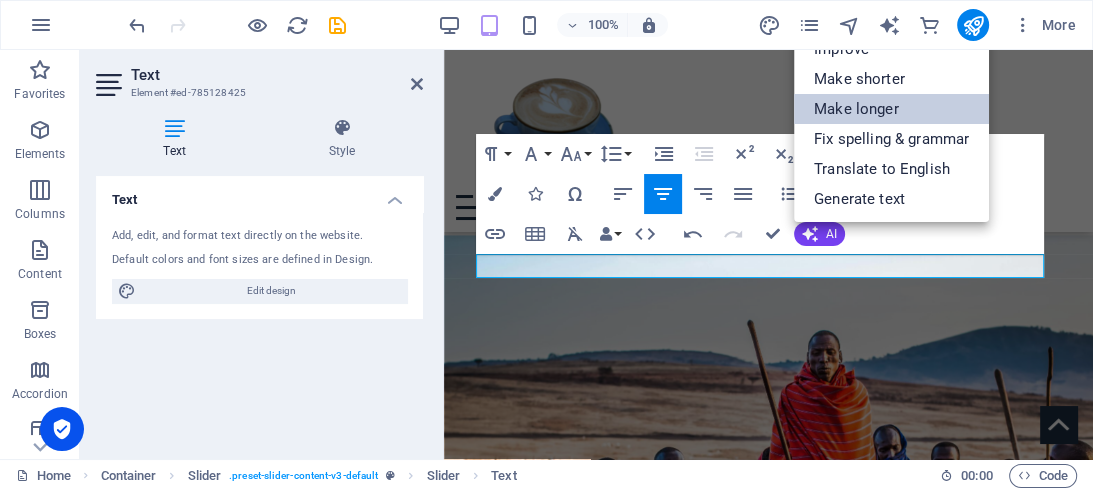 click on "Make longer" at bounding box center [891, 109] 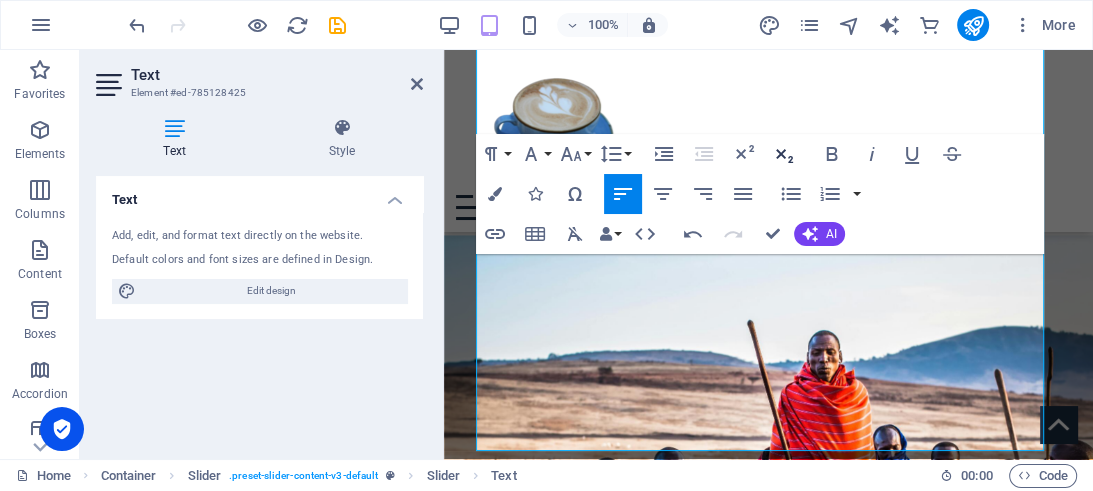 scroll, scrollTop: 547, scrollLeft: 0, axis: vertical 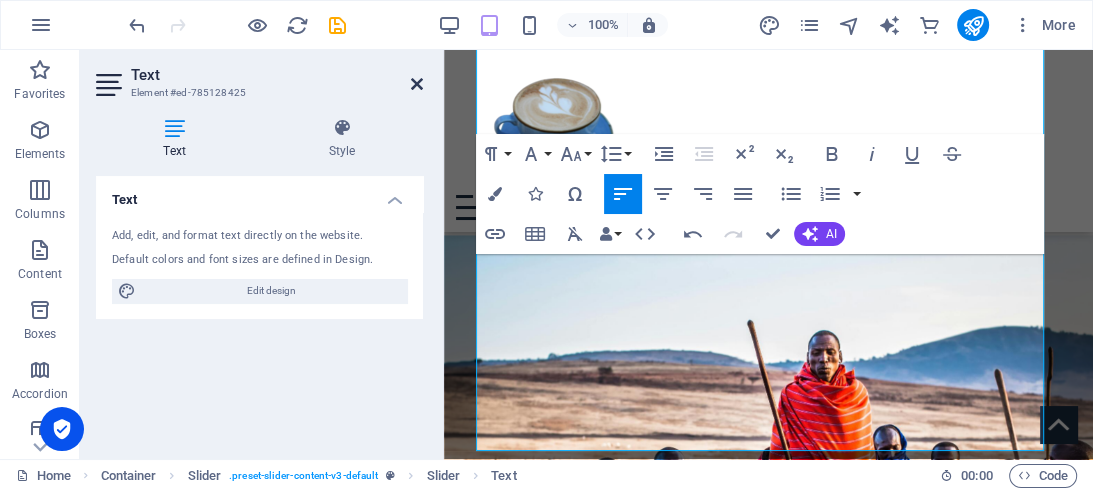 click at bounding box center [417, 84] 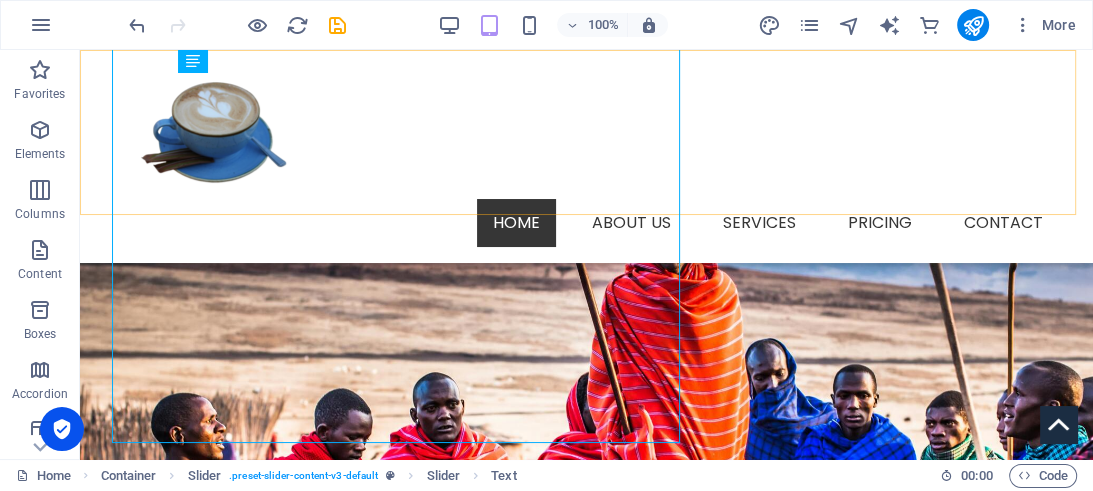 scroll, scrollTop: 2141, scrollLeft: 0, axis: vertical 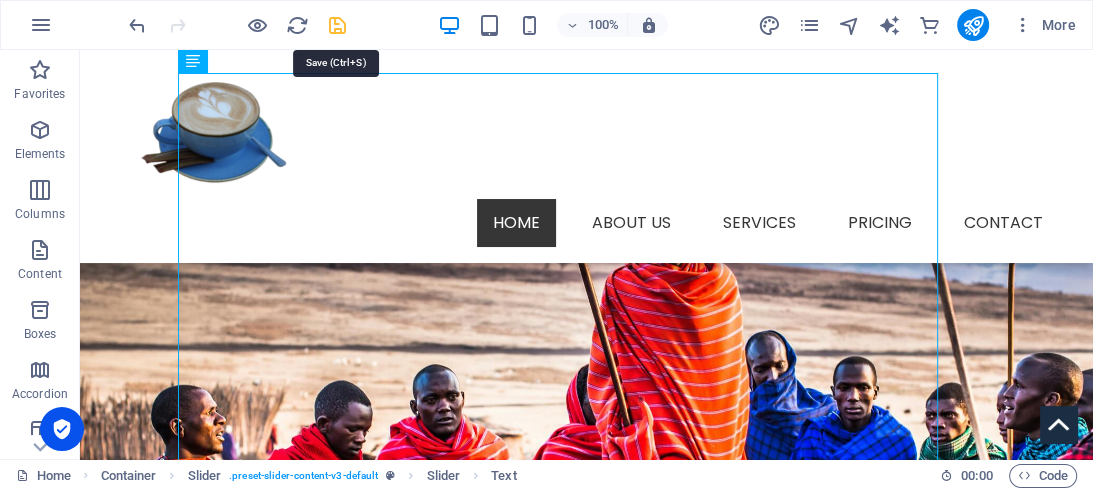 click at bounding box center [337, 25] 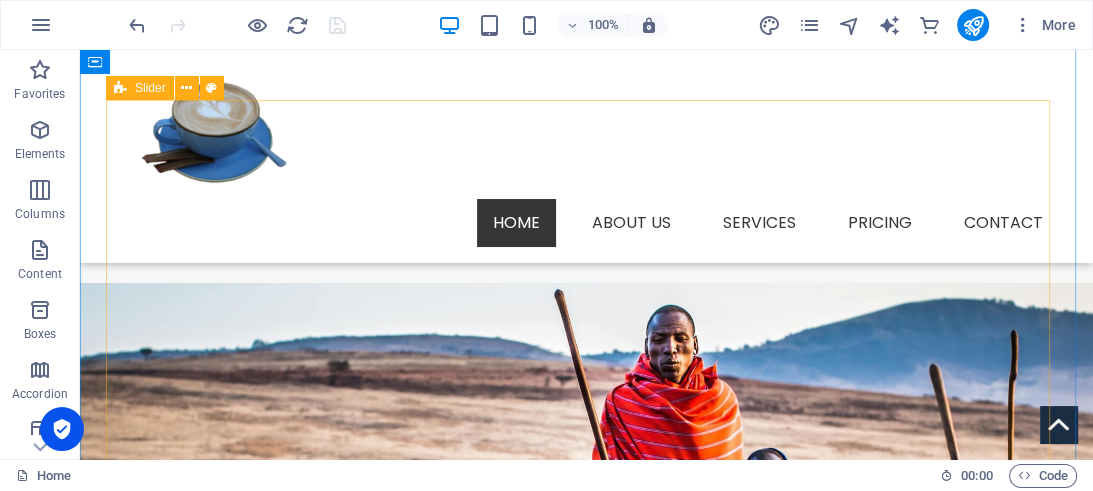 scroll, scrollTop: 2141, scrollLeft: 0, axis: vertical 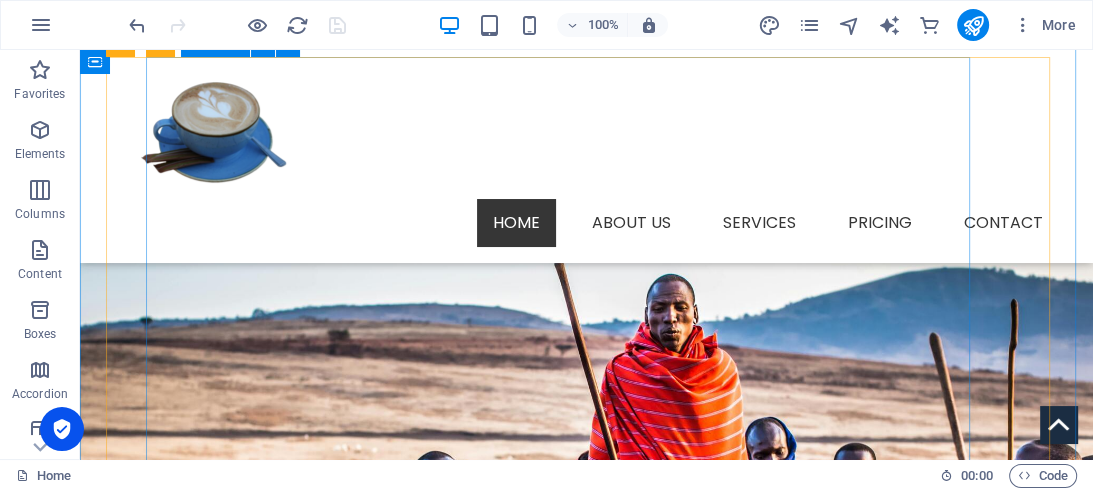 click at bounding box center (567, 1921) 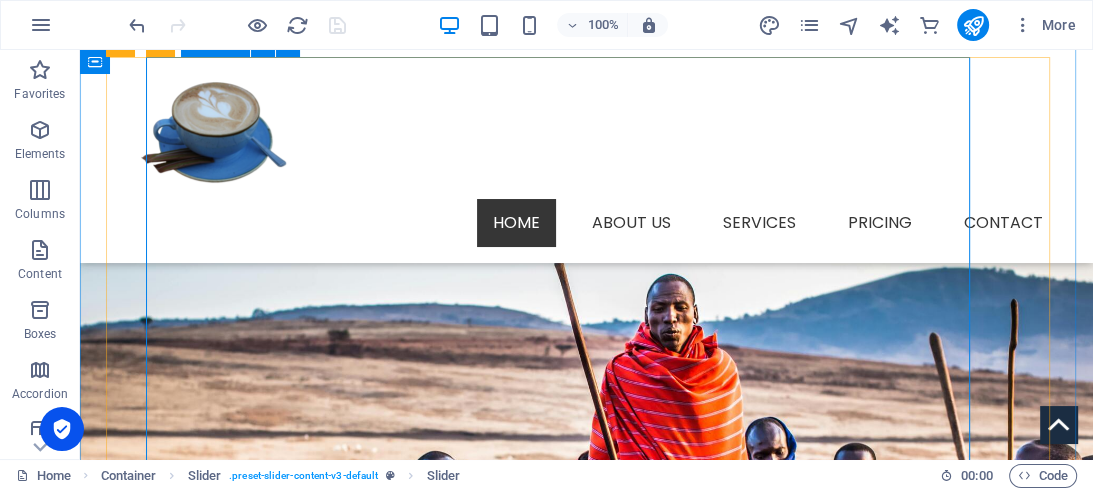 click at bounding box center [567, 1948] 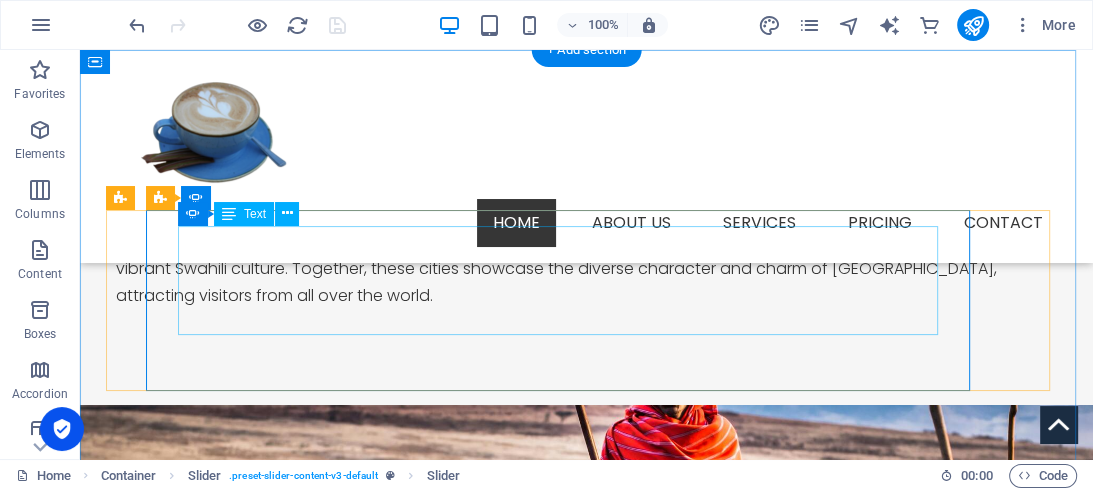 scroll, scrollTop: 1930, scrollLeft: 0, axis: vertical 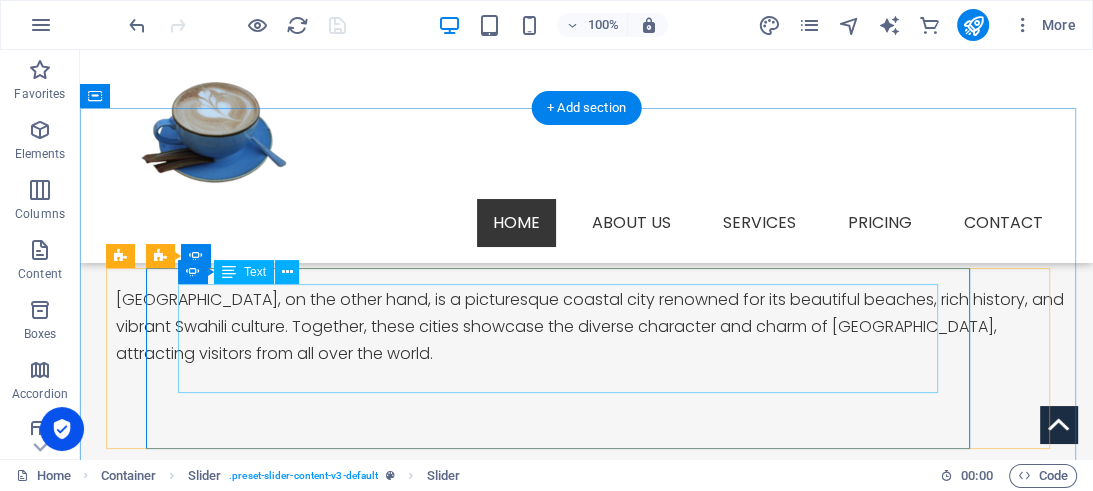 click on "Lorem ipsum dolor sit amet, consectetur adipisicing elit. Id, ipsum, quibusdam, temporibus harum culpa unde voluptatem possimus qui molestiae expedita ad aut necessitatibus vel incidunt placeat velit soluta a consectetur laborum illum nobis distinctio nisi facilis! Officiis, illum, aut, quasi dolorem laudantium fuga porro amet provident voluptatibus dicta mollitia neque!" at bounding box center (-273, 2223) 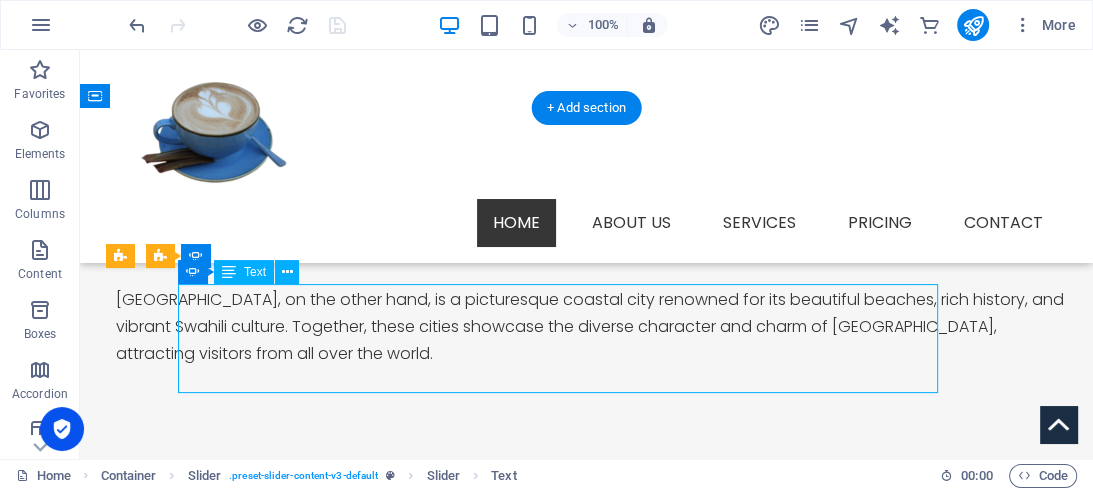 click on "Lorem ipsum dolor sit amet, consectetur adipisicing elit. Id, ipsum, quibusdam, temporibus harum culpa unde voluptatem possimus qui molestiae expedita ad aut necessitatibus vel incidunt placeat velit soluta a consectetur laborum illum nobis distinctio nisi facilis! Officiis, illum, aut, quasi dolorem laudantium fuga porro amet provident voluptatibus dicta mollitia neque!" at bounding box center (-273, 2223) 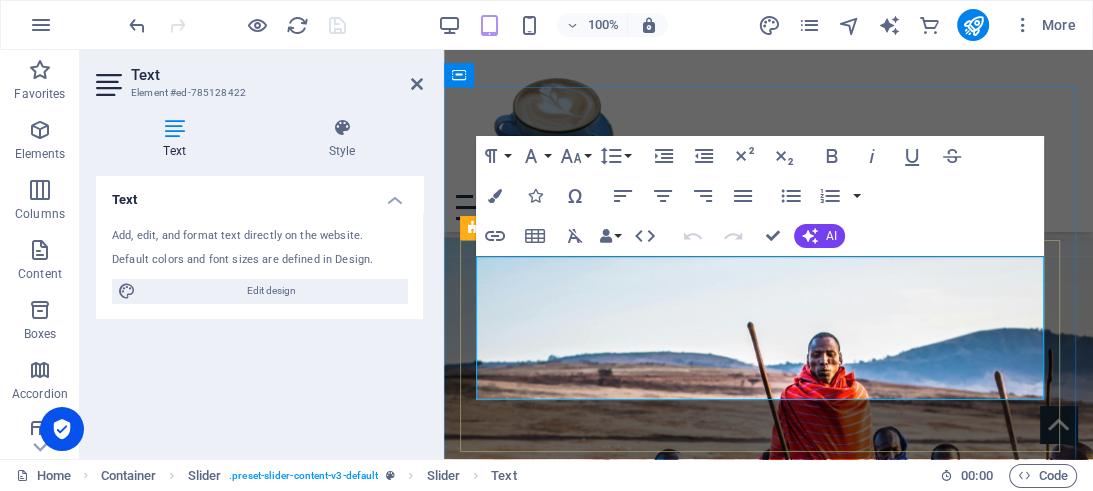 drag, startPoint x: 900, startPoint y: 387, endPoint x: 497, endPoint y: 258, distance: 423.143 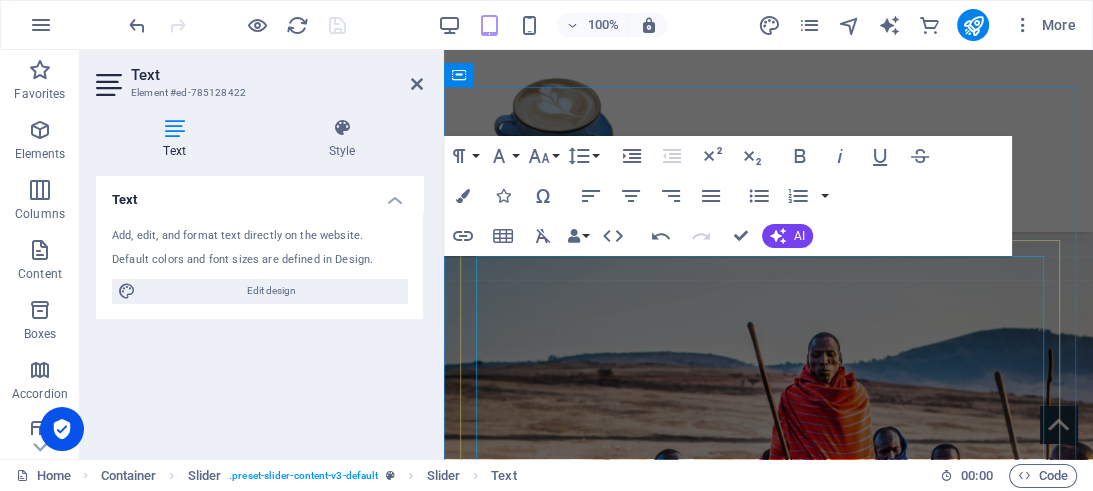 scroll, scrollTop: 2237, scrollLeft: 0, axis: vertical 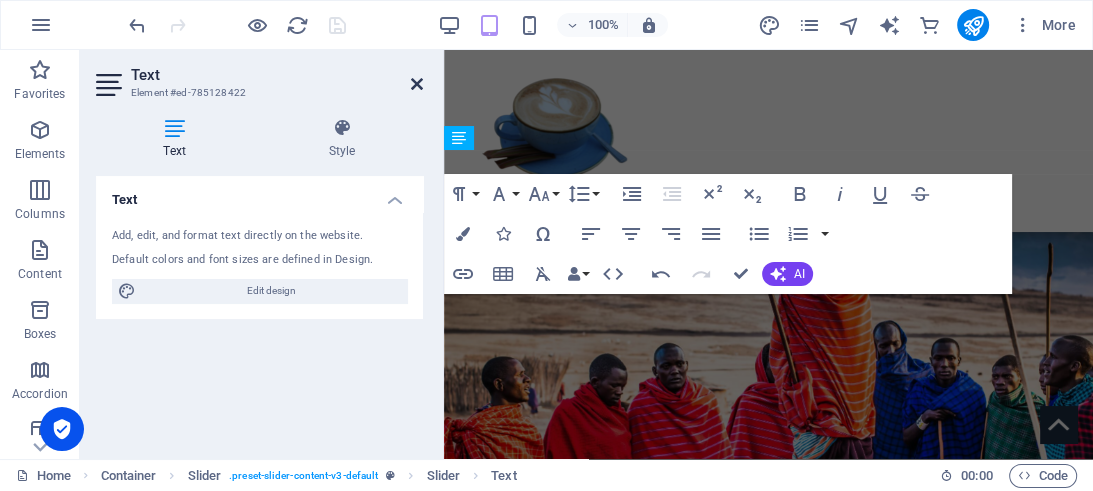 drag, startPoint x: 411, startPoint y: 82, endPoint x: 346, endPoint y: 71, distance: 65.9242 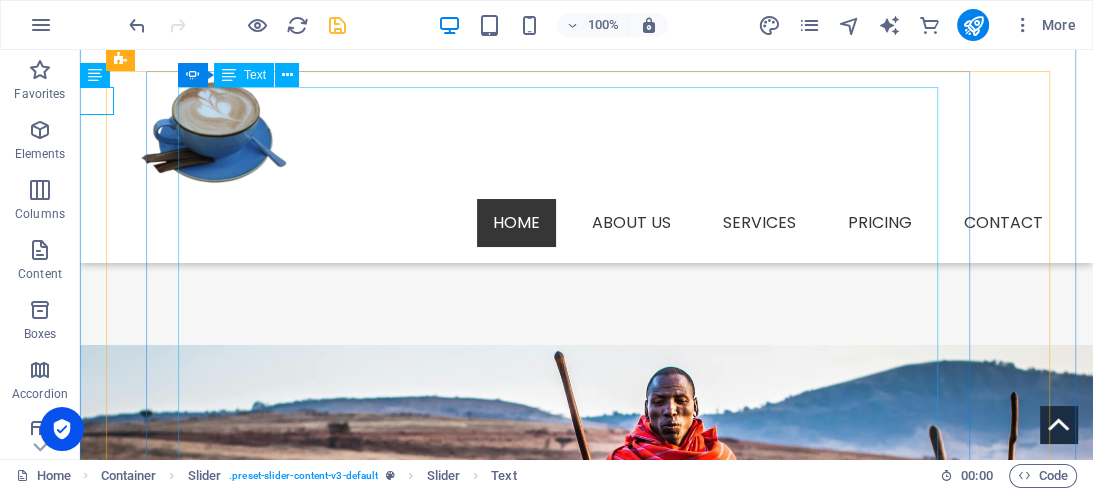 scroll, scrollTop: 2183, scrollLeft: 0, axis: vertical 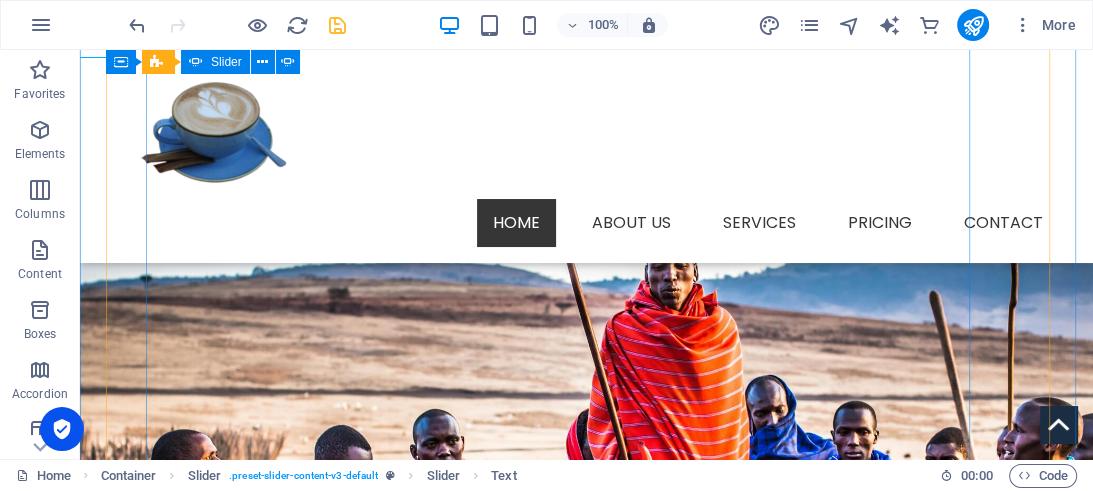 click at bounding box center (567, 1114) 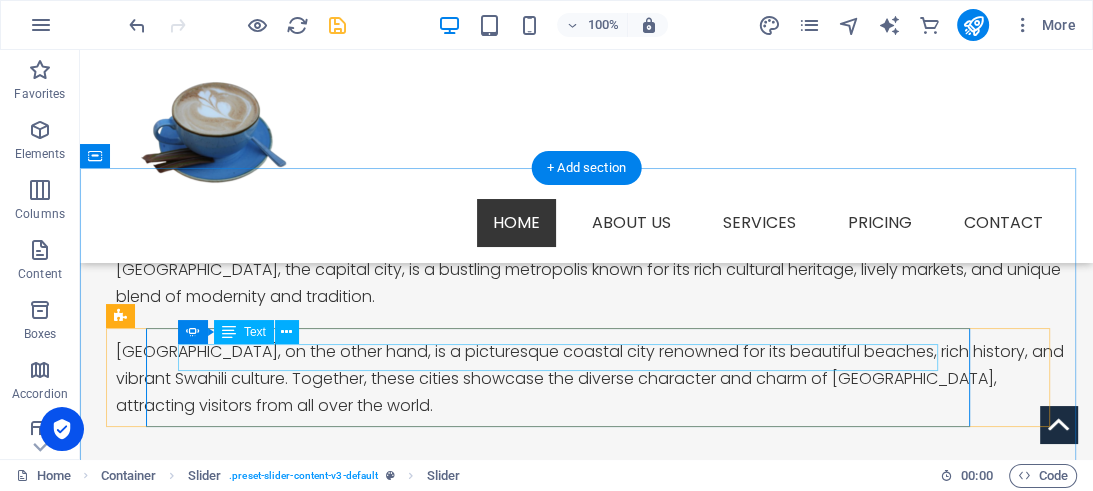 scroll, scrollTop: 1870, scrollLeft: 0, axis: vertical 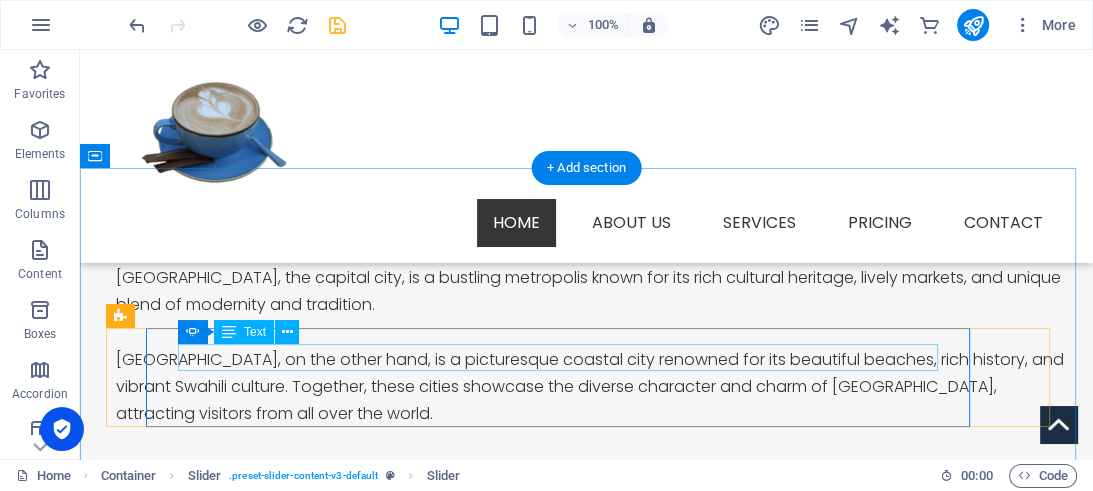 click on "### About" at bounding box center [-273, 2228] 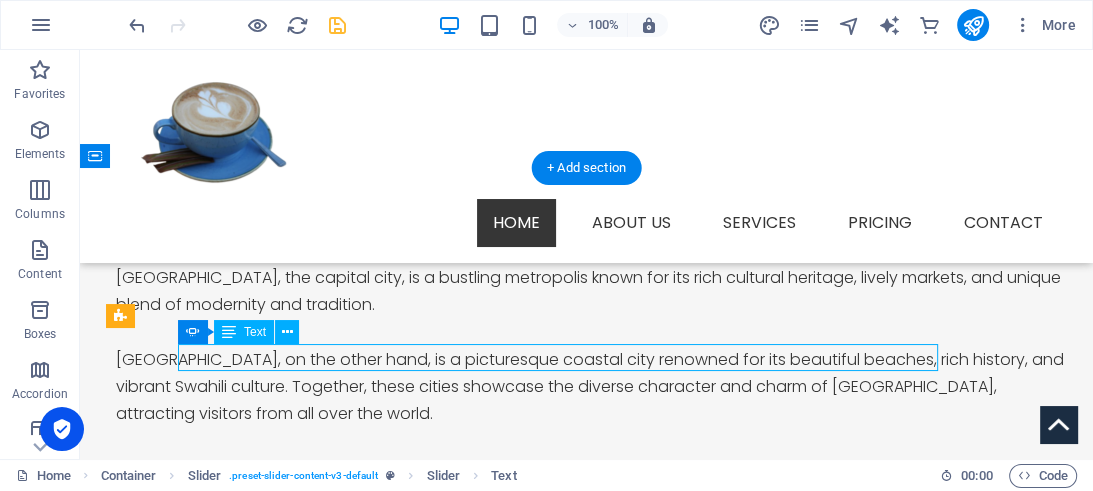 click on "### About" at bounding box center (-273, 2228) 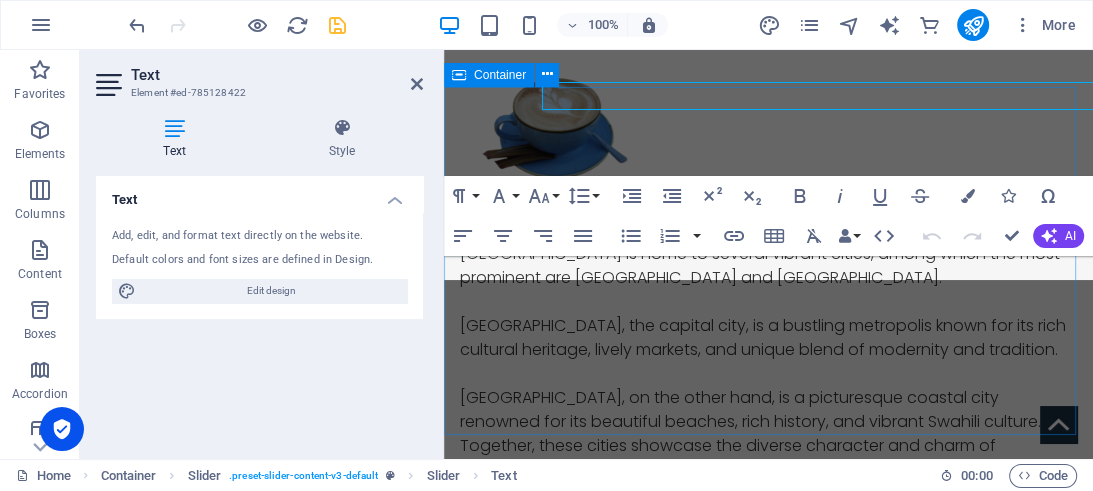 scroll, scrollTop: 2131, scrollLeft: 0, axis: vertical 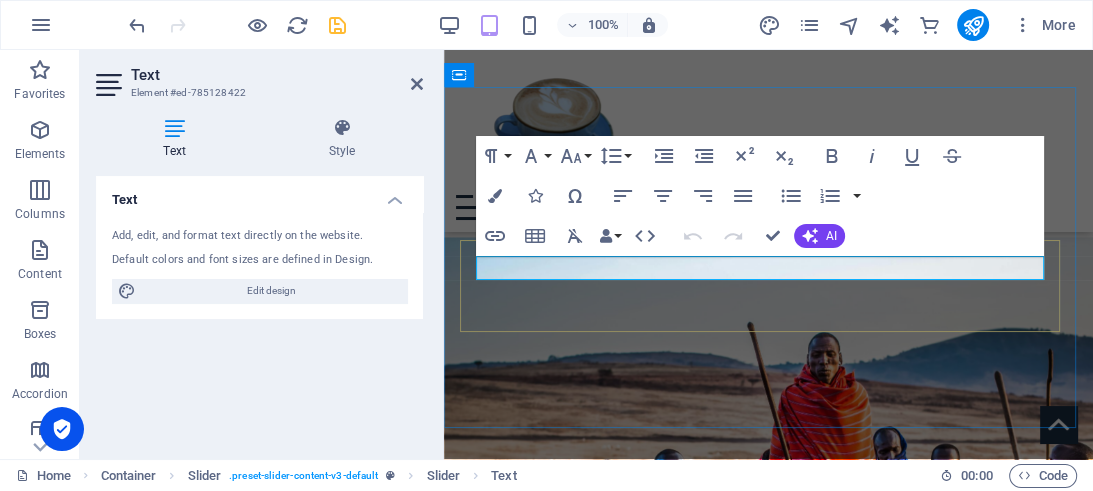 click on "### About" at bounding box center [144, 1965] 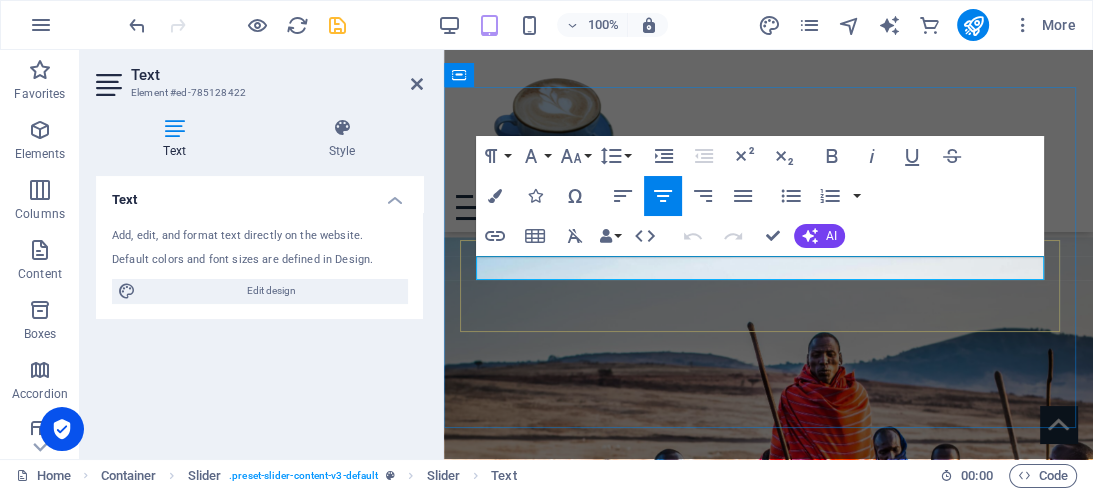 type 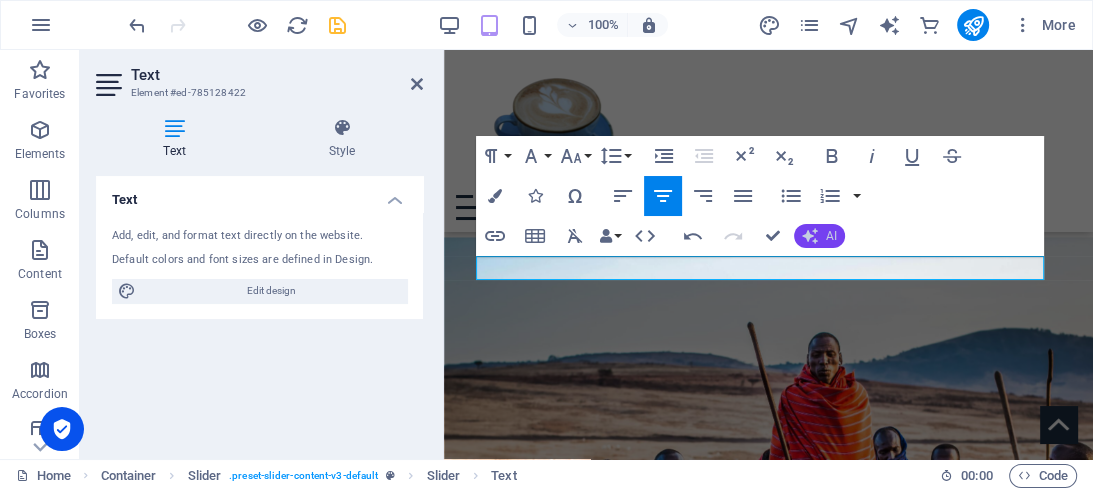 click on "AI" at bounding box center [819, 236] 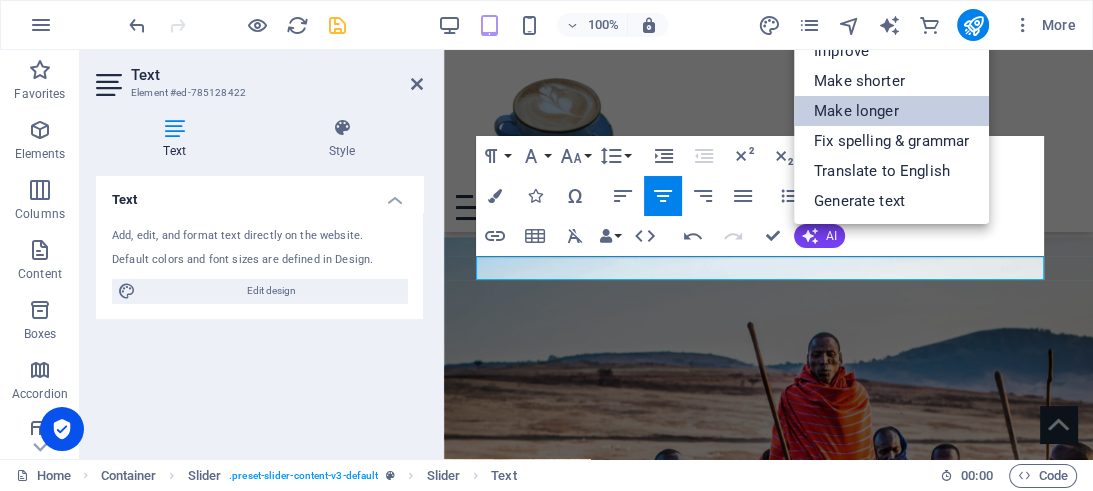 click on "Make longer" at bounding box center (891, 111) 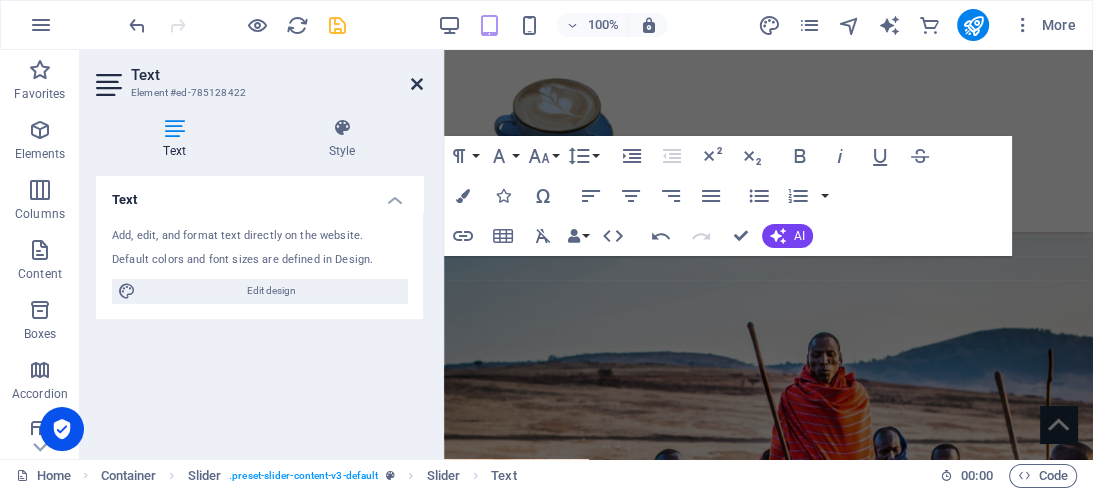 click at bounding box center (417, 84) 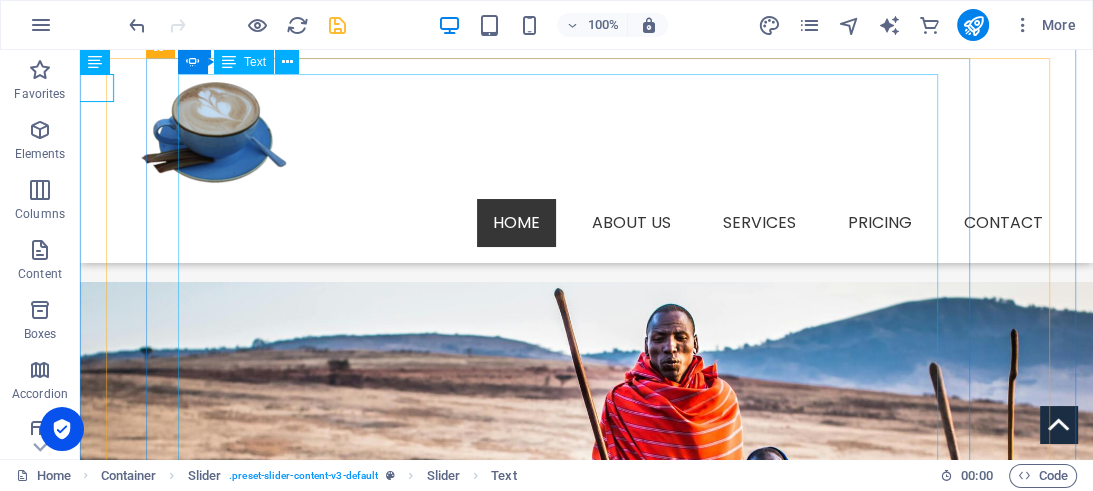 scroll, scrollTop: 2139, scrollLeft: 0, axis: vertical 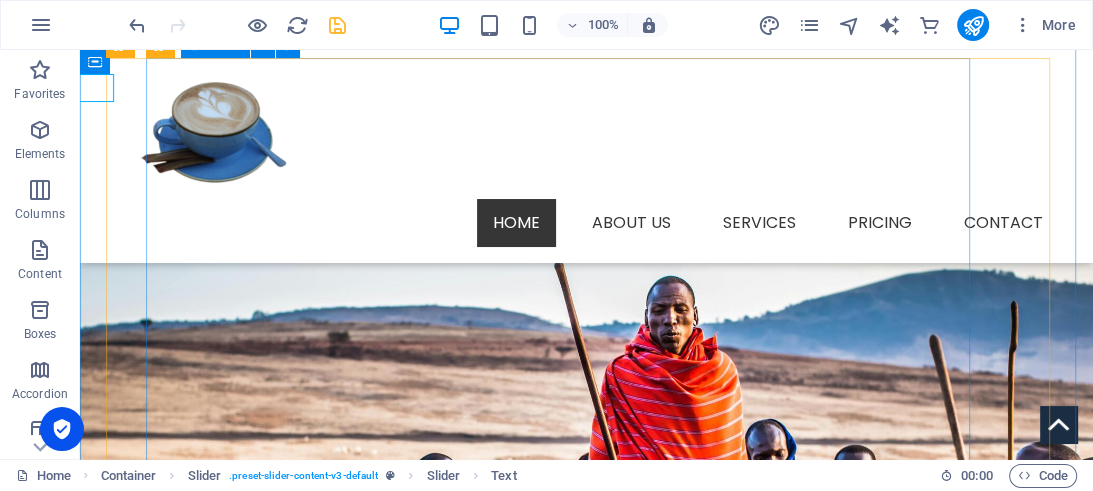 click at bounding box center (567, 1158) 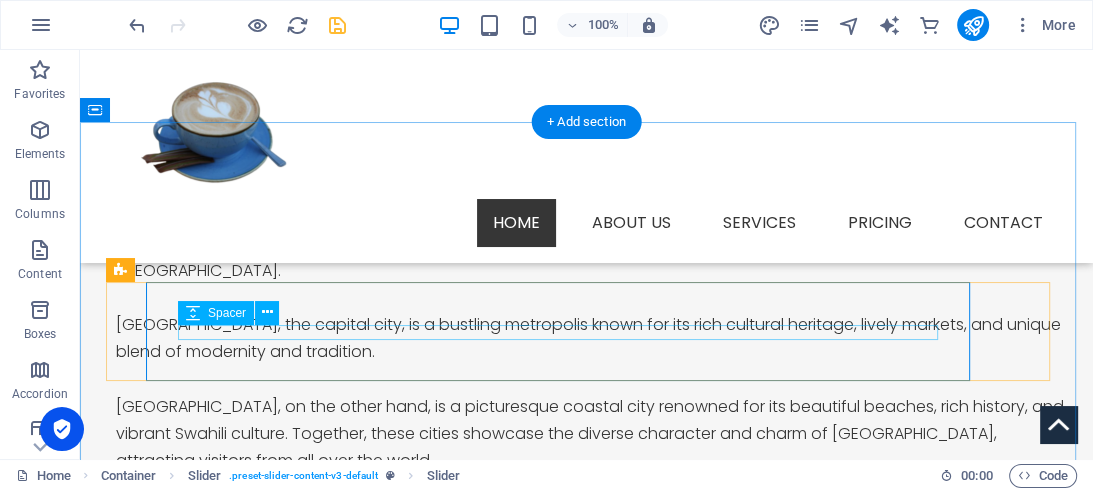 scroll, scrollTop: 1928, scrollLeft: 0, axis: vertical 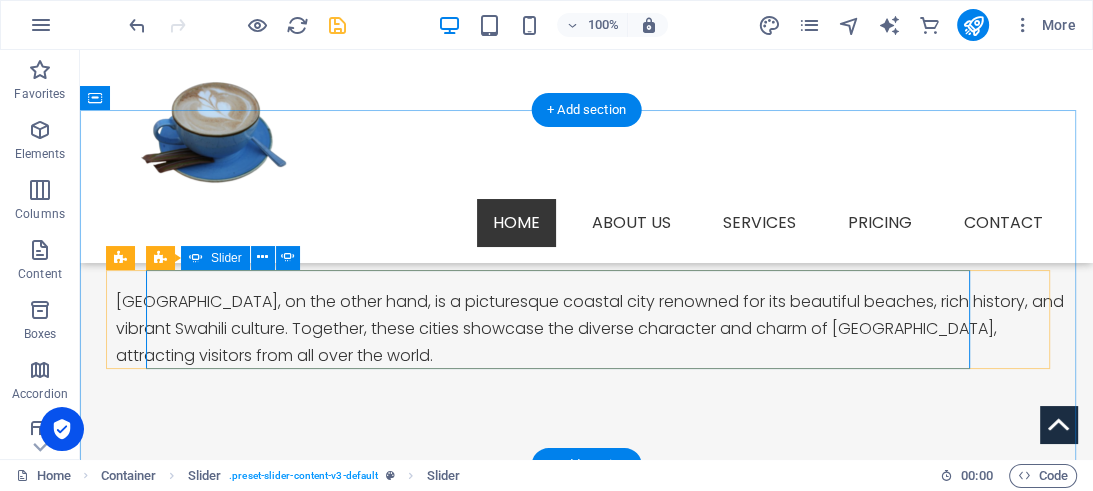 click at bounding box center (567, 1369) 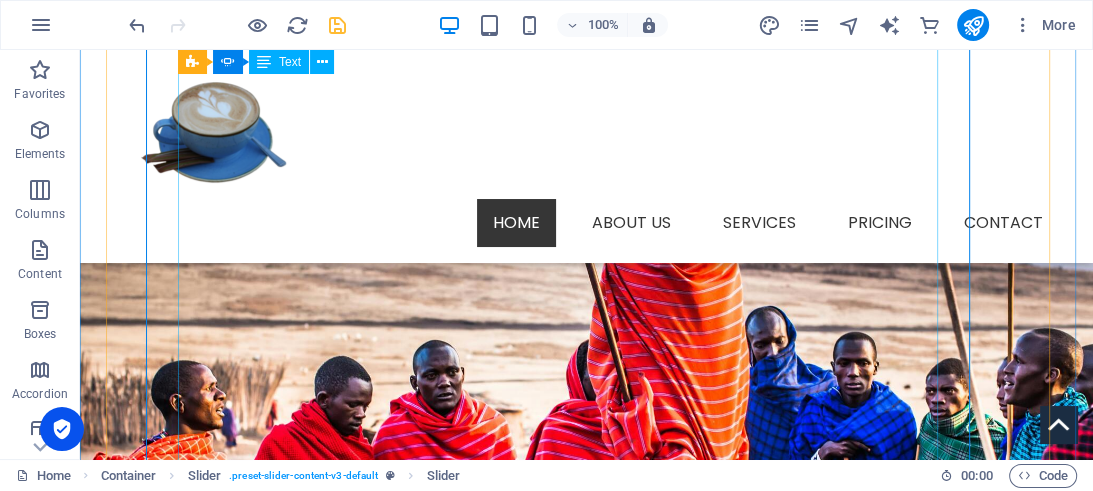 scroll, scrollTop: 2245, scrollLeft: 0, axis: vertical 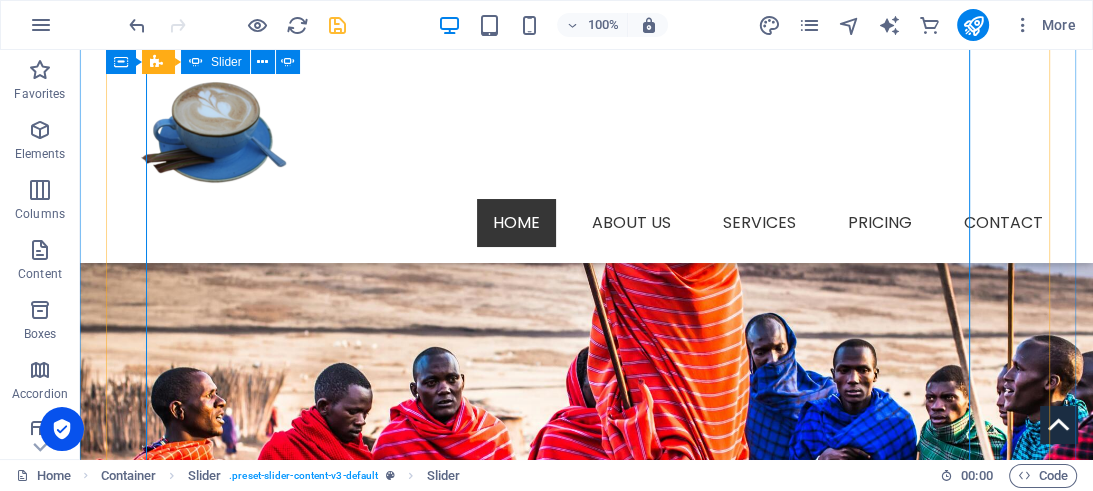 click at bounding box center [567, 1052] 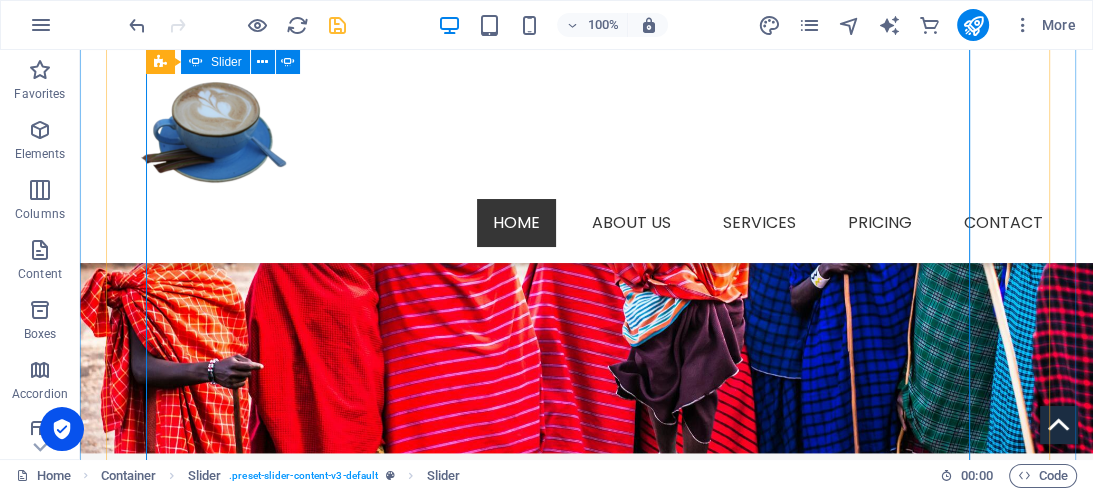 scroll, scrollTop: 2243, scrollLeft: 0, axis: vertical 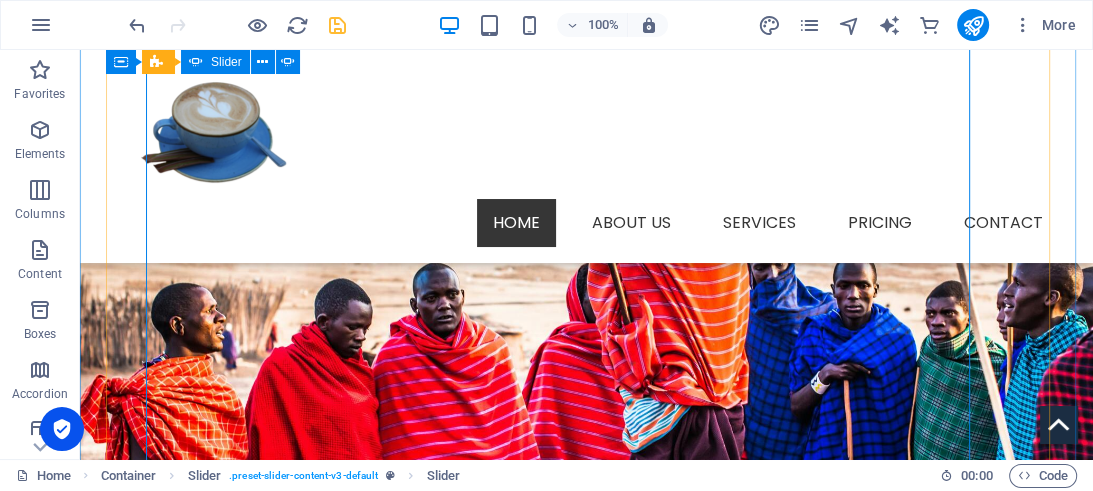 click at bounding box center [567, 1054] 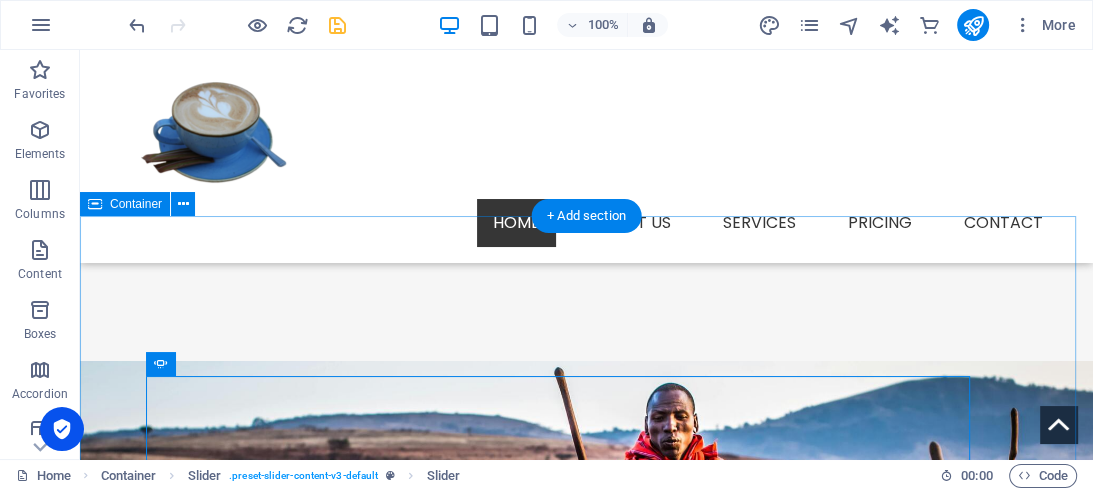 scroll, scrollTop: 1821, scrollLeft: 0, axis: vertical 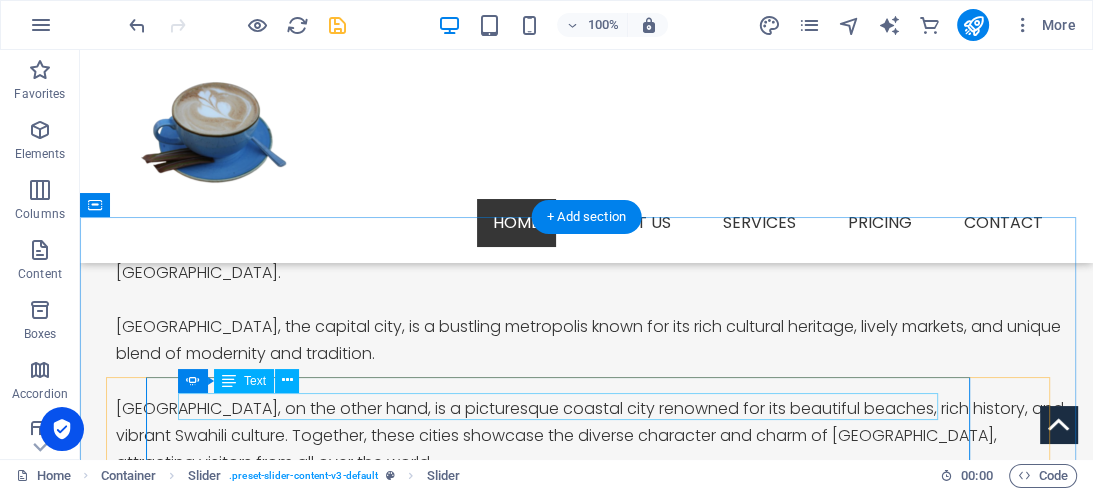 click on "### About Swahili people" at bounding box center [-273, 2277] 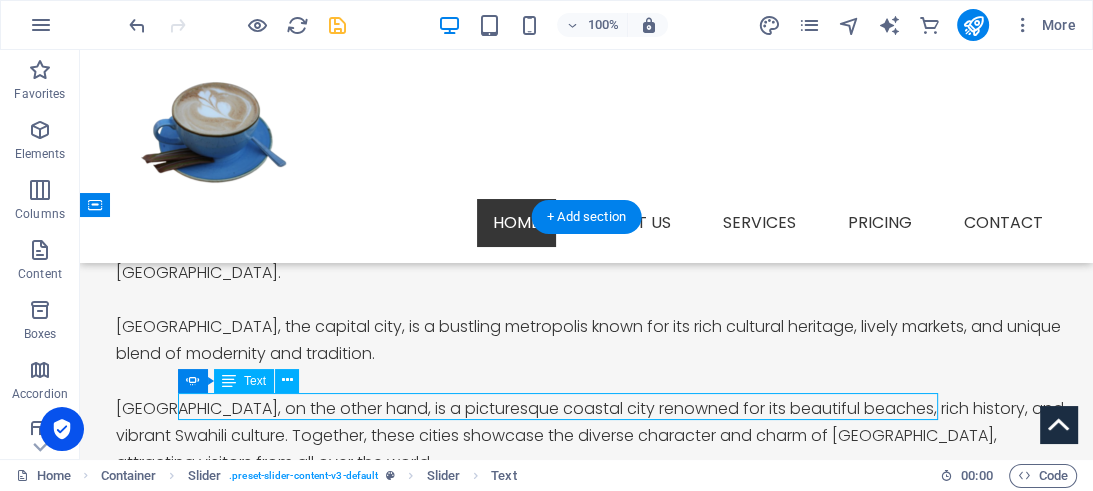 click on "### About Swahili people" at bounding box center (-273, 2277) 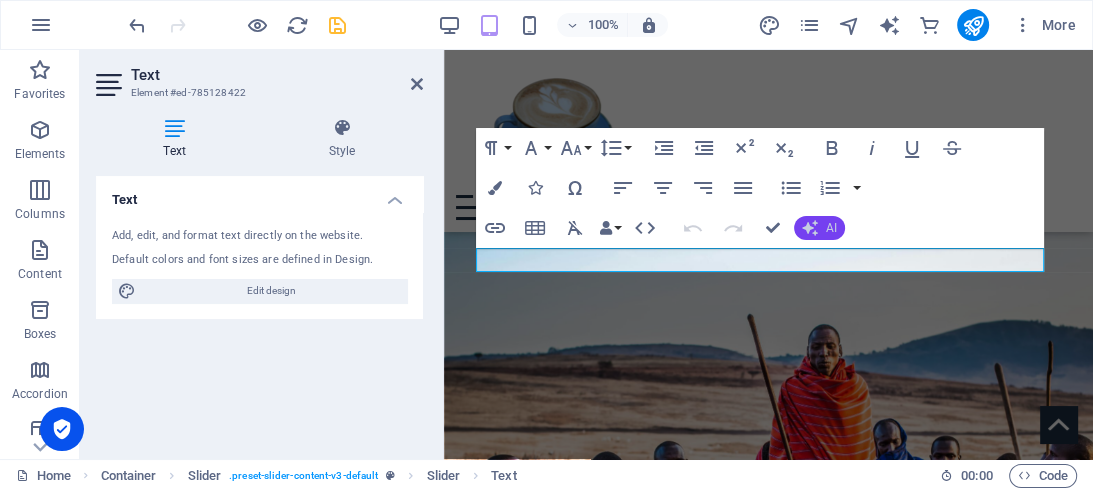 click on "AI" at bounding box center (819, 228) 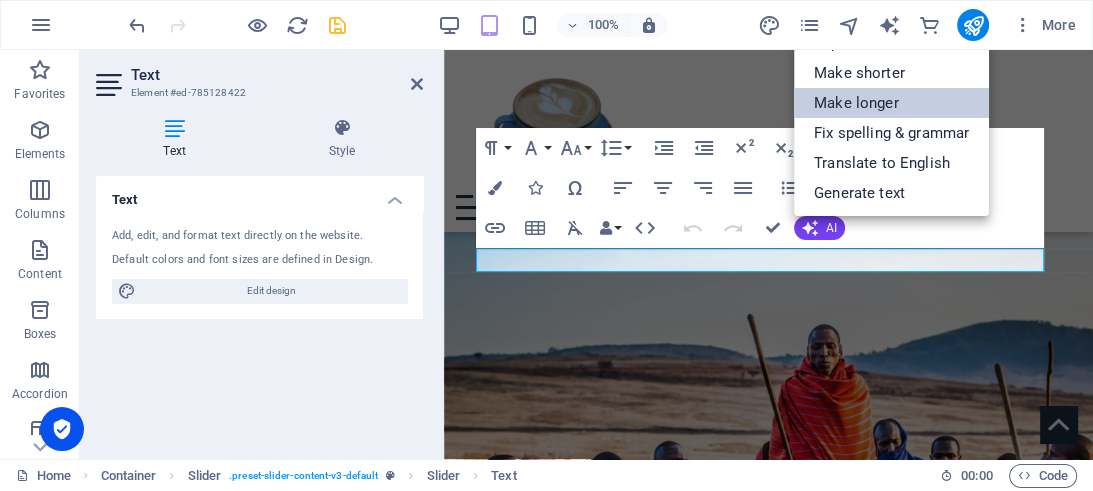 drag, startPoint x: 859, startPoint y: 102, endPoint x: 413, endPoint y: 53, distance: 448.68362 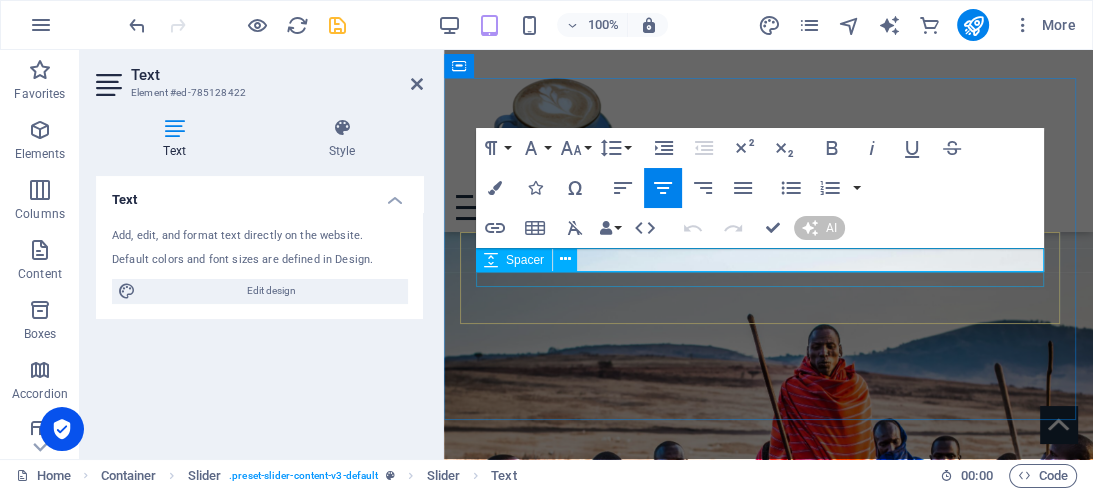 type 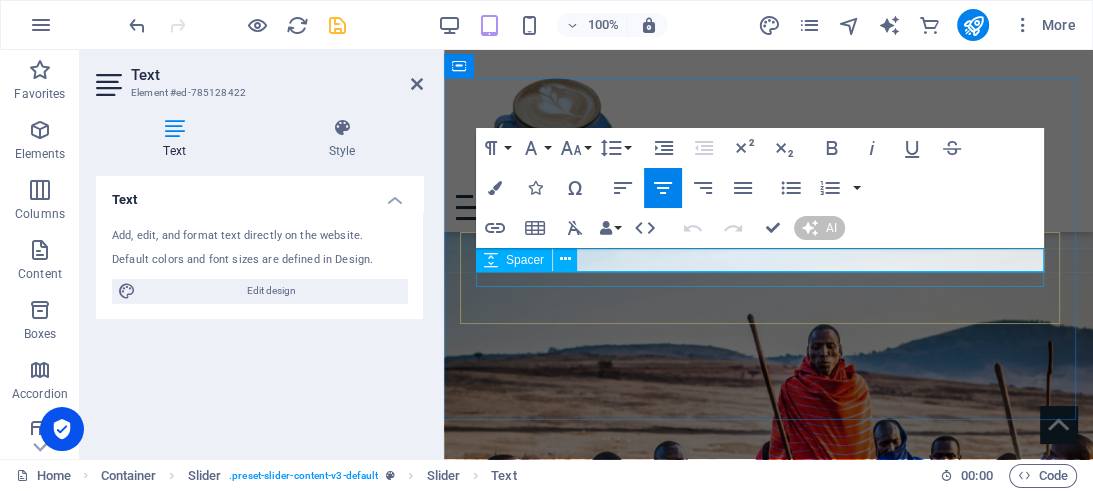 scroll, scrollTop: 595, scrollLeft: 0, axis: vertical 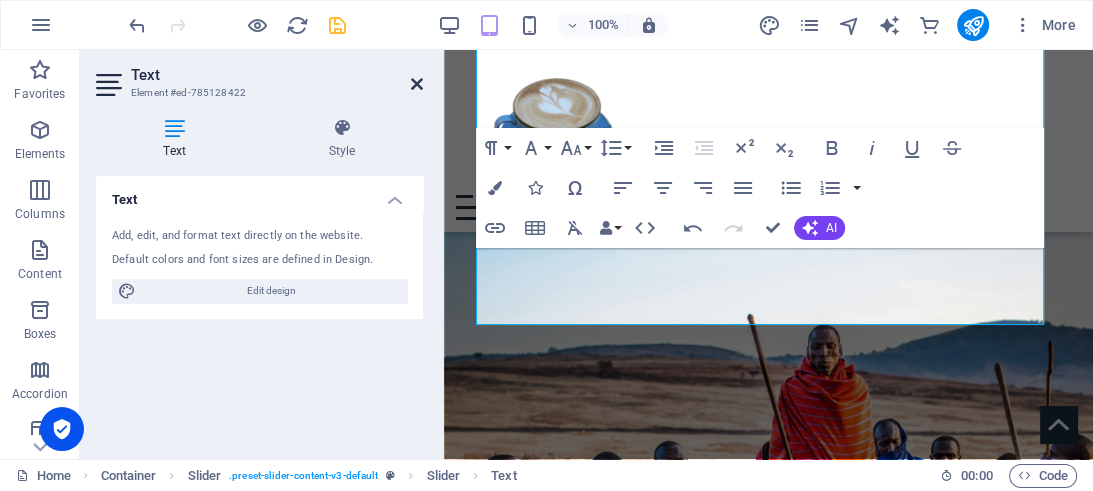 click at bounding box center [417, 84] 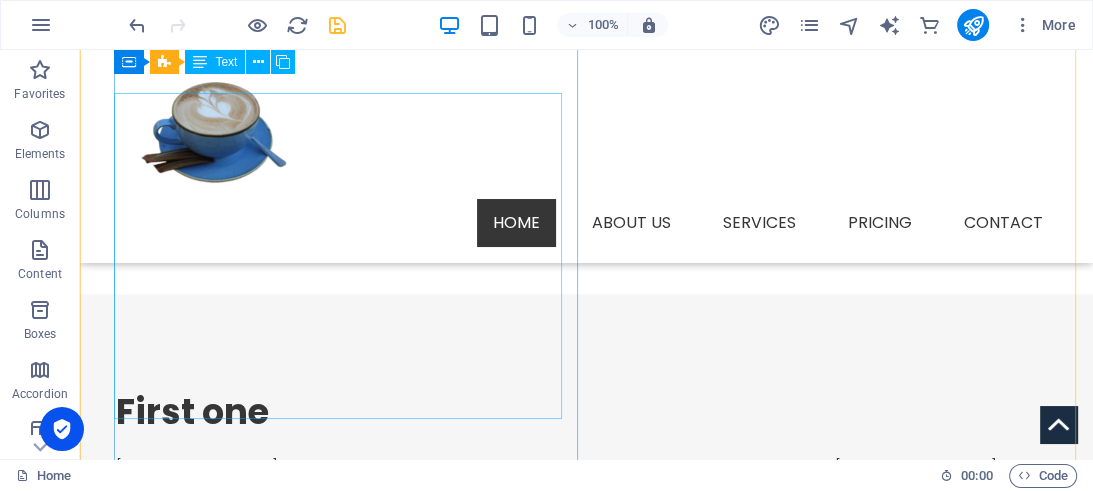 scroll, scrollTop: 1506, scrollLeft: 0, axis: vertical 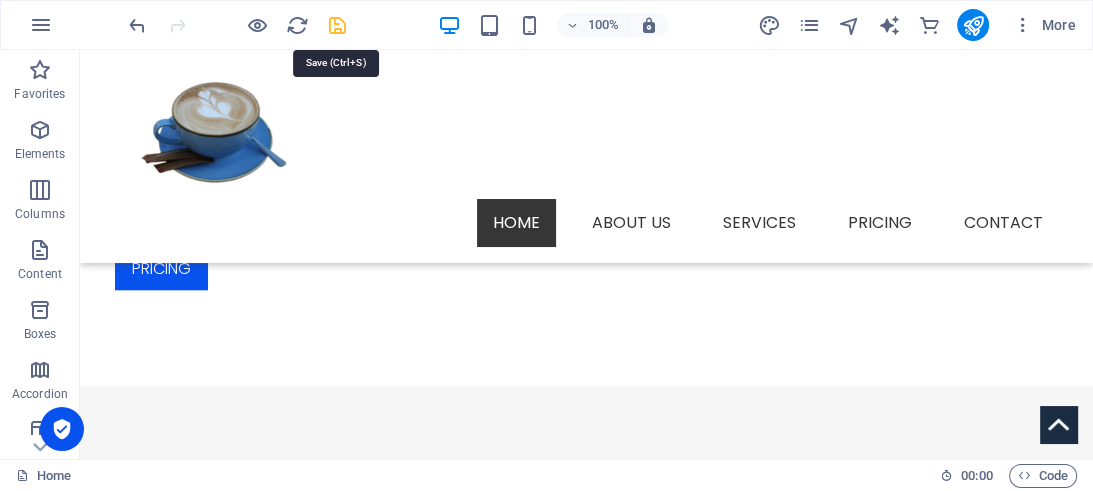 click at bounding box center [337, 25] 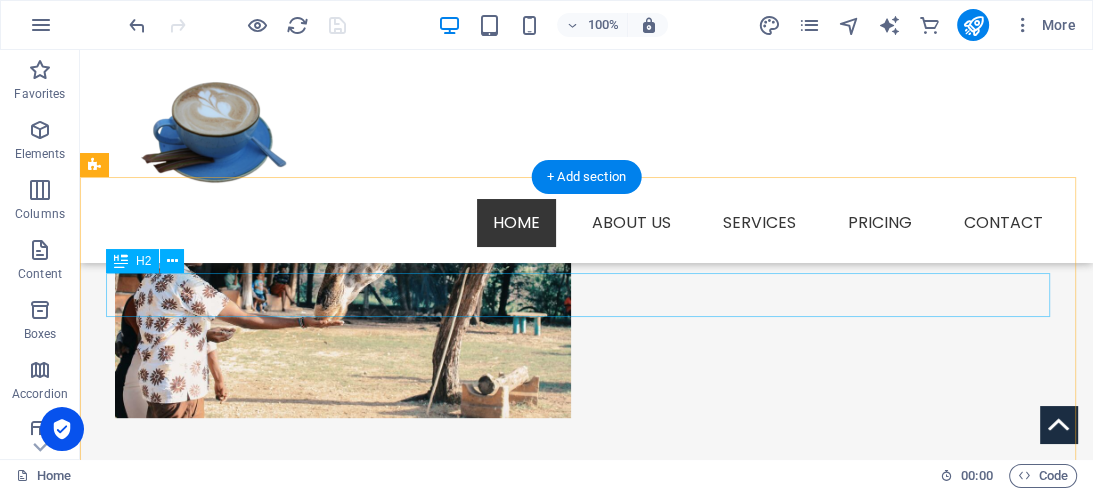 scroll, scrollTop: 661, scrollLeft: 0, axis: vertical 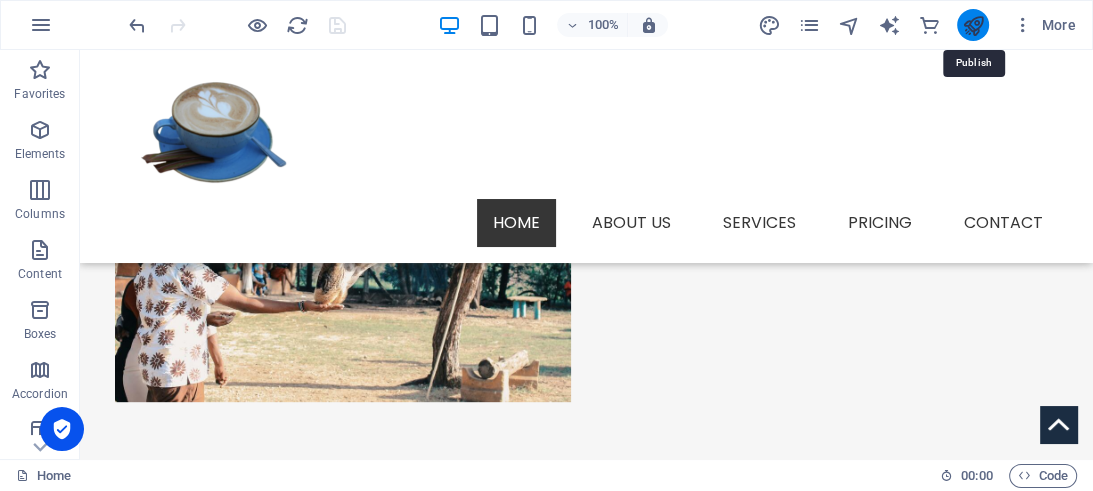 click at bounding box center [972, 25] 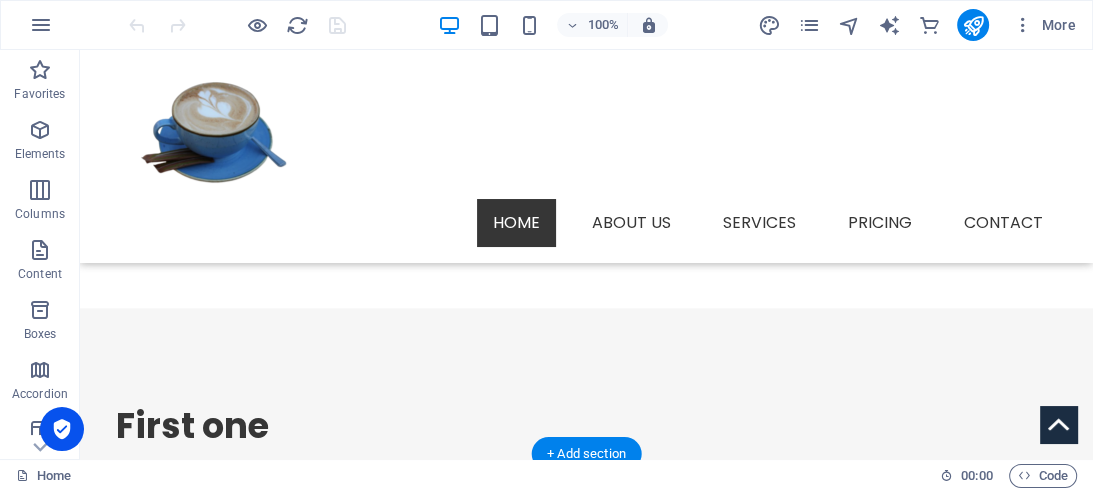 scroll, scrollTop: 1689, scrollLeft: 0, axis: vertical 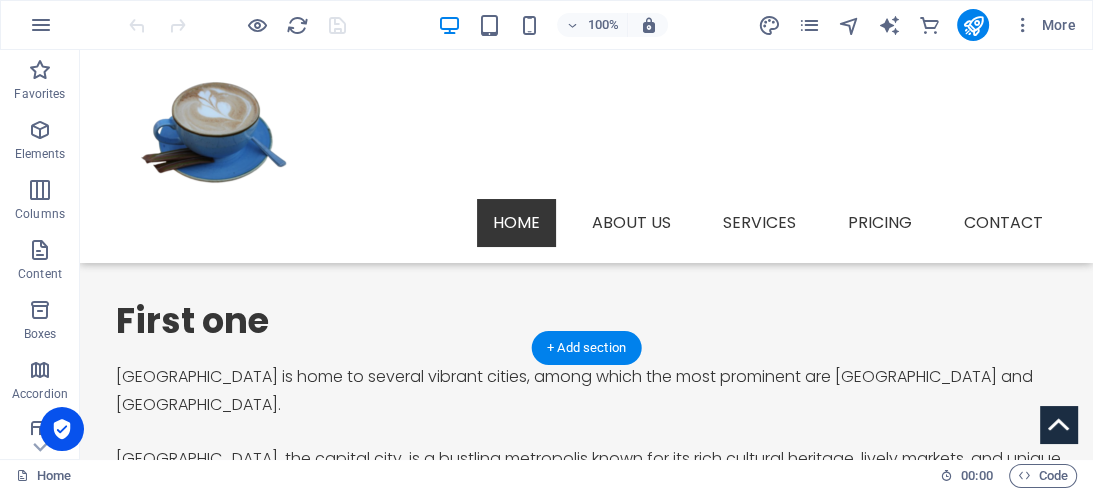 click at bounding box center (586, 995) 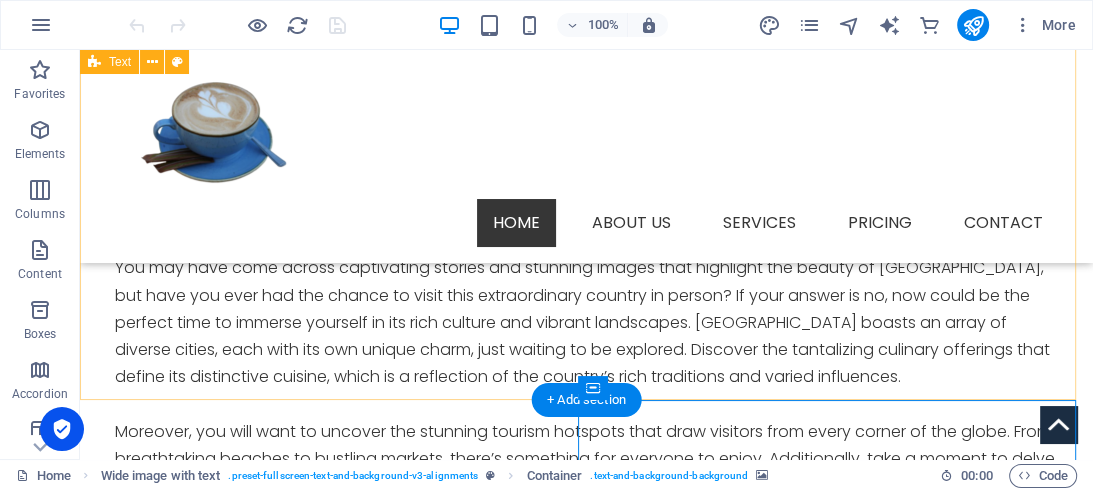 scroll, scrollTop: 1056, scrollLeft: 0, axis: vertical 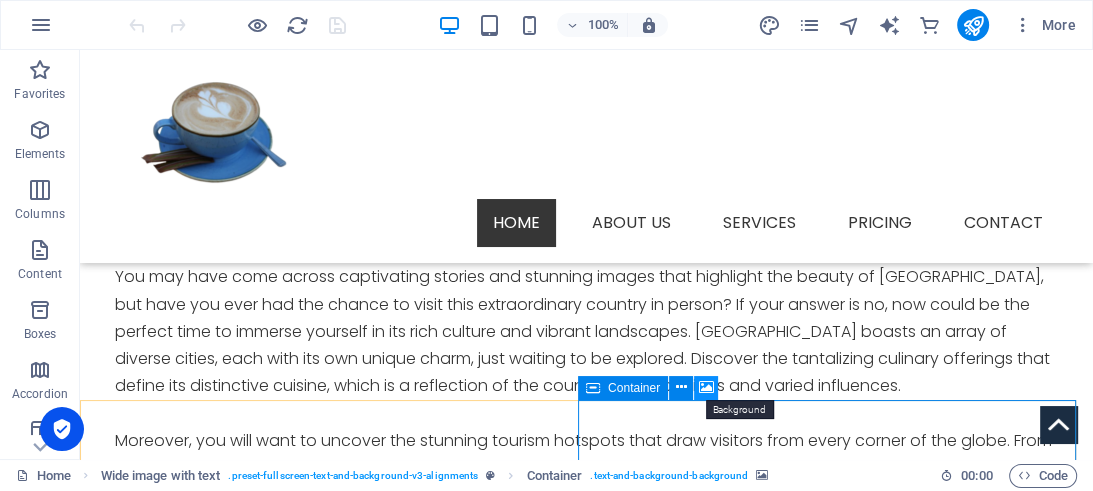 drag, startPoint x: 703, startPoint y: 386, endPoint x: 206, endPoint y: 216, distance: 525.2704 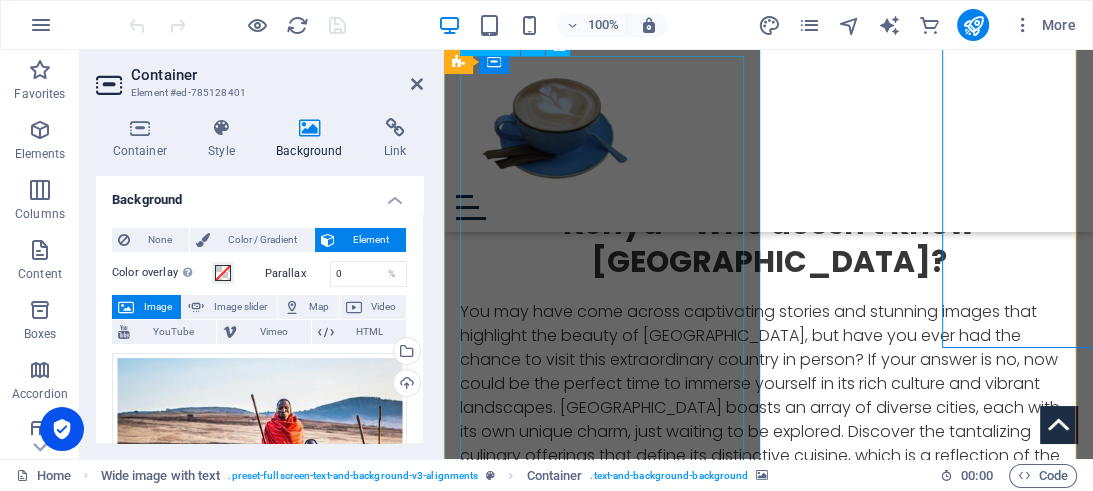 scroll, scrollTop: 1690, scrollLeft: 0, axis: vertical 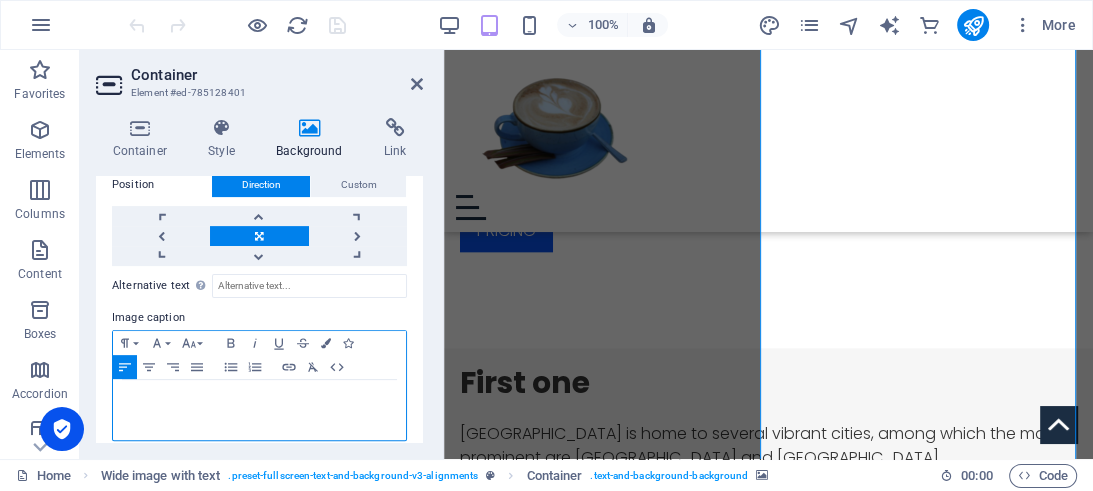 click at bounding box center [259, 399] 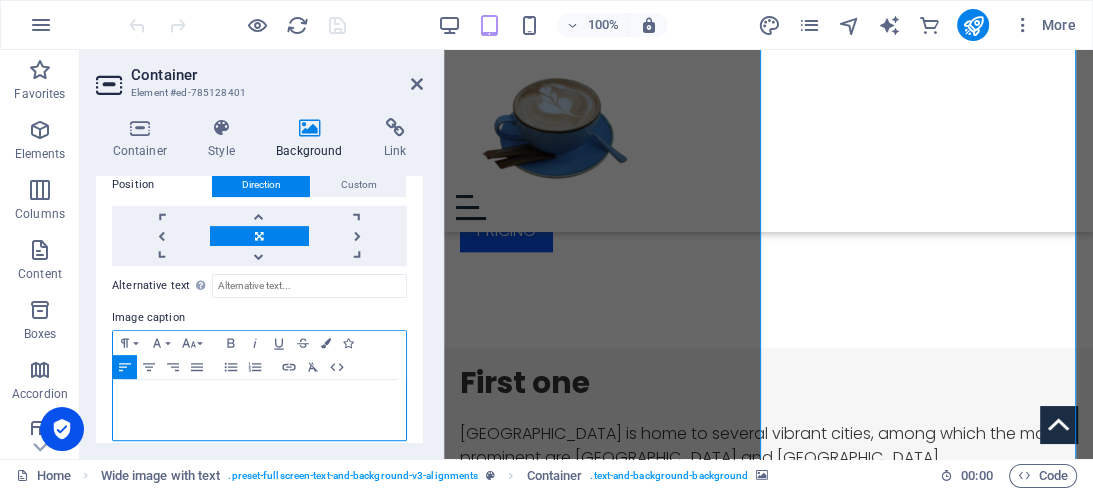 type 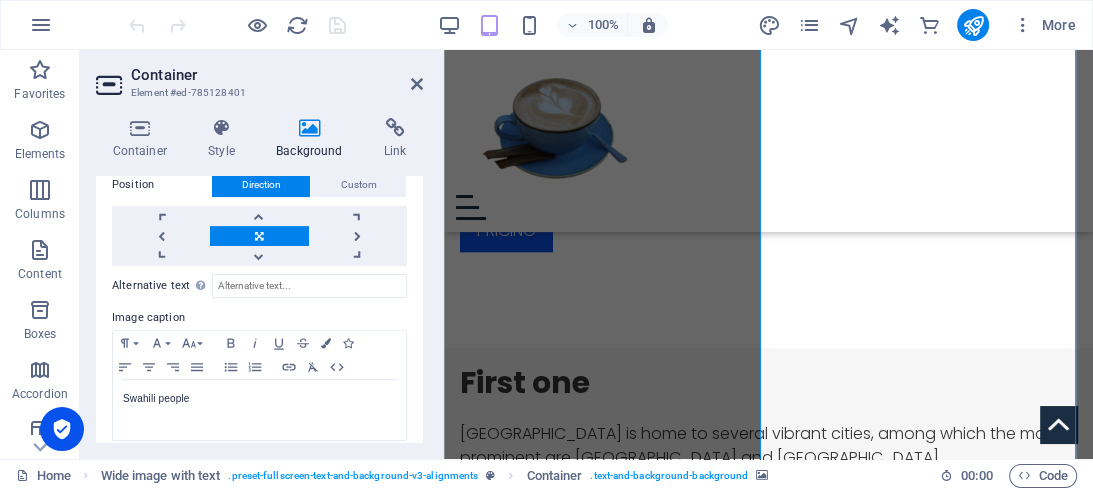 click on "Image caption" at bounding box center [259, 318] 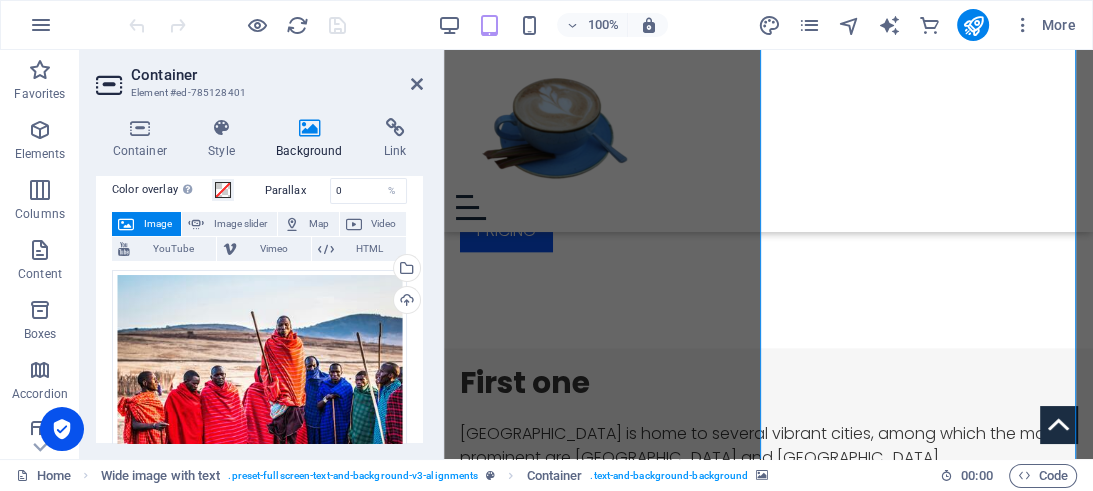 scroll, scrollTop: 0, scrollLeft: 0, axis: both 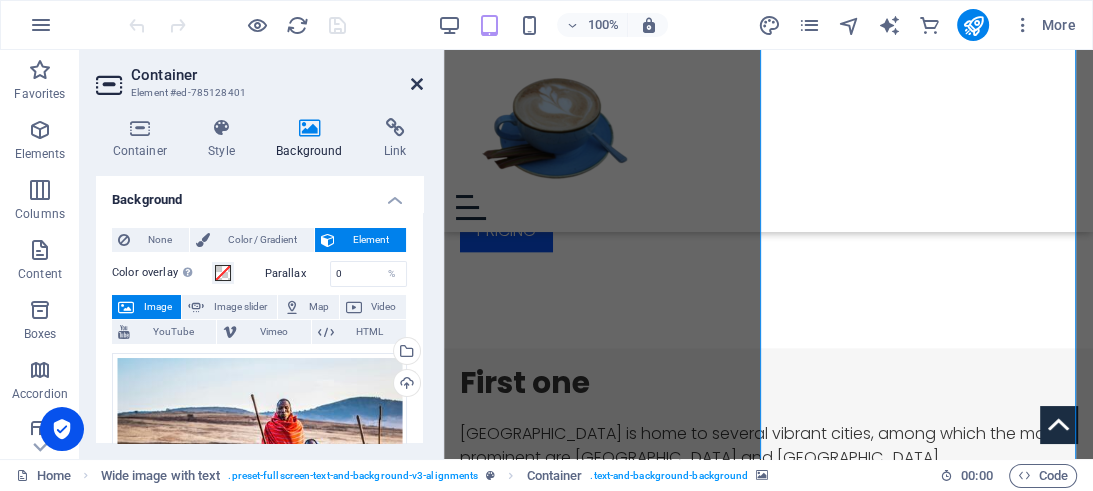 click at bounding box center (417, 84) 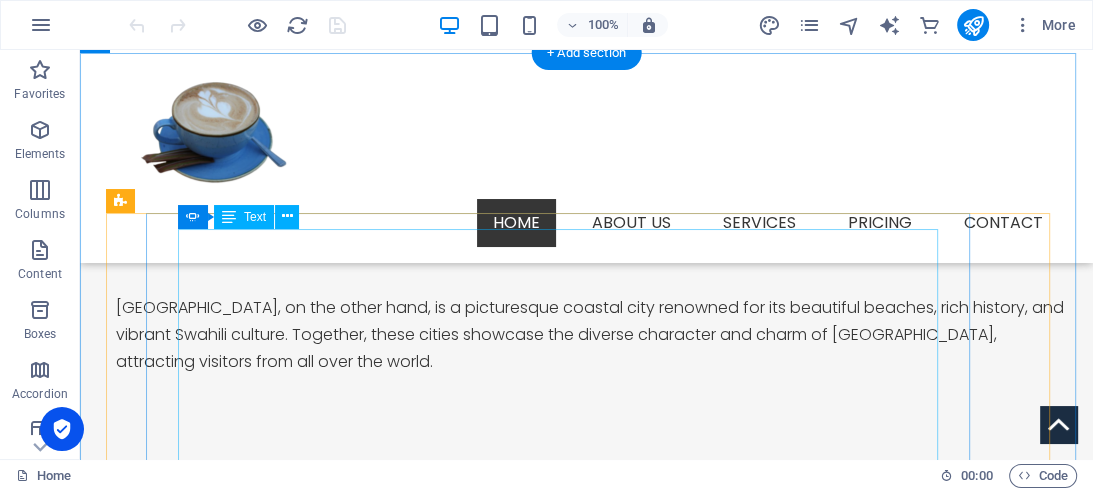 scroll, scrollTop: 2014, scrollLeft: 0, axis: vertical 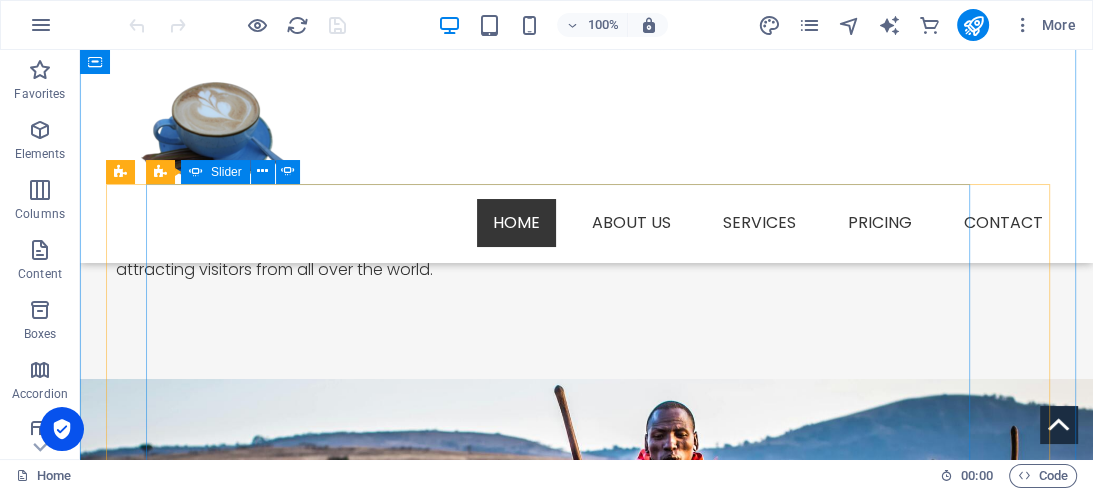 click on "### About [GEOGRAPHIC_DATA] and [GEOGRAPHIC_DATA] [GEOGRAPHIC_DATA], the vibrant capital city of [GEOGRAPHIC_DATA], is not only a bustling metropolis but also a dynamic hub that beautifully blends culture, history, and nature. Known for its unique mix of modern skyscrapers and rich heritage, [GEOGRAPHIC_DATA] boasts a diverse array of attractions, from its thriving markets and world-class restaurants to its fascinating museums and lively art scene. As one of Africa's most influential cities, it serves as a cultural and economic center, drawing visitors from around the globe who are eager to experience its energetic atmosphere and the warmth of its people. Together, [GEOGRAPHIC_DATA] and [GEOGRAPHIC_DATA] provide an unparalleled experience for travelers, showcasing the best of both urban and natural environments. Whether you're exploring the city's rich cultural offerings or venturing into the wild, [GEOGRAPHIC_DATA] promises an unforgettable adventure for all who visit. Third Slide ### About the Swahili People First Slide ### About Mombasa and Its Beaches" at bounding box center [567, 1665] 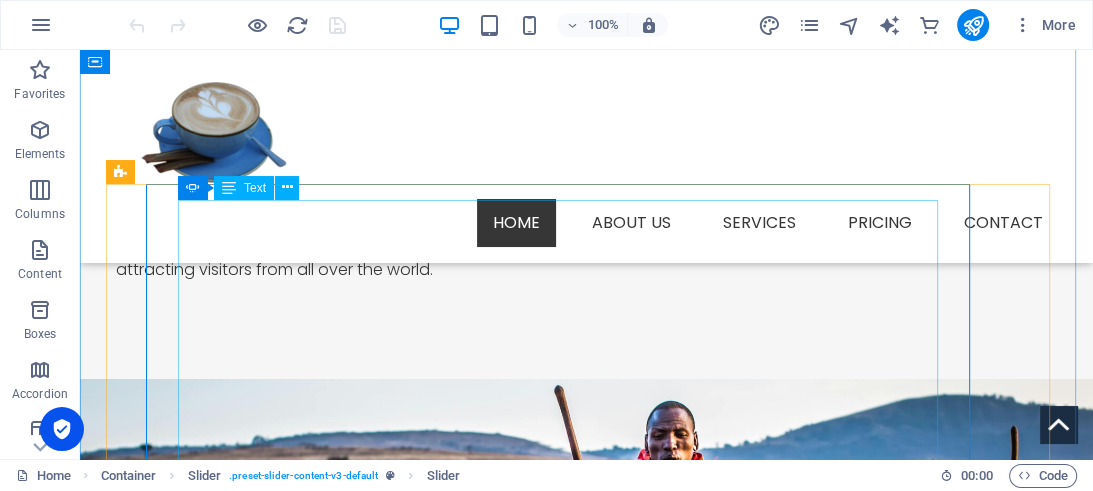 click on "### About Mombasa and Its Beaches [GEOGRAPHIC_DATA], [GEOGRAPHIC_DATA]'s vibrant coastal city, is a stunning destination that beautifully merges rich history, diverse culture, and breathtaking natural beauty. Known for its warm, welcoming atmosphere, [GEOGRAPHIC_DATA] offers a unique experience that draws visitors from around the globe. The city is renowned not only for its bustling urban life but also for its spectacular beaches that line the coastline along the [GEOGRAPHIC_DATA]. The beaches of [GEOGRAPHIC_DATA] are among the country's most alluring features. With powdery white sands and crystal-clear turquoise waters, these coastal gems provide the perfect backdrop for relaxation and adventure. Each beach has its own distinct charm, from the lively atmosphere of [GEOGRAPHIC_DATA], where sunbathers and water sports enthusiasts can thrive, to the more tranquil setting of [GEOGRAPHIC_DATA], which is ideal for a peaceful retreat away from the hustle and bustle." at bounding box center [-1097, 3148] 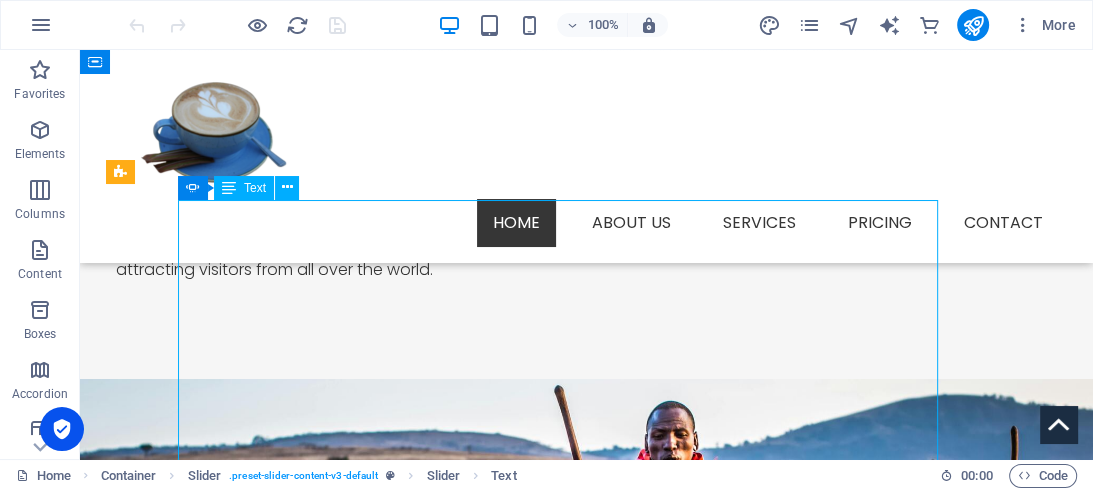 click on "### About Mombasa and Its Beaches [GEOGRAPHIC_DATA], [GEOGRAPHIC_DATA]'s vibrant coastal city, is a stunning destination that beautifully merges rich history, diverse culture, and breathtaking natural beauty. Known for its warm, welcoming atmosphere, [GEOGRAPHIC_DATA] offers a unique experience that draws visitors from around the globe. The city is renowned not only for its bustling urban life but also for its spectacular beaches that line the coastline along the [GEOGRAPHIC_DATA]. The beaches of [GEOGRAPHIC_DATA] are among the country's most alluring features. With powdery white sands and crystal-clear turquoise waters, these coastal gems provide the perfect backdrop for relaxation and adventure. Each beach has its own distinct charm, from the lively atmosphere of [GEOGRAPHIC_DATA], where sunbathers and water sports enthusiasts can thrive, to the more tranquil setting of [GEOGRAPHIC_DATA], which is ideal for a peaceful retreat away from the hustle and bustle." at bounding box center (-1097, 3148) 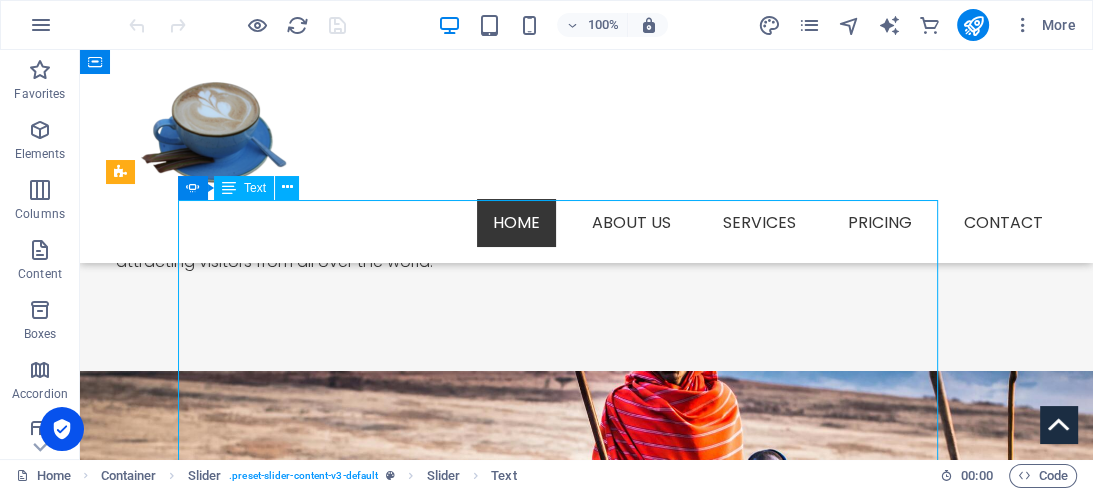 scroll, scrollTop: 2195, scrollLeft: 0, axis: vertical 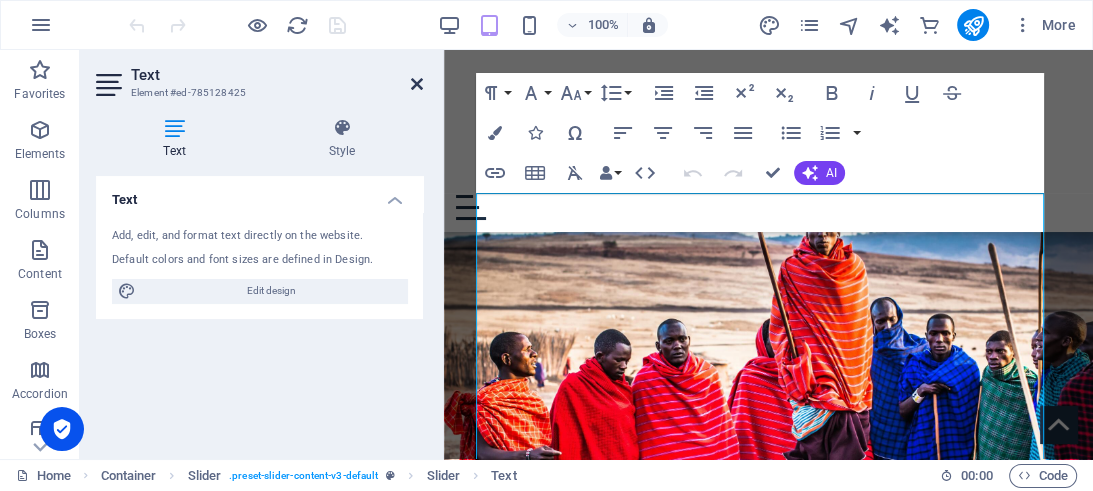 click at bounding box center [417, 84] 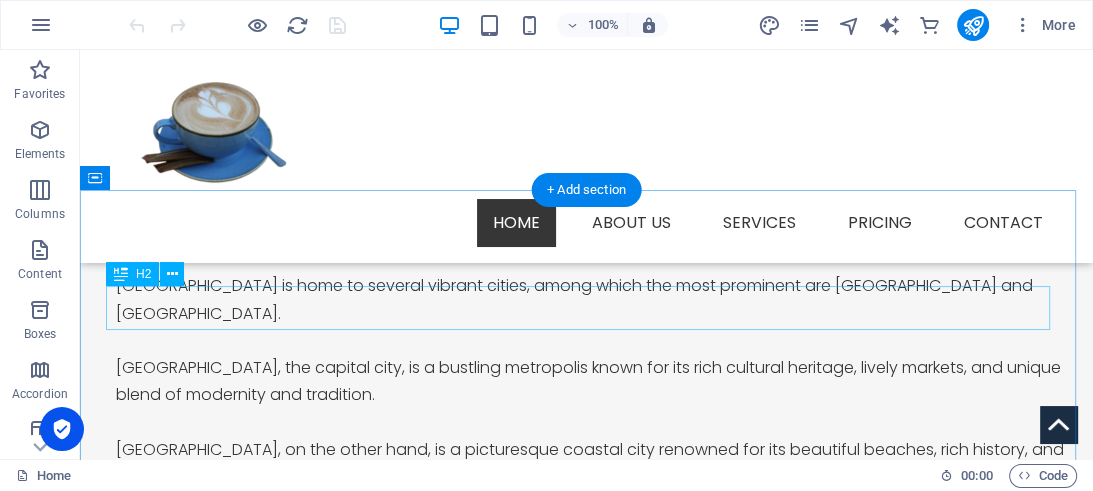scroll, scrollTop: 1886, scrollLeft: 0, axis: vertical 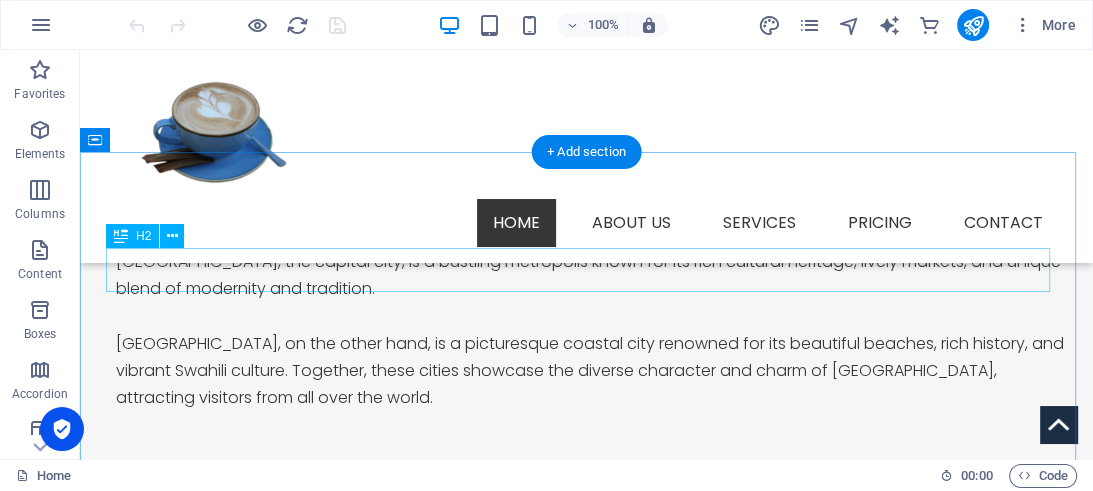 click on "Content Slider" at bounding box center [587, 1349] 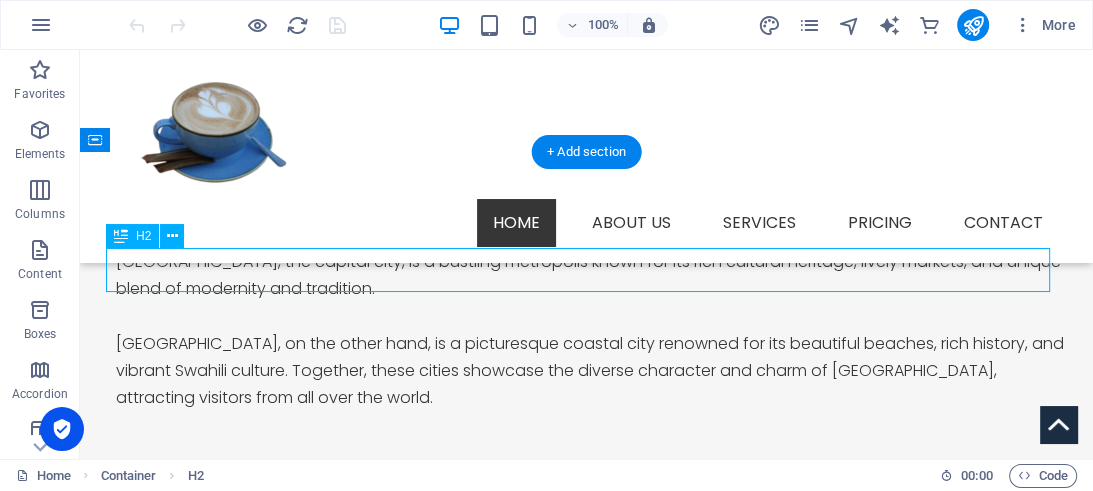 click on "Content Slider" at bounding box center [587, 1349] 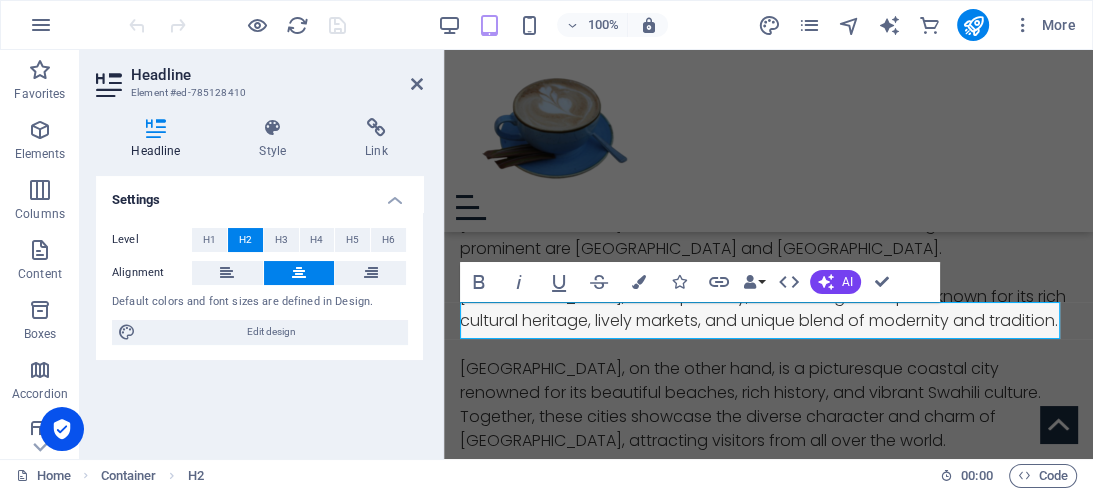 scroll, scrollTop: 2089, scrollLeft: 0, axis: vertical 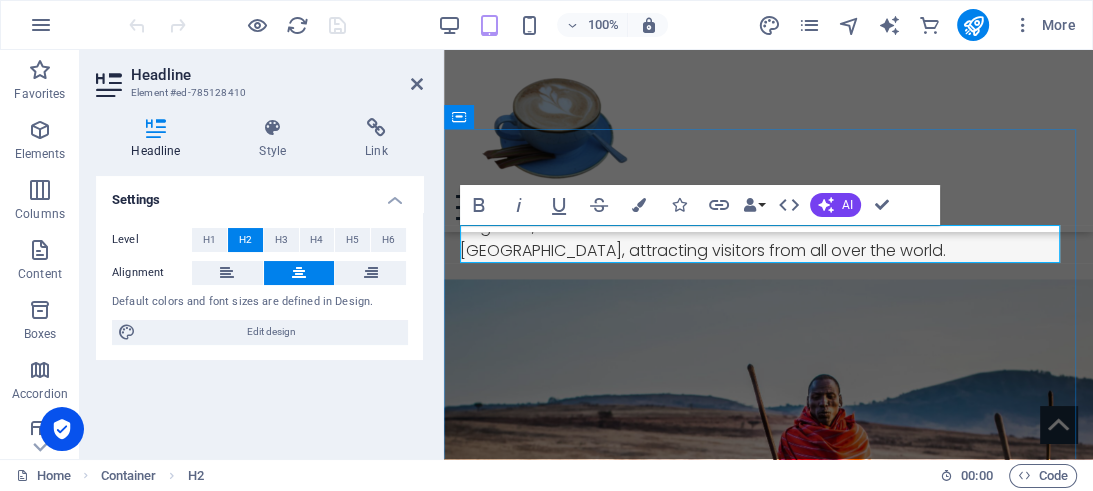 click on "Content Slider" at bounding box center [768, 1080] 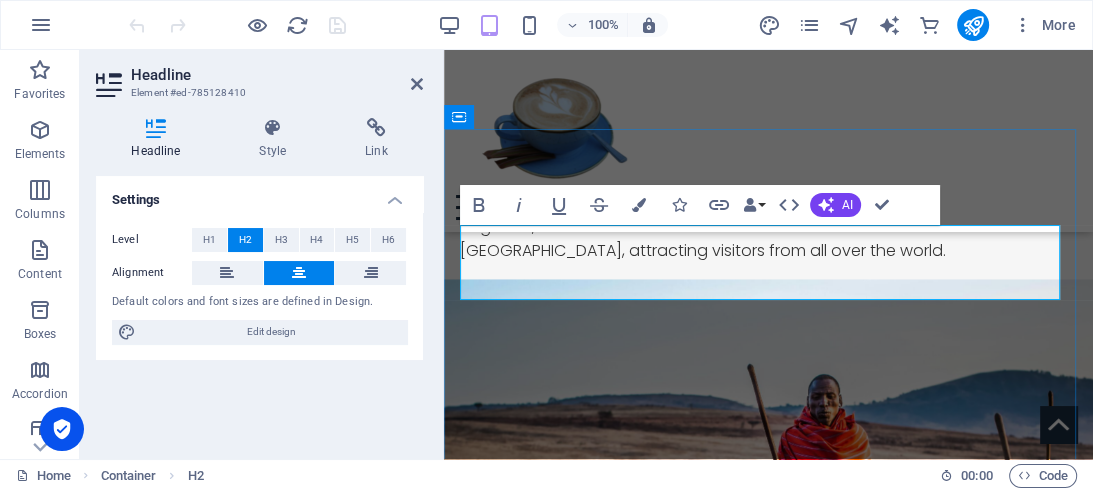 click on "About [GEOGRAPHIC_DATA], [GEOGRAPHIC_DATA] andSwahili Slider" at bounding box center [768, 1099] 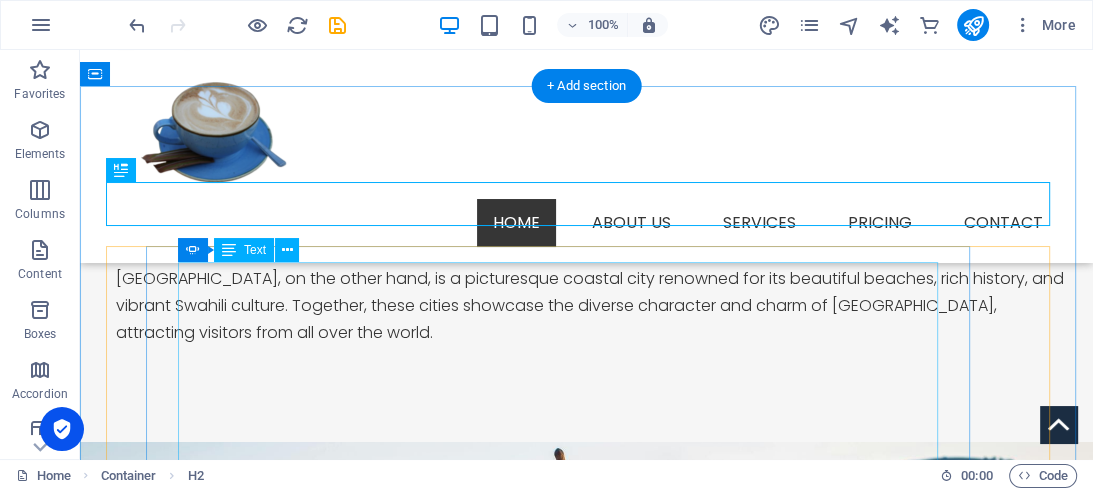 scroll, scrollTop: 1991, scrollLeft: 0, axis: vertical 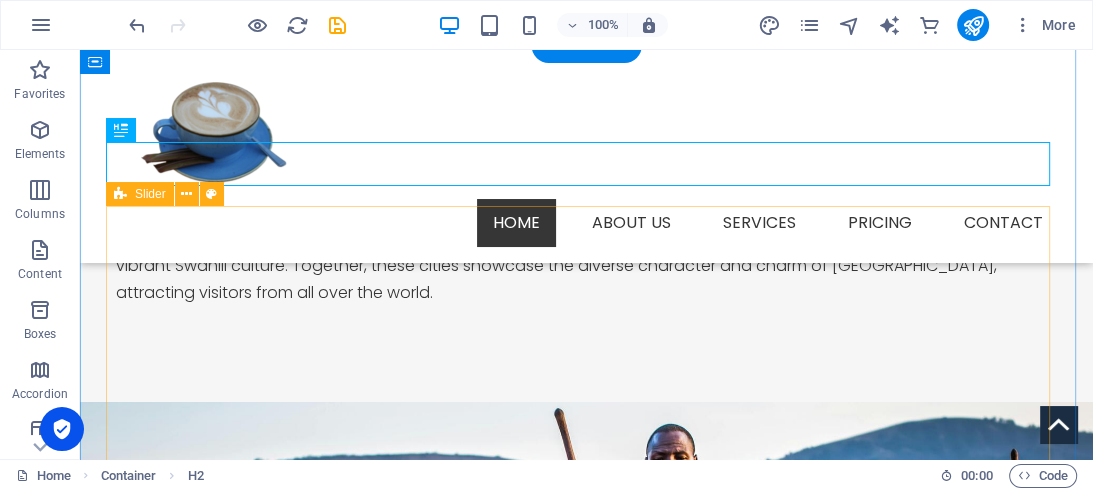 click on "### About [GEOGRAPHIC_DATA] and [GEOGRAPHIC_DATA] [GEOGRAPHIC_DATA], the vibrant capital city of [GEOGRAPHIC_DATA], is not only a bustling metropolis but also a dynamic hub that beautifully blends culture, history, and nature. Known for its unique mix of modern skyscrapers and rich heritage, [GEOGRAPHIC_DATA] boasts a diverse array of attractions, from its thriving markets and world-class restaurants to its fascinating museums and lively art scene. As one of Africa's most influential cities, it serves as a cultural and economic center, drawing visitors from around the globe who are eager to experience its energetic atmosphere and the warmth of its people. Together, [GEOGRAPHIC_DATA] and [GEOGRAPHIC_DATA] provide an unparalleled experience for travelers, showcasing the best of both urban and natural environments. Whether you're exploring the city's rich cultural offerings or venturing into the wild, [GEOGRAPHIC_DATA] promises an unforgettable adventure for all who visit. Third Slide ### About the Swahili People First Slide ### About Mombasa and Its Beaches" at bounding box center (587, 1719) 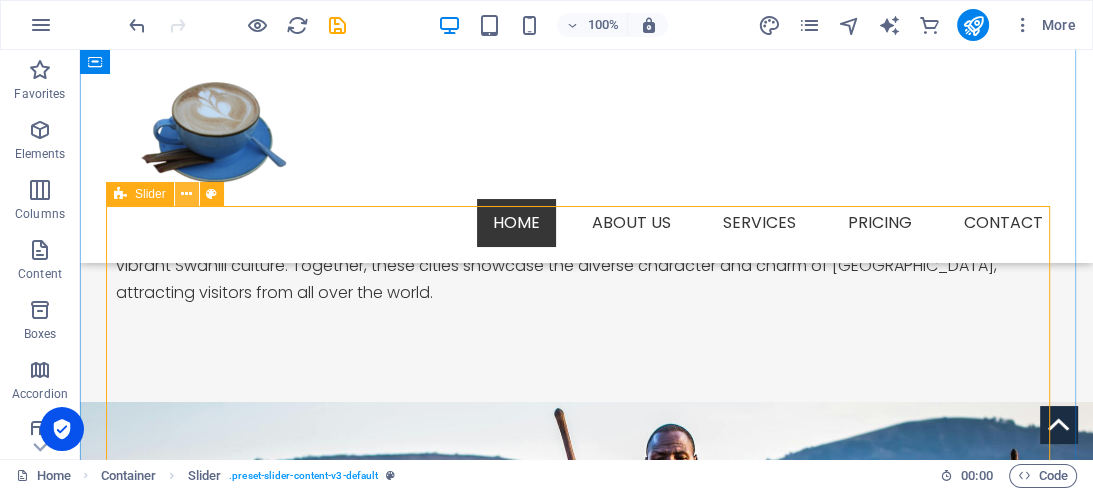 click at bounding box center [186, 194] 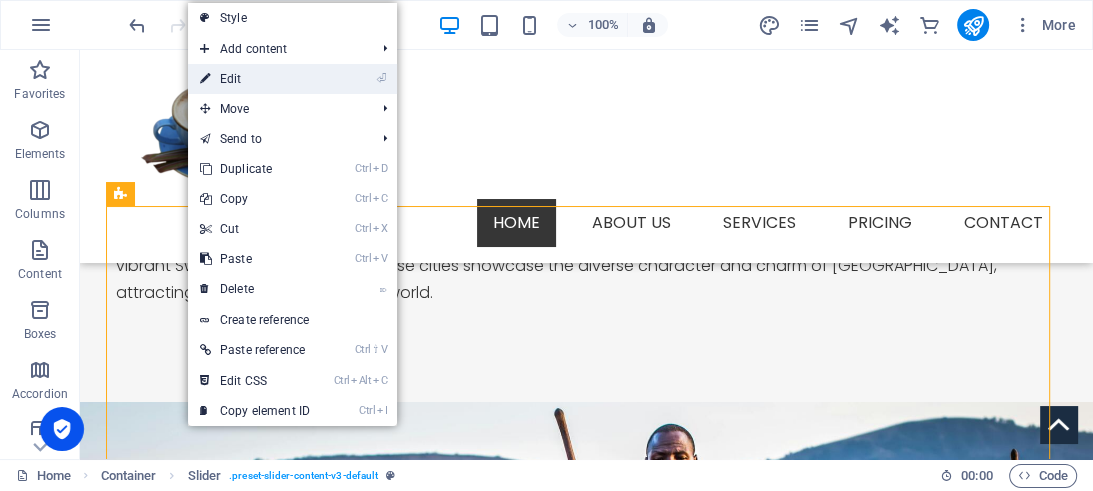 click on "⏎  Edit" at bounding box center [255, 79] 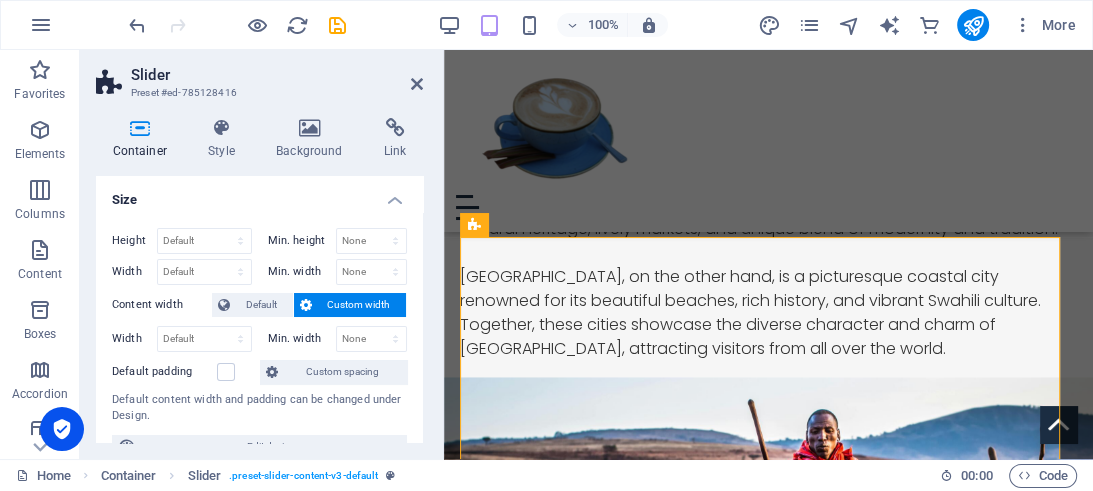 scroll, scrollTop: 2172, scrollLeft: 0, axis: vertical 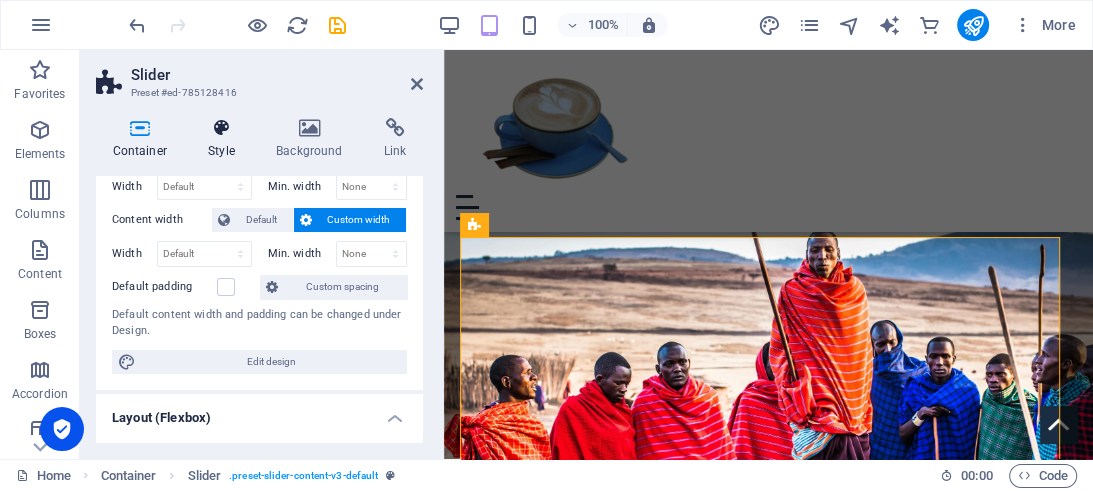 click at bounding box center [222, 128] 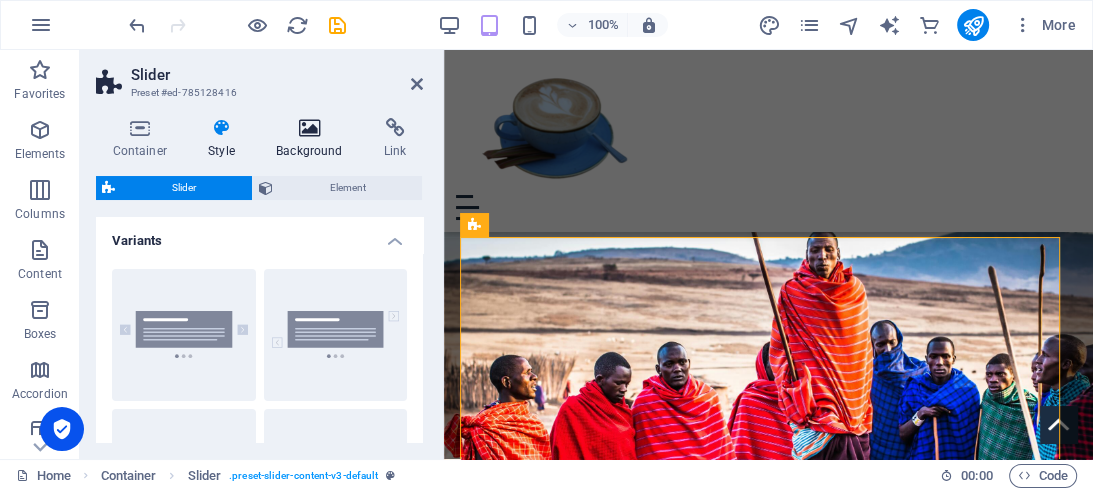 click at bounding box center (310, 128) 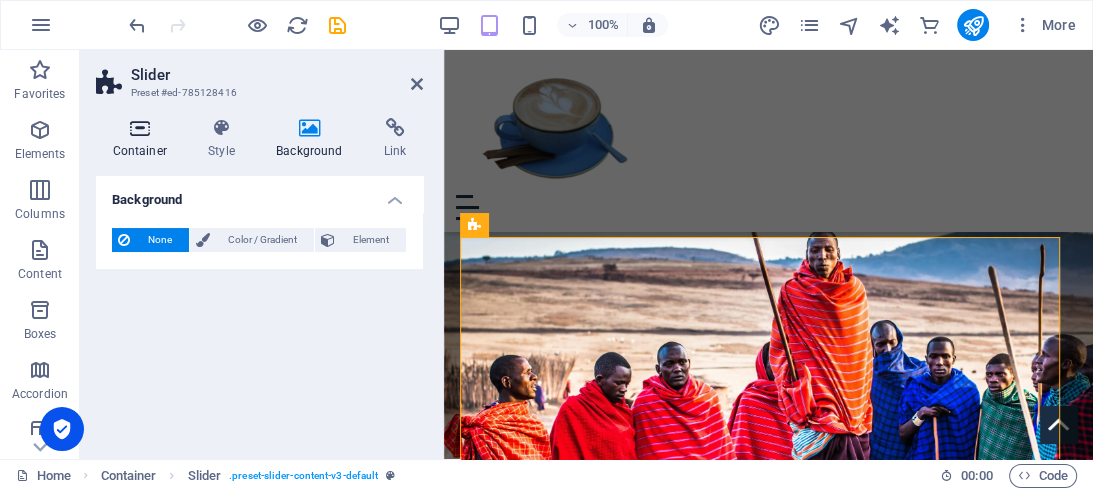 click at bounding box center (140, 128) 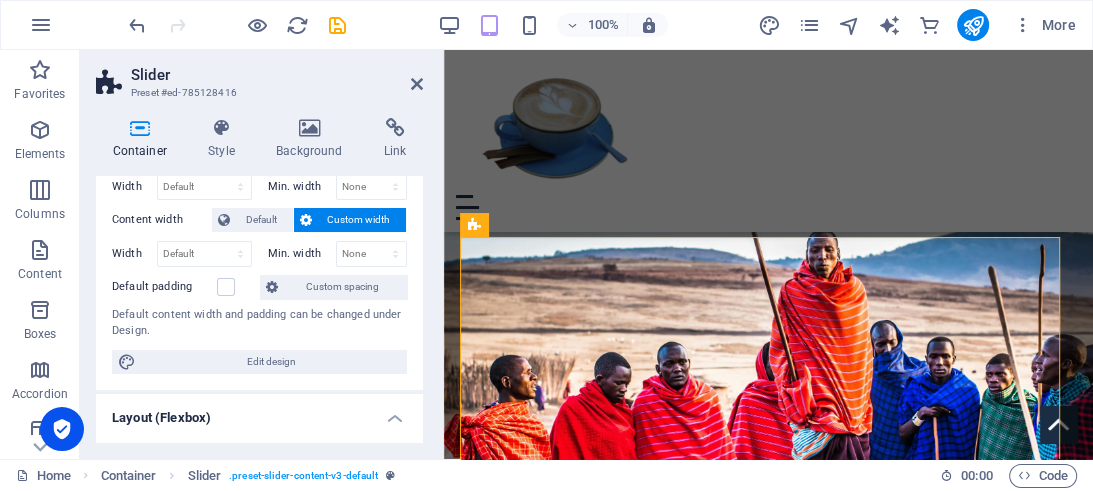 scroll, scrollTop: 85, scrollLeft: 0, axis: vertical 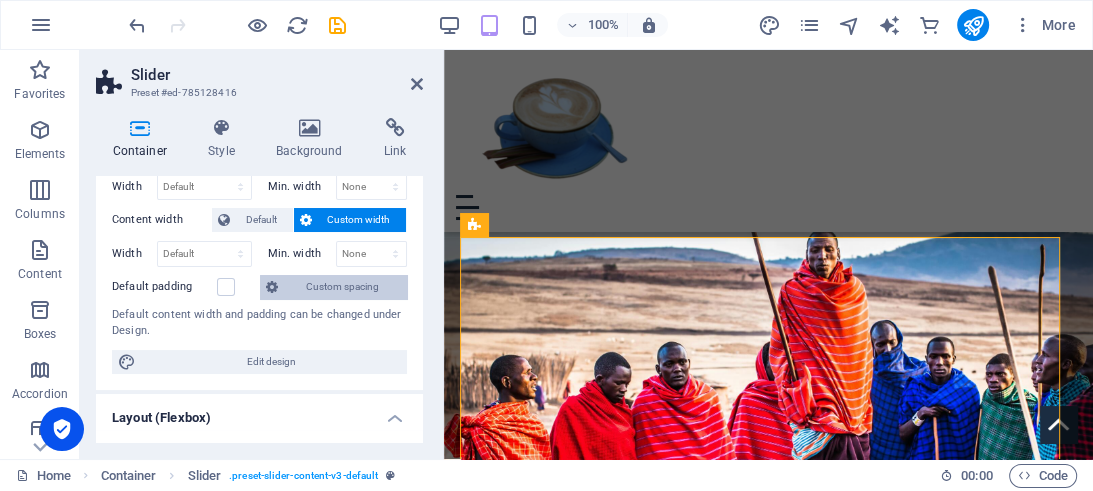 click on "Custom spacing" at bounding box center [342, 287] 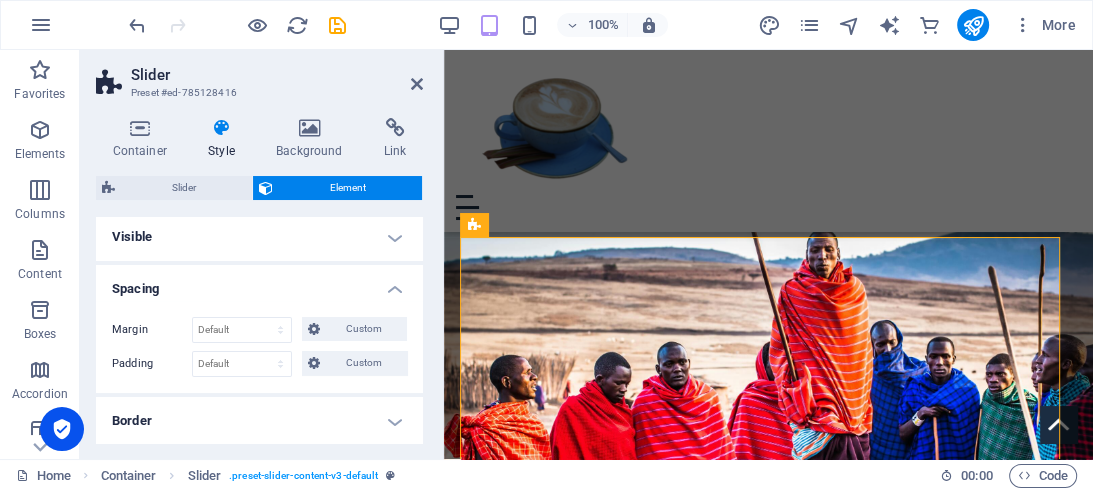 scroll, scrollTop: 0, scrollLeft: 0, axis: both 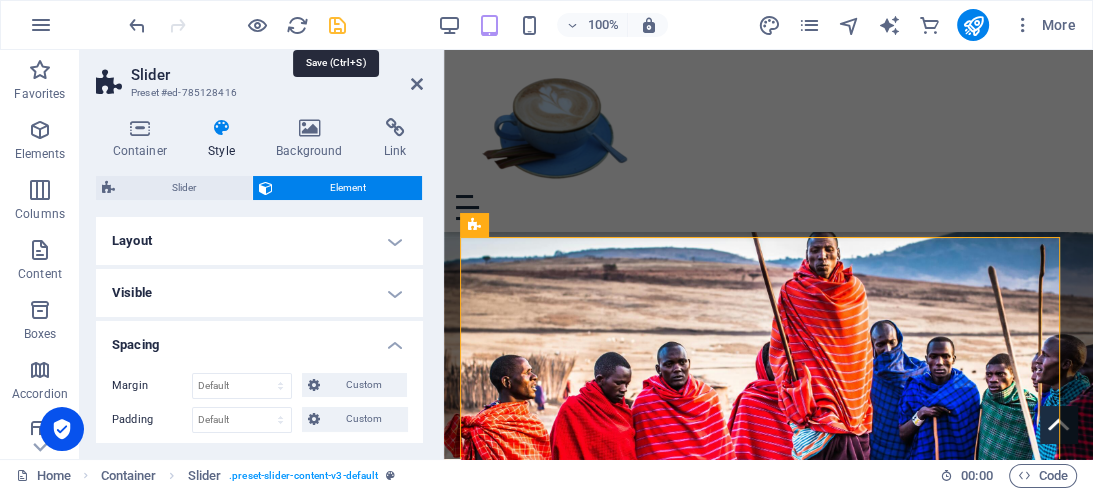 click at bounding box center [337, 25] 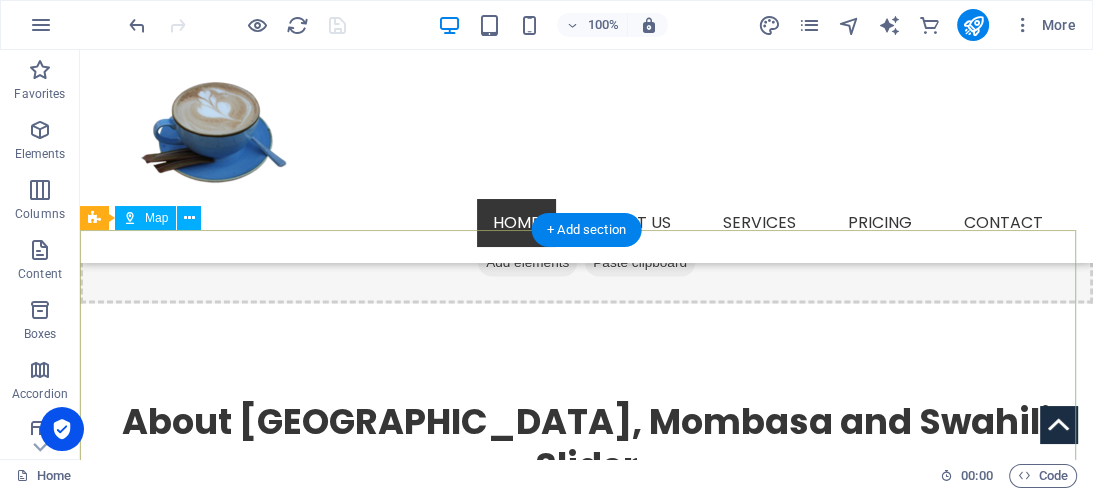 scroll, scrollTop: 2708, scrollLeft: 0, axis: vertical 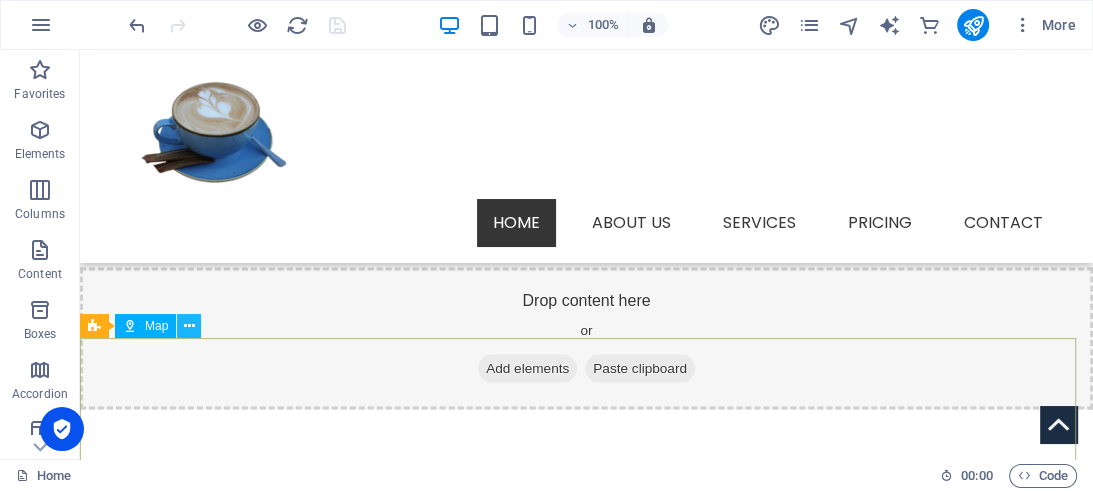 click at bounding box center [189, 326] 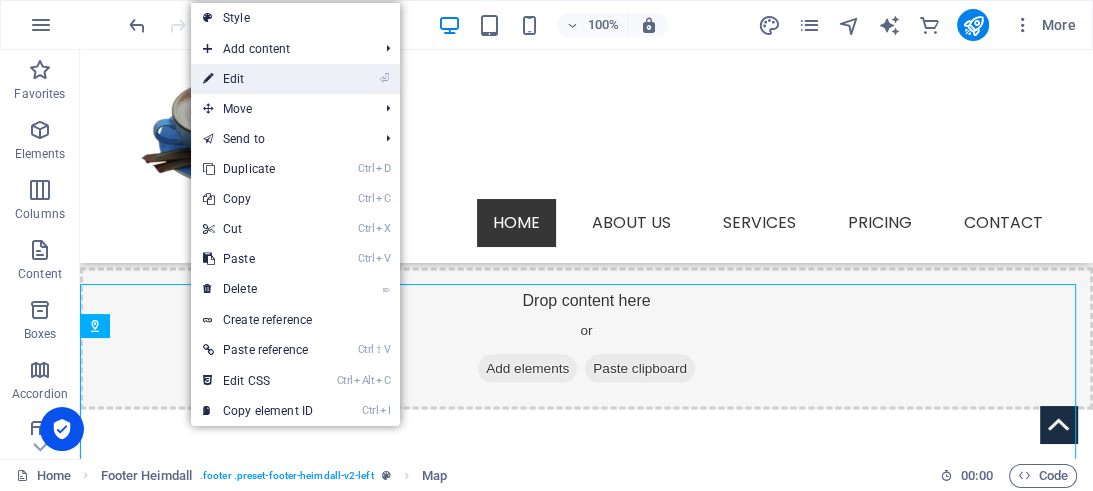 click on "⏎  Edit" at bounding box center [258, 79] 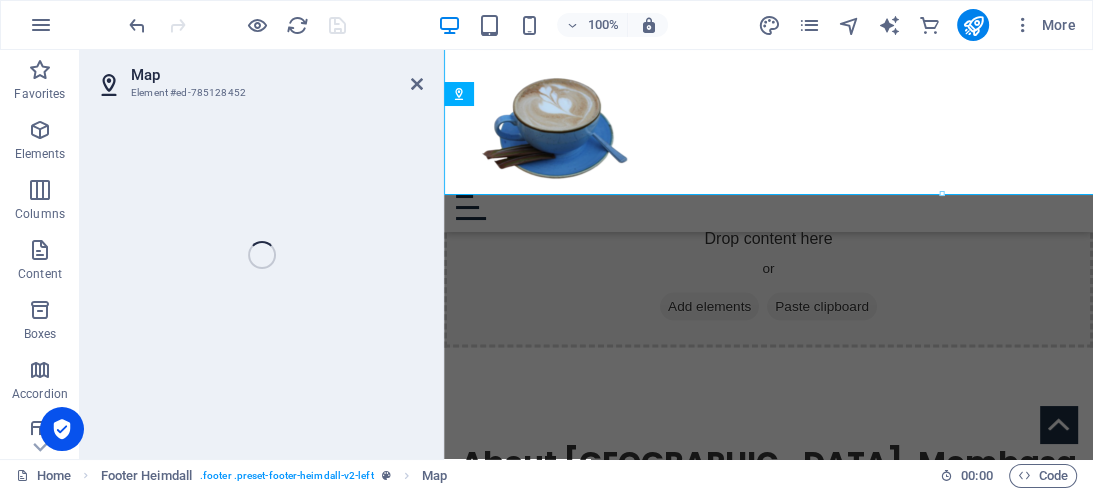 scroll, scrollTop: 3096, scrollLeft: 0, axis: vertical 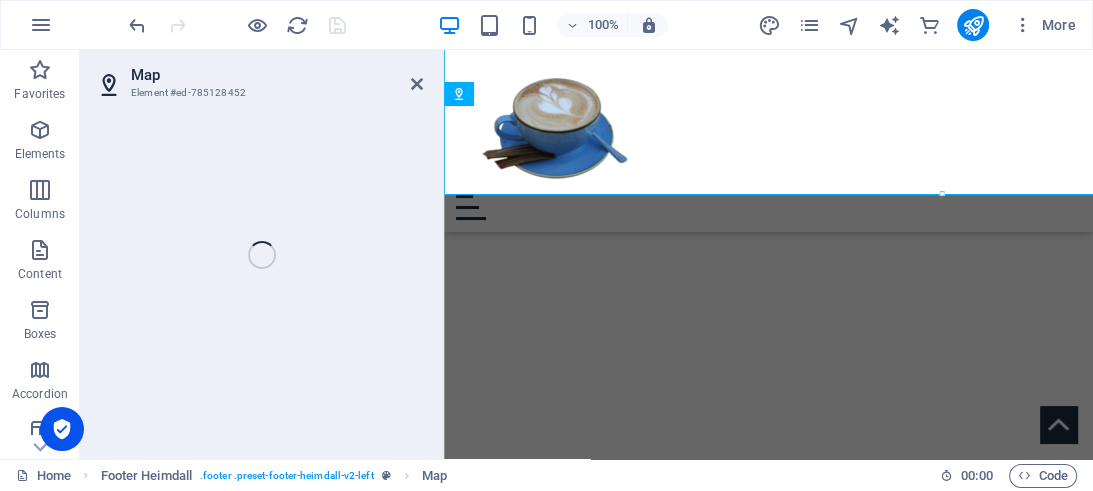 select on "1" 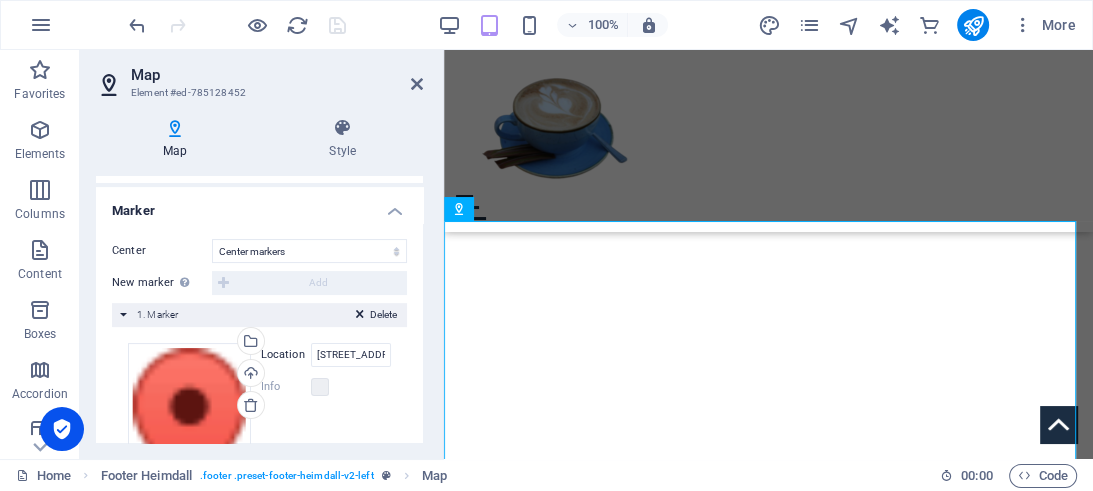 scroll, scrollTop: 365, scrollLeft: 0, axis: vertical 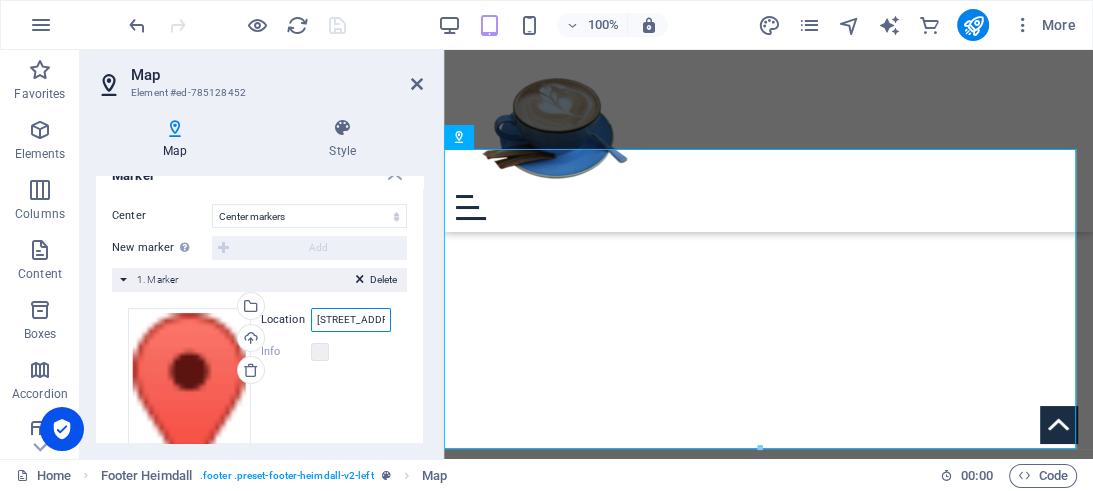 drag, startPoint x: 306, startPoint y: 334, endPoint x: 368, endPoint y: 330, distance: 62.1289 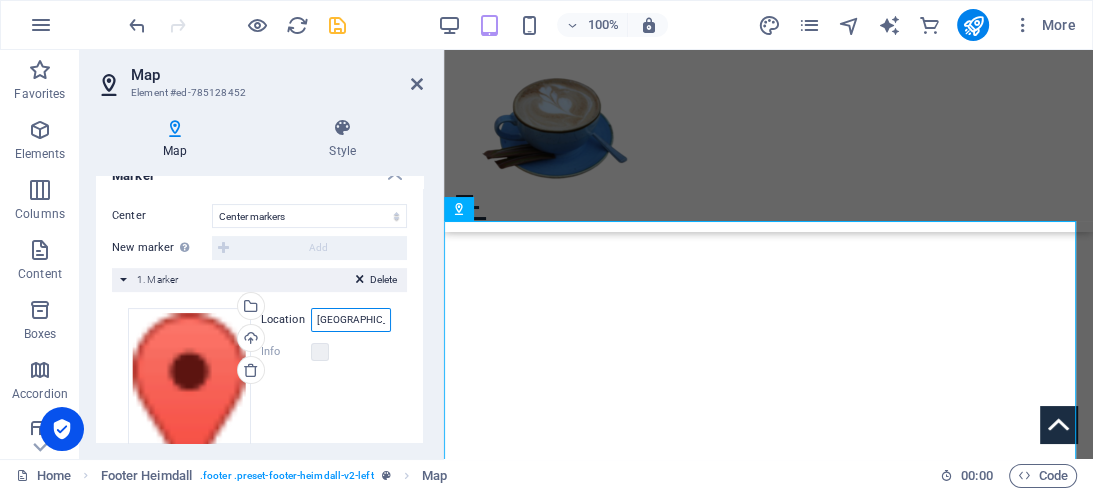 scroll, scrollTop: 0, scrollLeft: 62, axis: horizontal 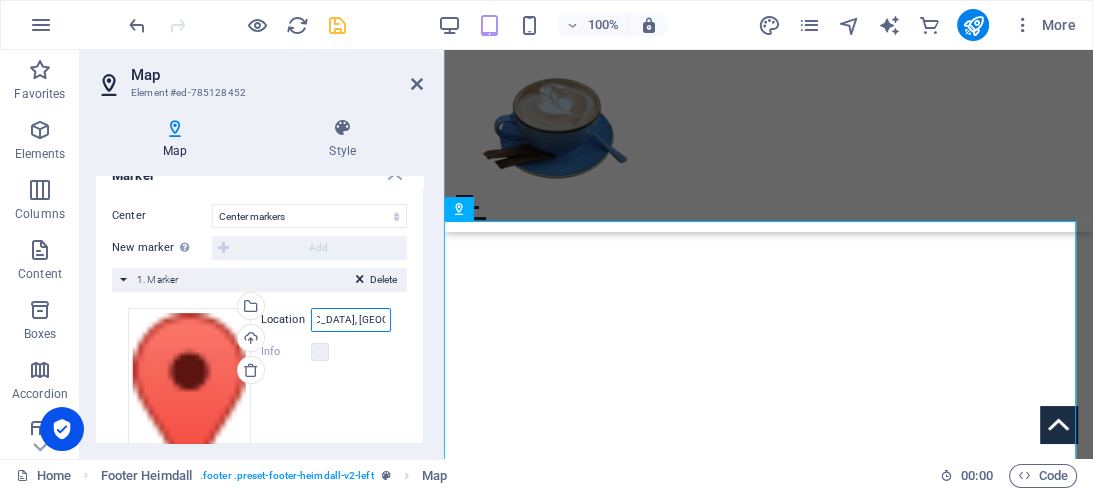 drag, startPoint x: 308, startPoint y: 333, endPoint x: 383, endPoint y: 335, distance: 75.026665 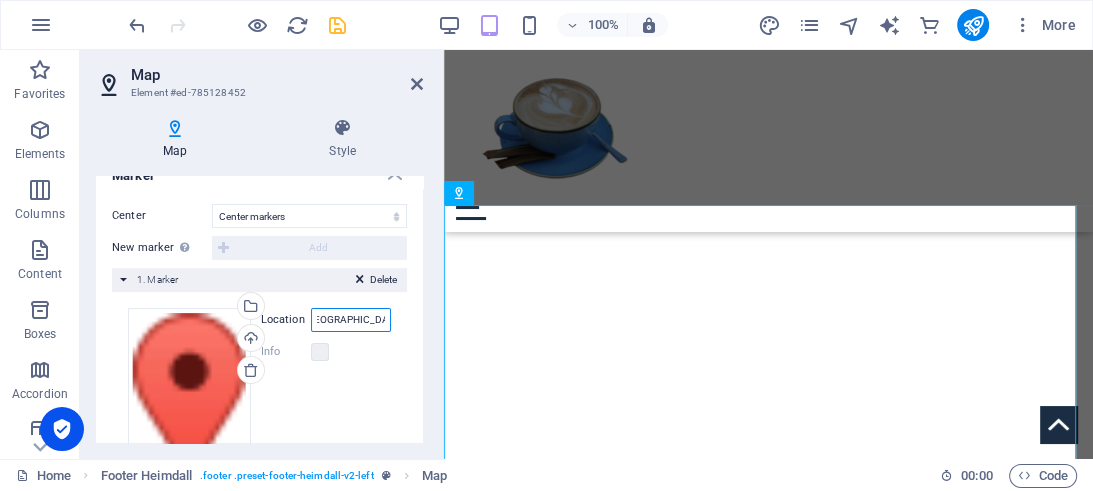 scroll, scrollTop: 0, scrollLeft: 18, axis: horizontal 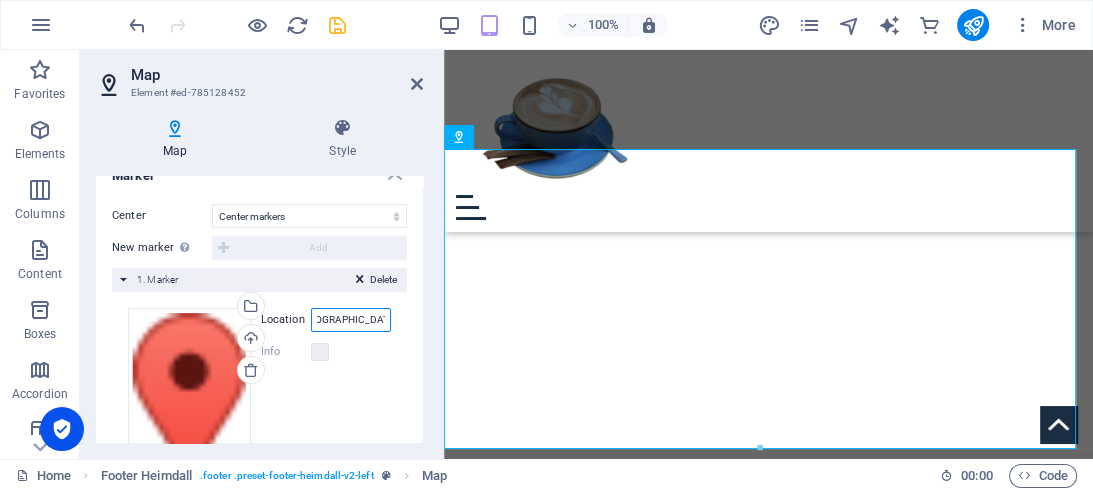 click on "[GEOGRAPHIC_DATA], [GEOGRAPHIC_DATA]" at bounding box center (351, 320) 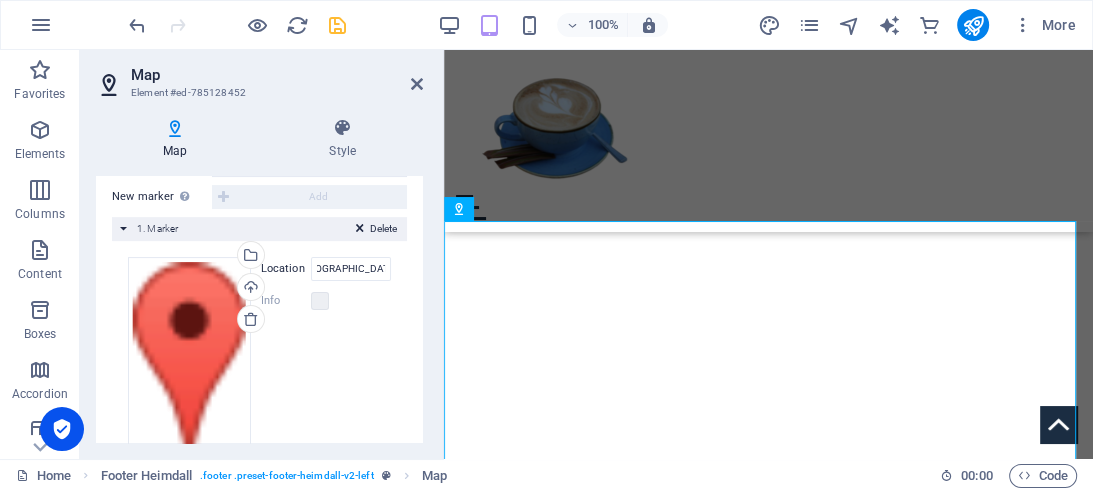 scroll, scrollTop: 384, scrollLeft: 0, axis: vertical 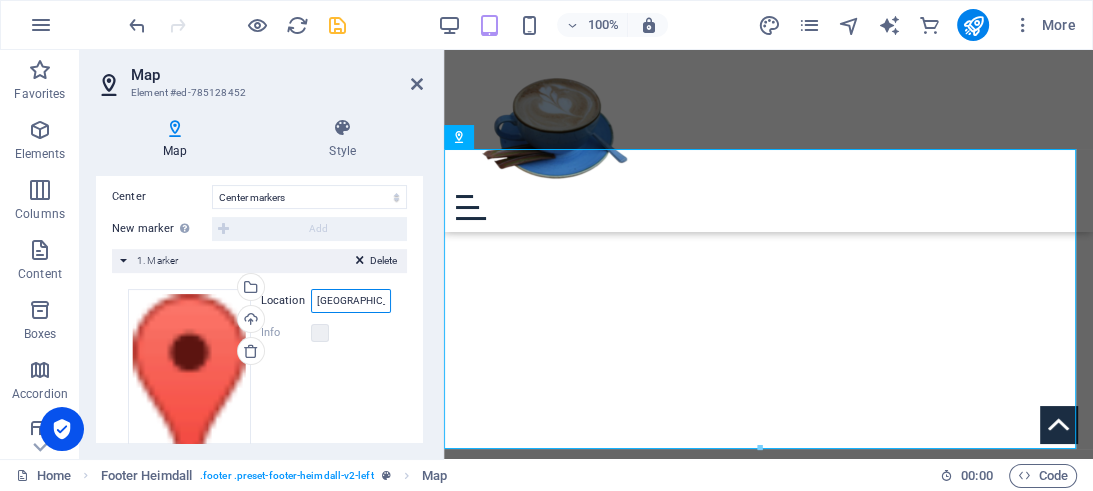 drag, startPoint x: 314, startPoint y: 319, endPoint x: 294, endPoint y: 322, distance: 20.22375 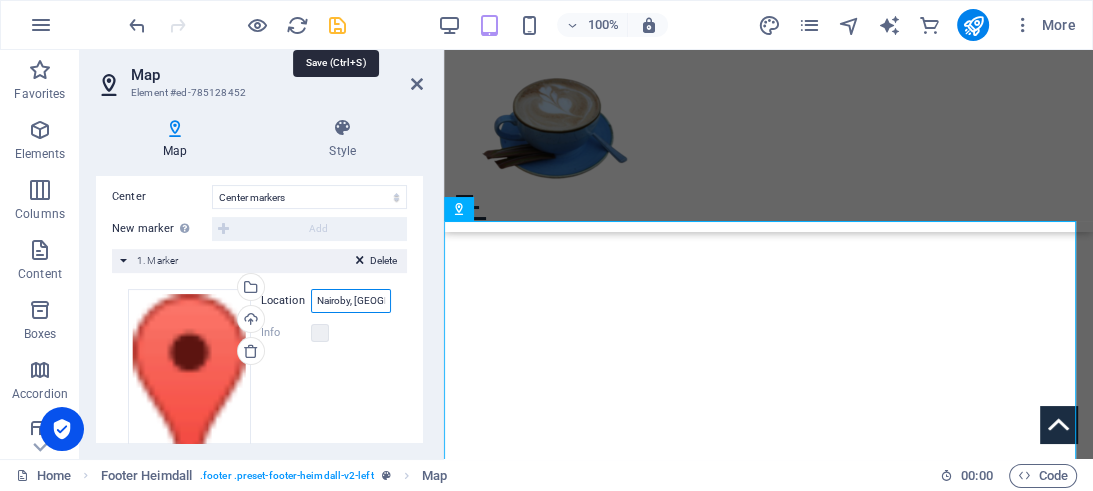 type on "Nairoby, [GEOGRAPHIC_DATA]" 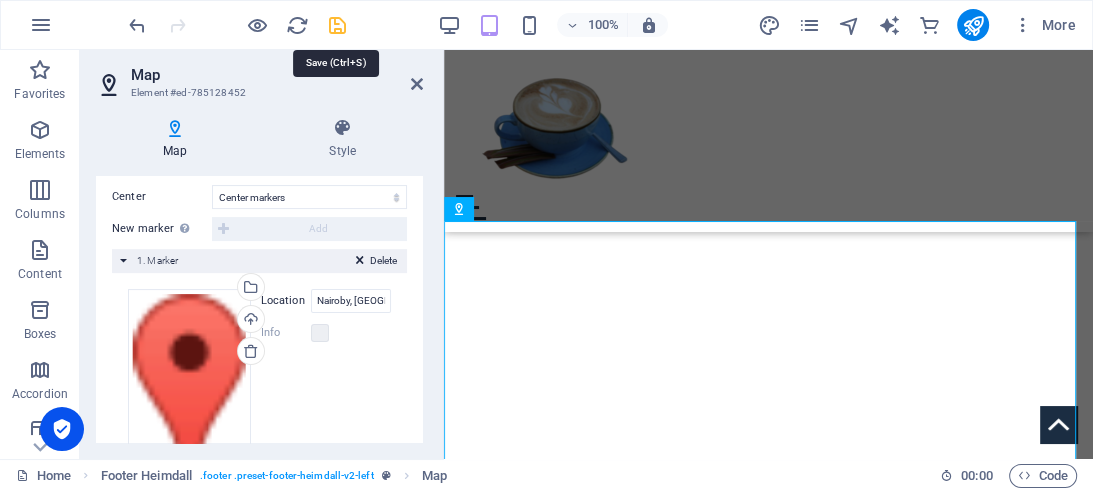 click at bounding box center (337, 25) 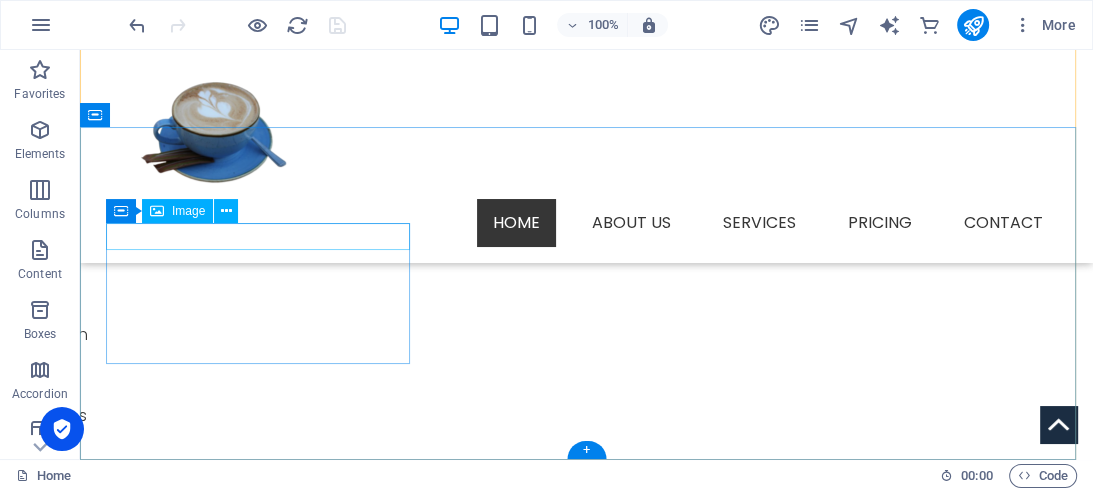 scroll, scrollTop: 3164, scrollLeft: 0, axis: vertical 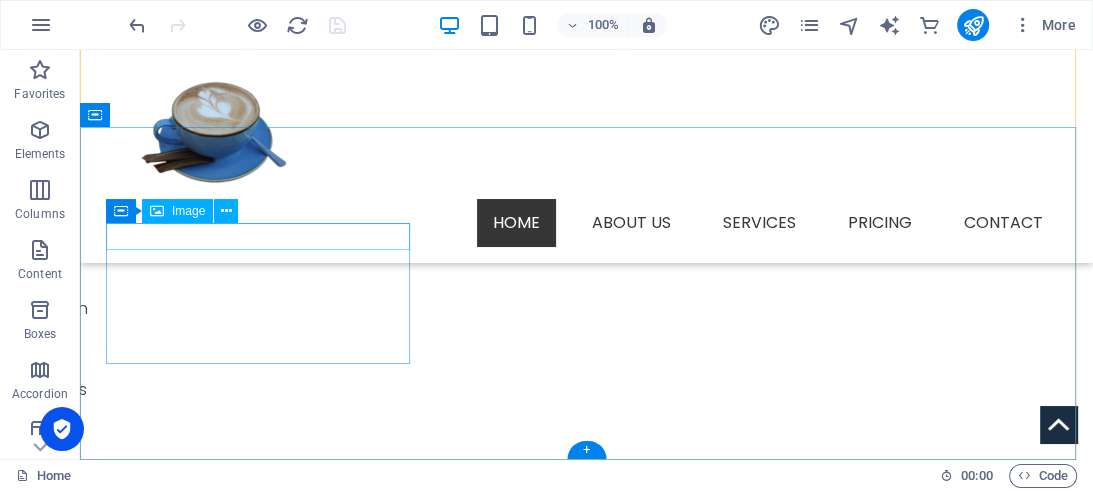 click at bounding box center [248, 1440] 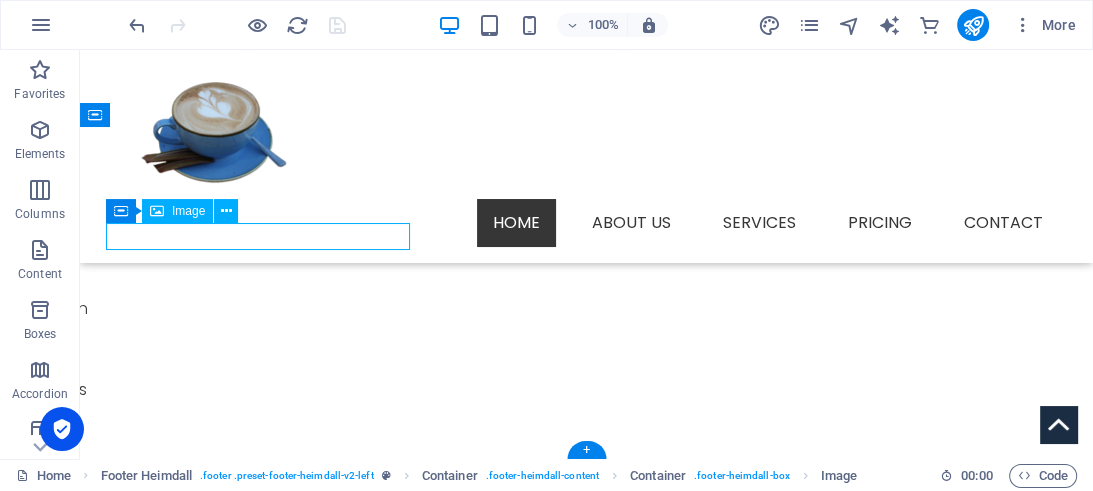 click at bounding box center (248, 1440) 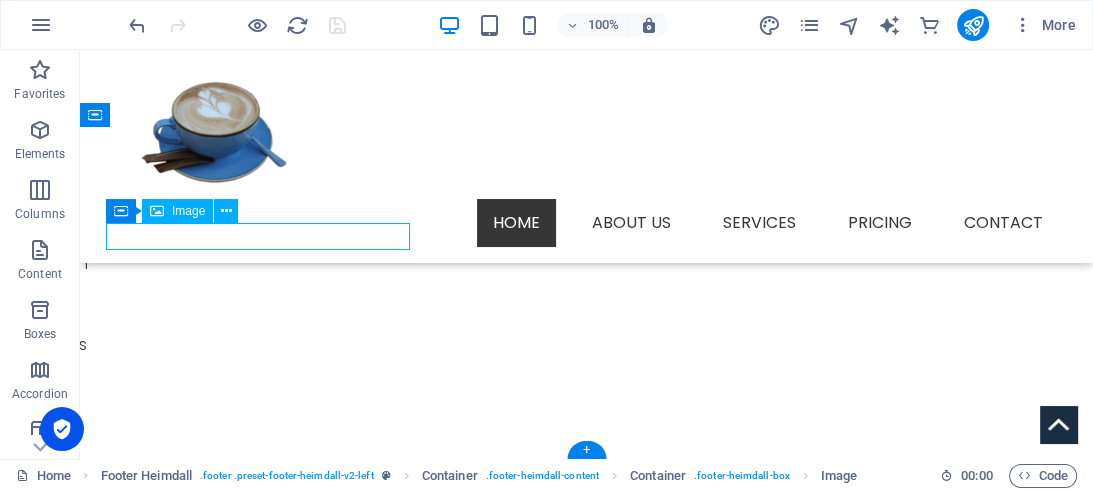 select on "px" 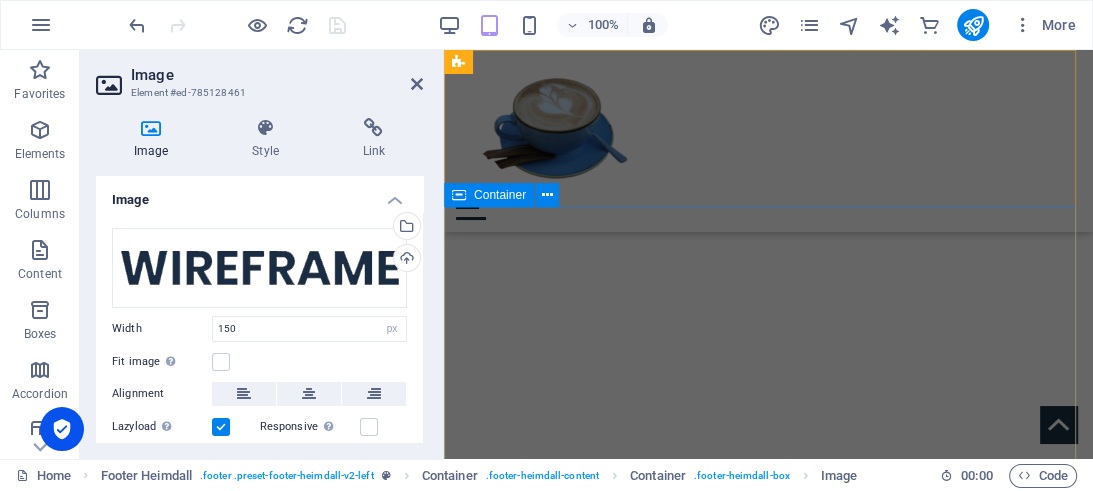 scroll, scrollTop: 0, scrollLeft: 0, axis: both 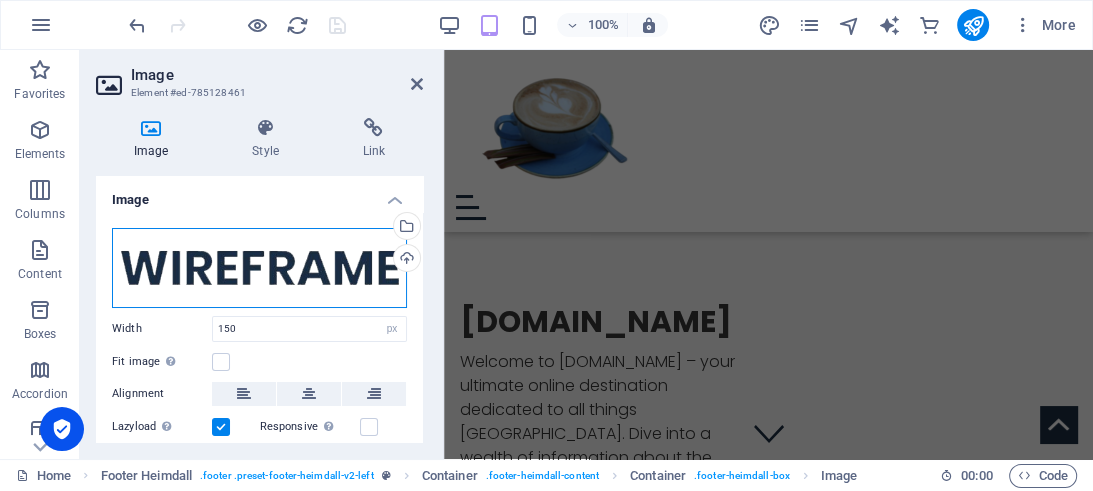 click on "Drag files here, click to choose files or select files from Files or our free stock photos & videos" at bounding box center (259, 268) 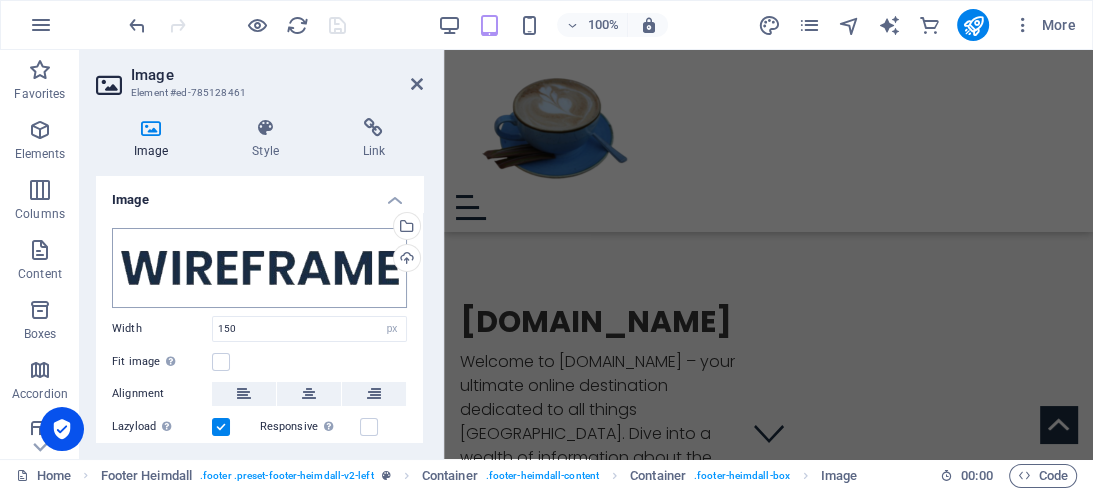 click on "[DOMAIN_NAME] Home Favorites Elements Columns Content Boxes Accordion Tables Features Images Slider Header Footer Forms Marketing Collections Commerce Image Element #ed-785128461 Image Style Link Image Drag files here, click to choose files or select files from Files or our free stock photos & videos Select files from the file manager, stock photos, or upload file(s) Upload Width 150 Default auto px rem % em vh vw Fit image Automatically fit image to a fixed width and height Height Default auto px Alignment Lazyload Loading images after the page loads improves page speed. Responsive Automatically load retina image and smartphone optimized sizes. Lightbox Use as headline The image will be wrapped in an H1 headline tag. Useful for giving alternative text the weight of an H1 headline, e.g. for the logo. Leave unchecked if uncertain. Optimized Images are compressed to improve page speed. Position Direction Custom X offset 50 px rem" at bounding box center [546, 245] 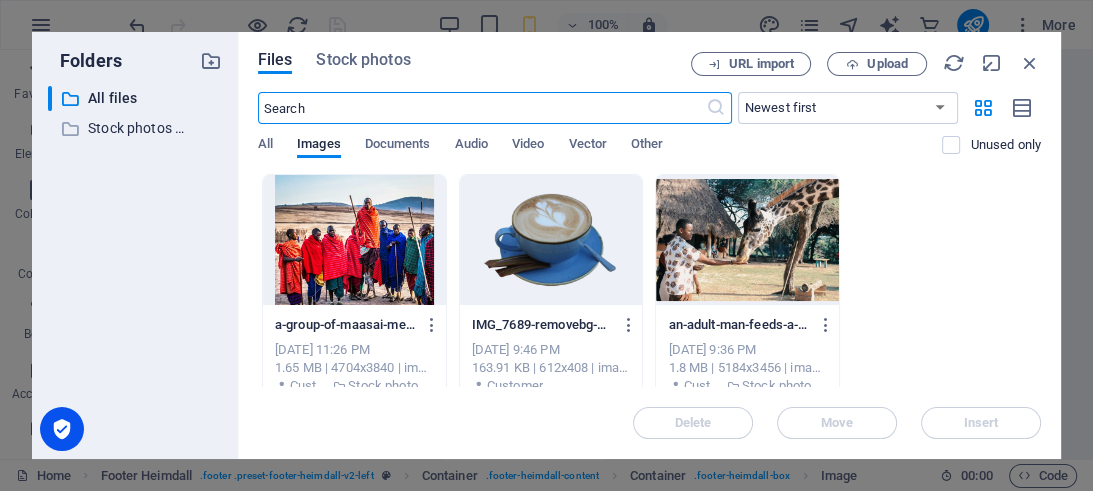 scroll, scrollTop: 10554, scrollLeft: 0, axis: vertical 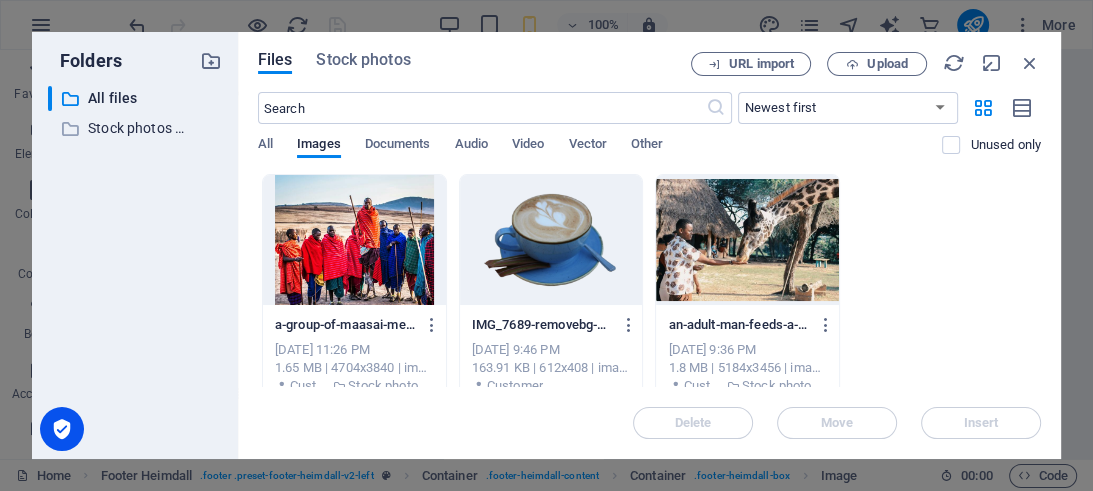 click at bounding box center (551, 240) 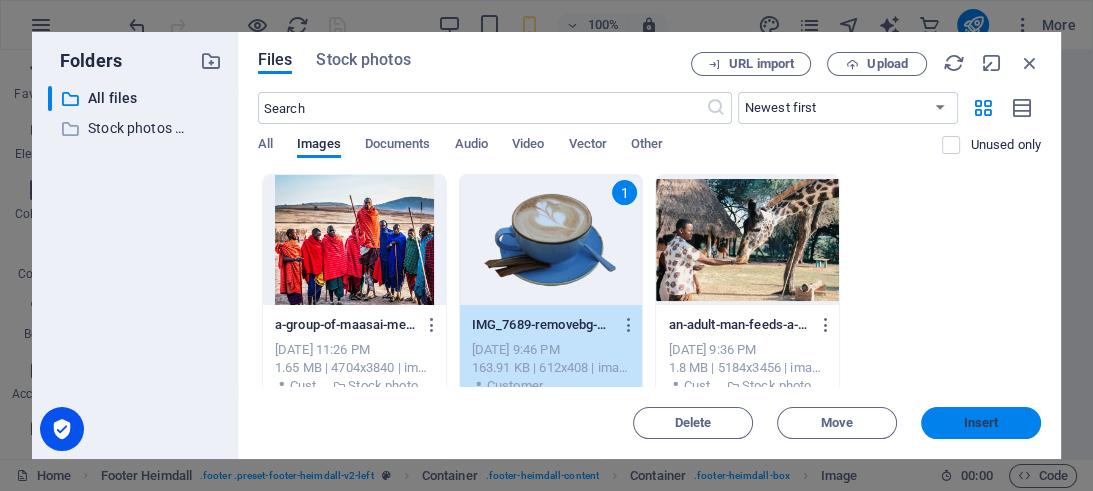 drag, startPoint x: 970, startPoint y: 418, endPoint x: 507, endPoint y: 363, distance: 466.2553 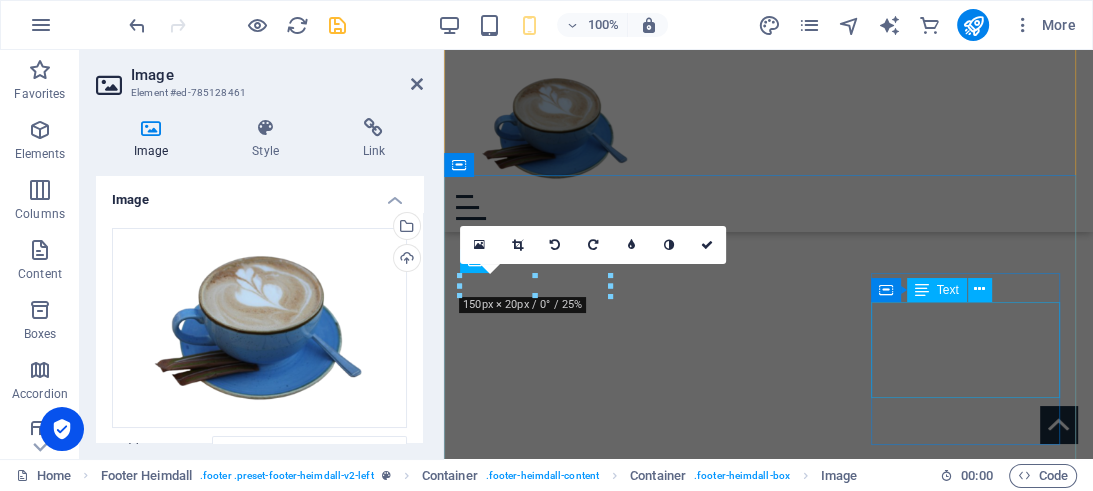 scroll, scrollTop: 3440, scrollLeft: 0, axis: vertical 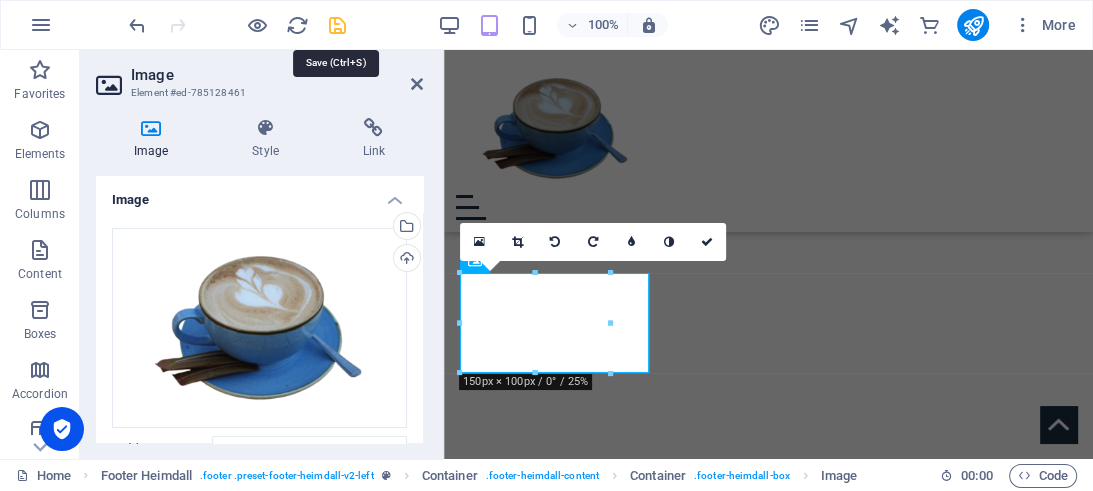 click at bounding box center [337, 25] 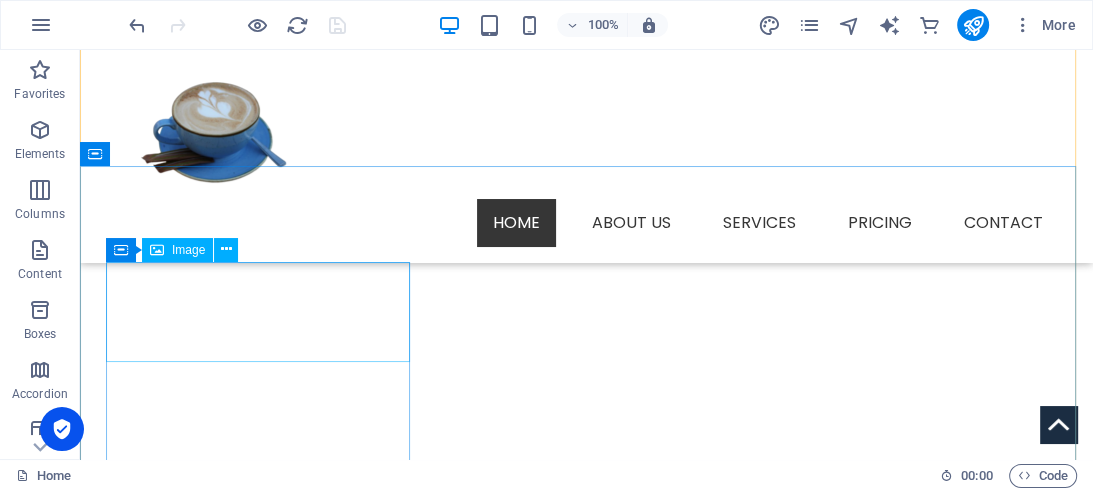 scroll, scrollTop: 3179, scrollLeft: 0, axis: vertical 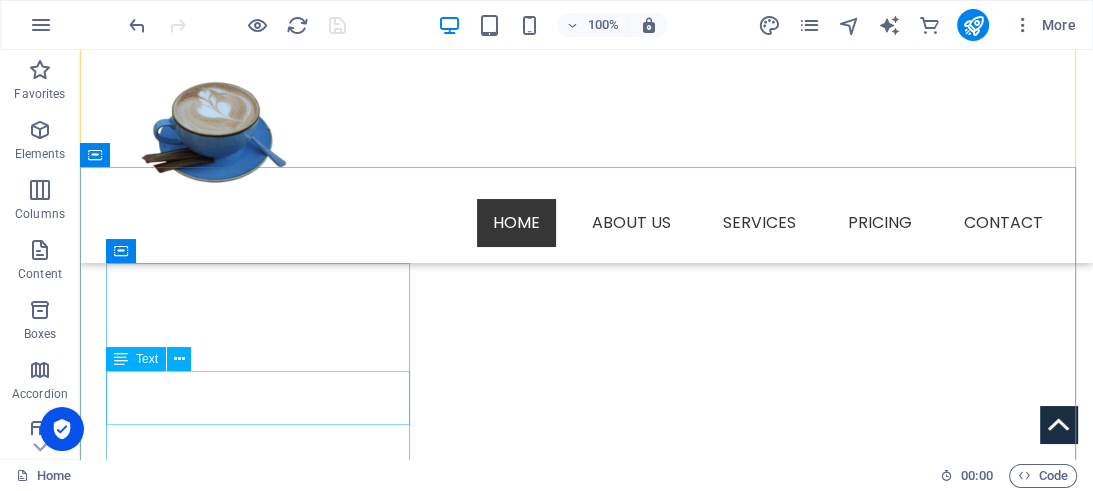 click on "Lorem ipsum dolor sit ligule amet, consectetuer eget adipiscing elit." at bounding box center [248, 1601] 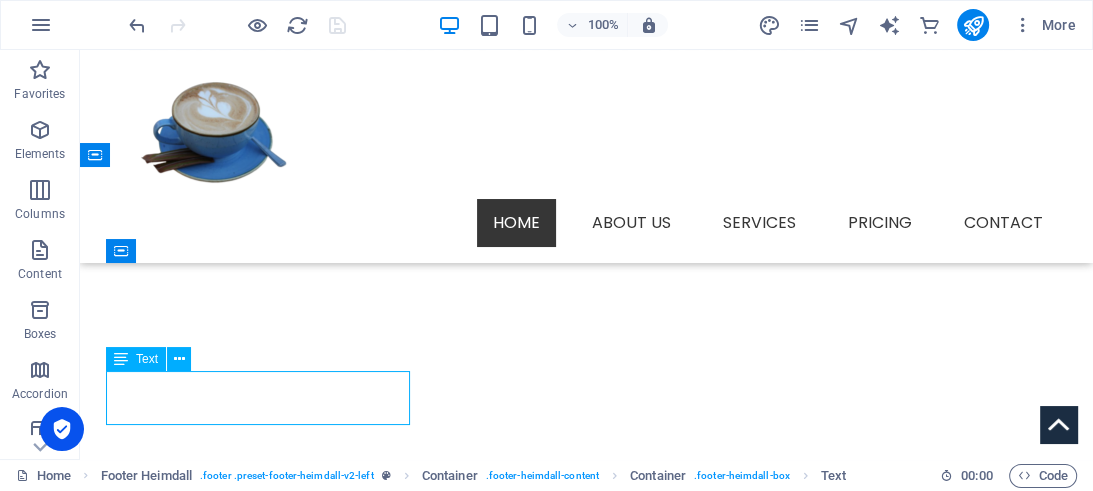 click on "Lorem ipsum dolor sit ligule amet, consectetuer eget adipiscing elit." at bounding box center (248, 1601) 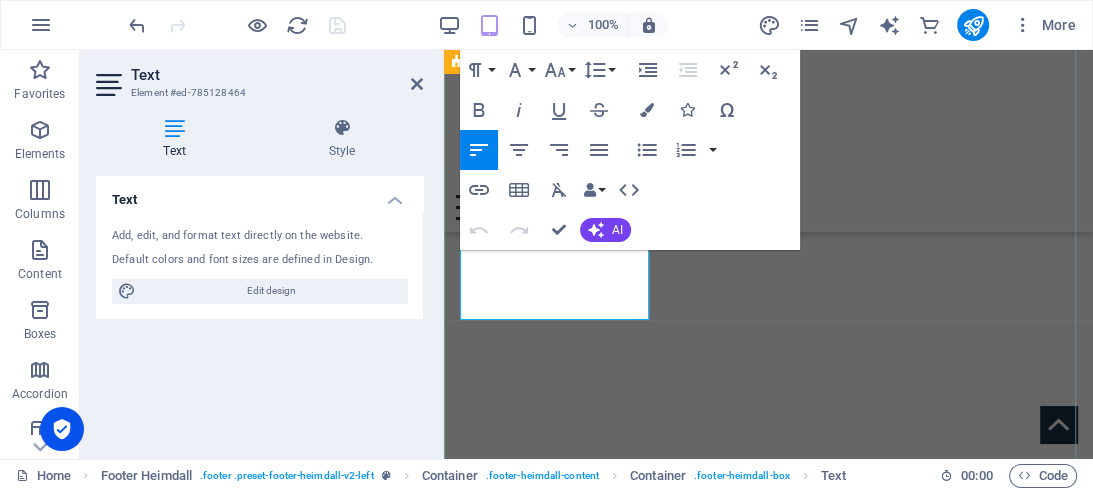 scroll, scrollTop: 3597, scrollLeft: 0, axis: vertical 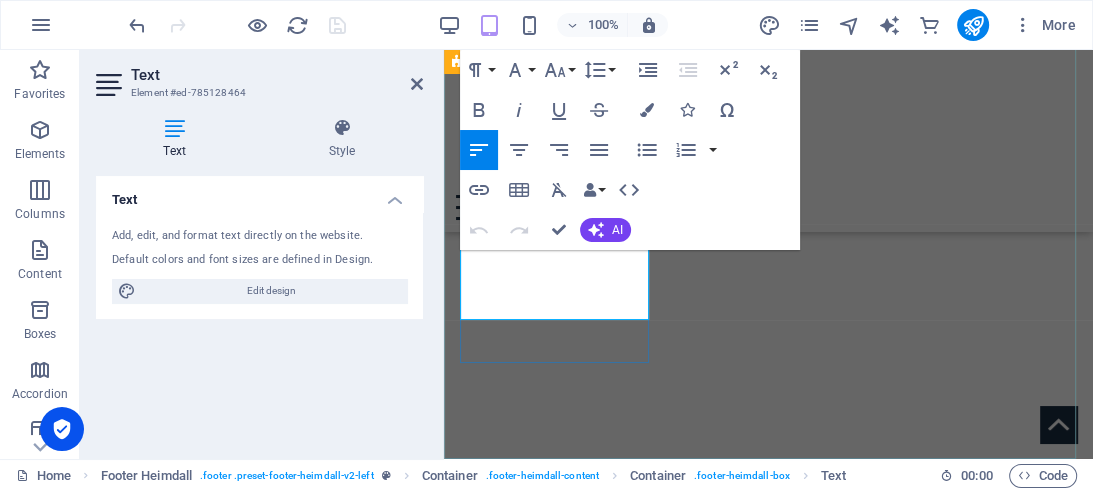 drag, startPoint x: 567, startPoint y: 308, endPoint x: 446, endPoint y: 259, distance: 130.54501 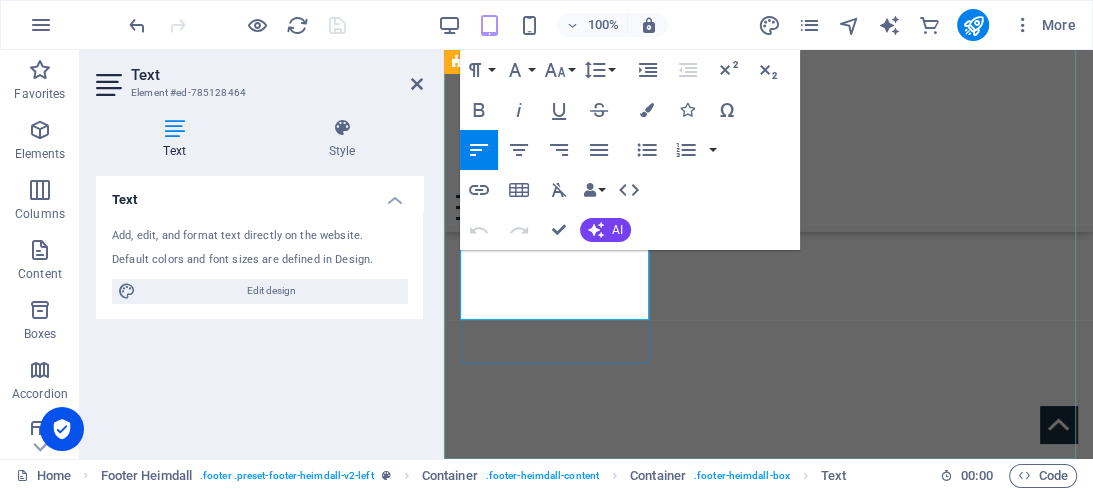 type 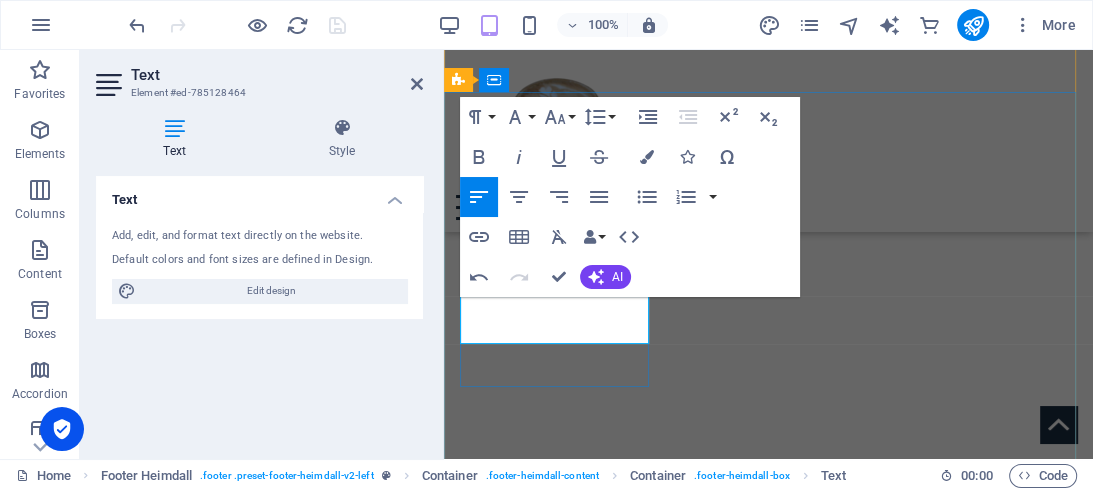 click on "Lorem ipsum dolor sit lFollow us at FaceBook." at bounding box center (557, 1158) 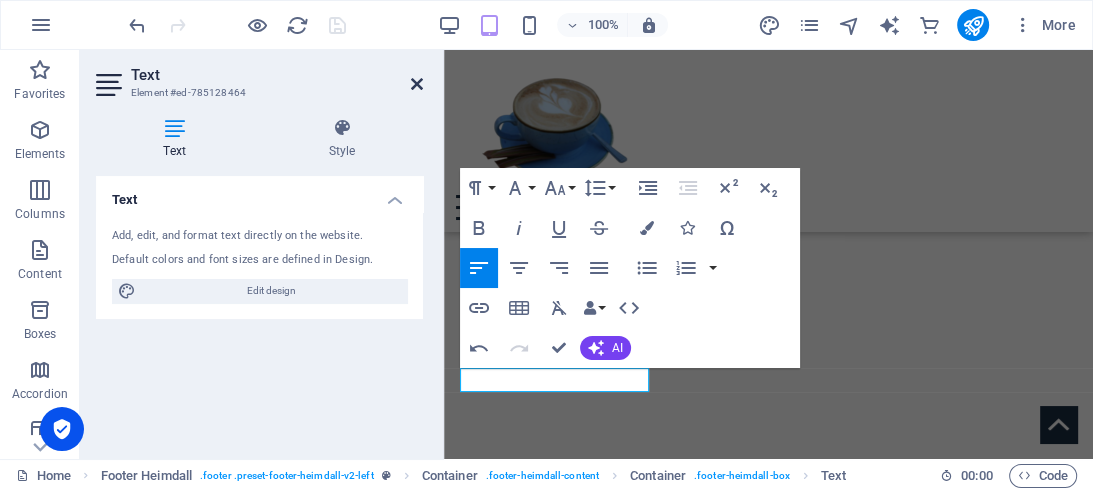 click at bounding box center (417, 84) 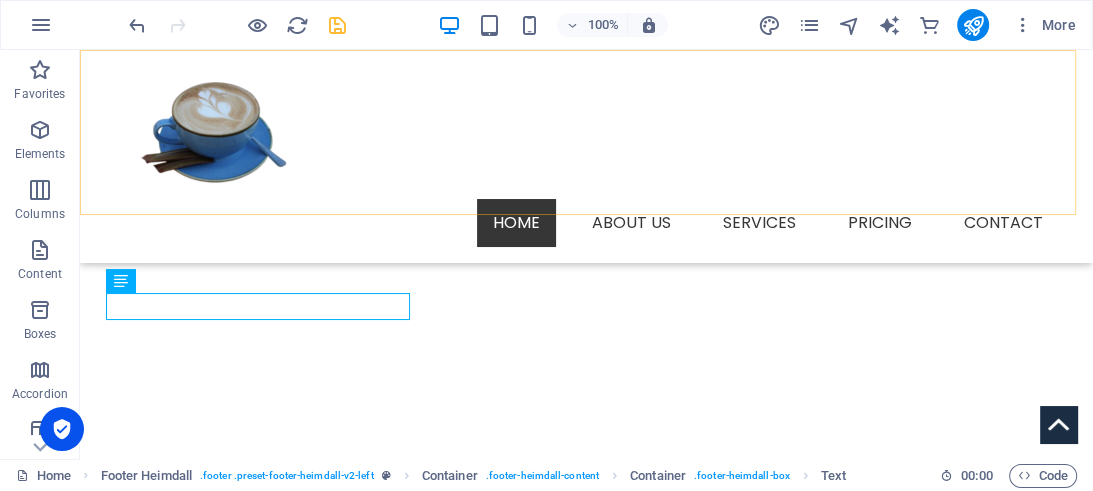 scroll, scrollTop: 3230, scrollLeft: 0, axis: vertical 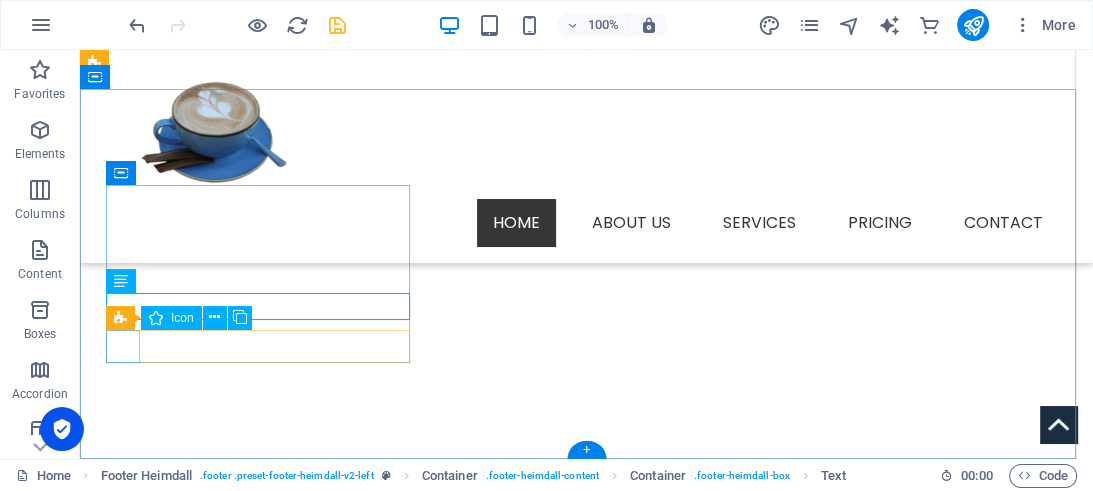 click at bounding box center (248, 1550) 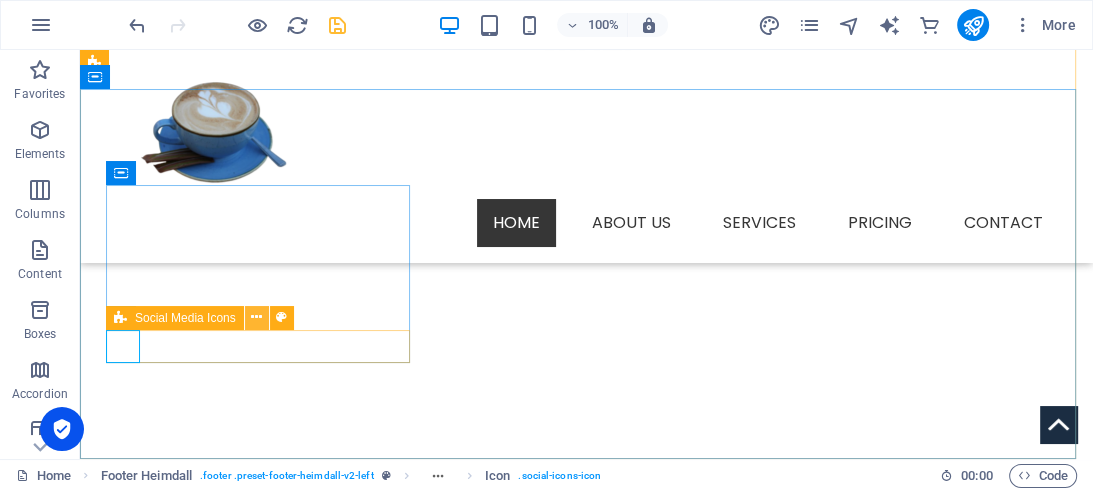 click at bounding box center [256, 317] 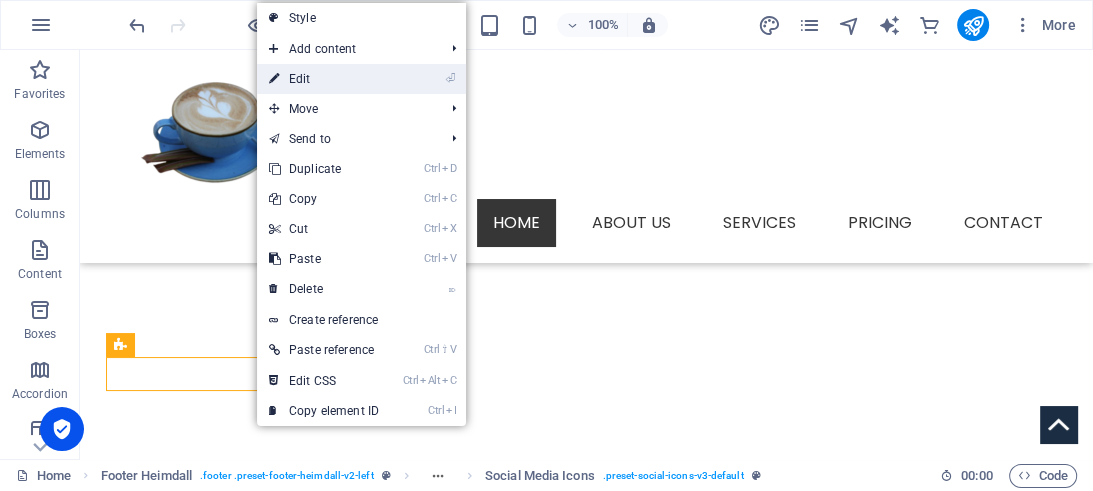 click on "⏎  Edit" at bounding box center (324, 79) 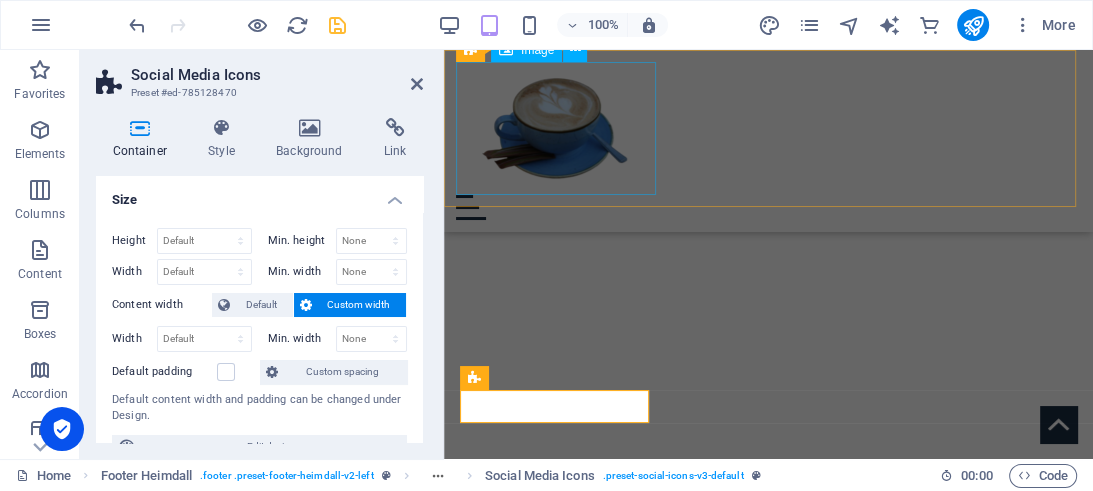 scroll, scrollTop: 3465, scrollLeft: 0, axis: vertical 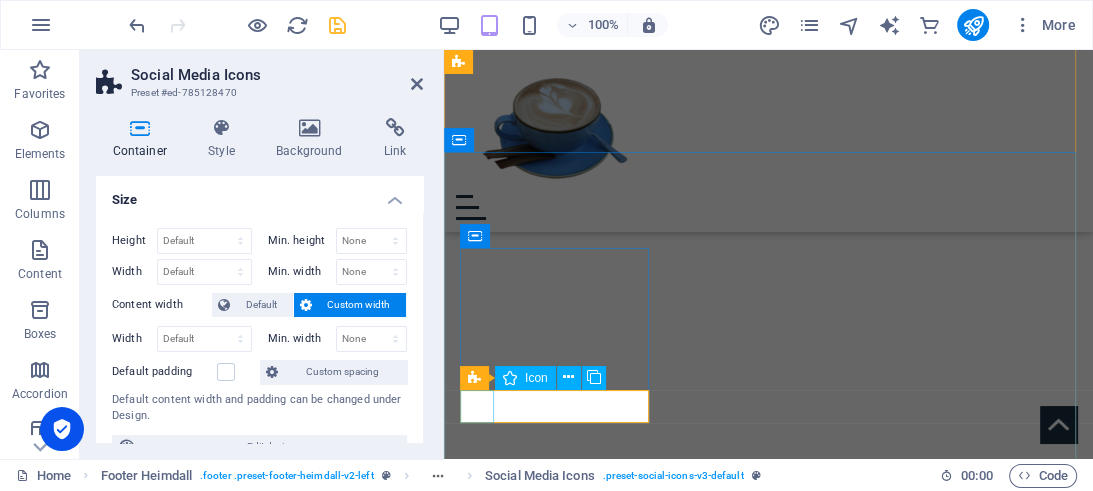 click at bounding box center (557, 1244) 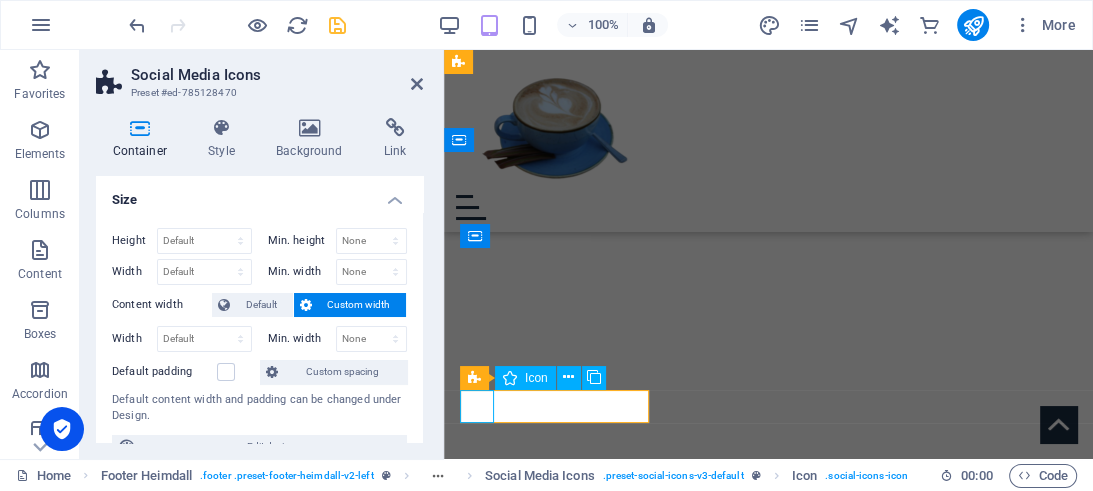 click at bounding box center (557, 1244) 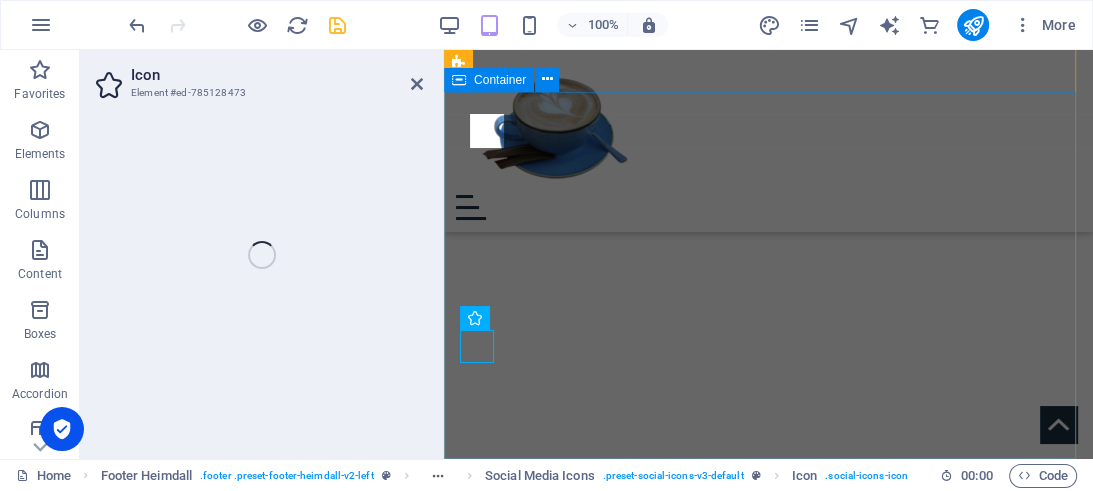 scroll, scrollTop: 3525, scrollLeft: 0, axis: vertical 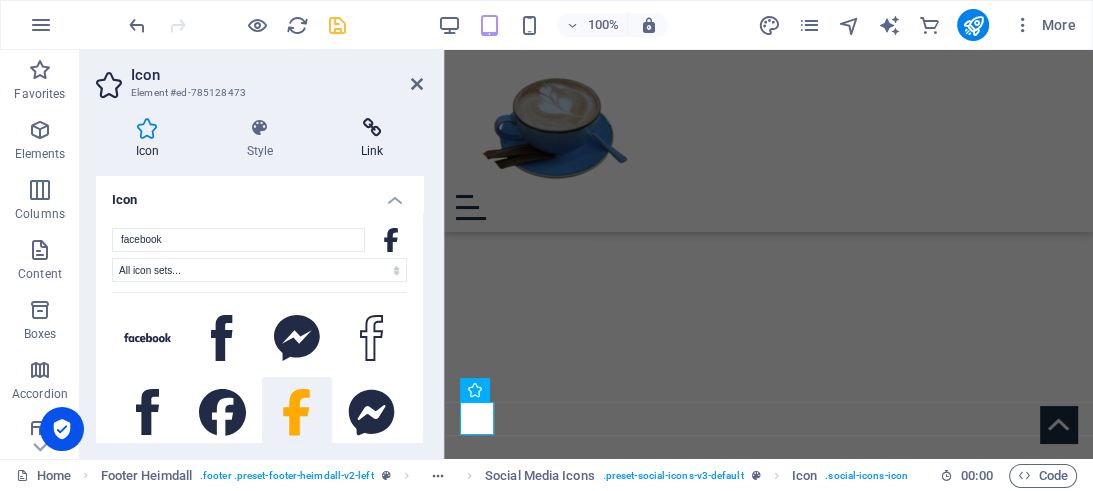 click at bounding box center (372, 128) 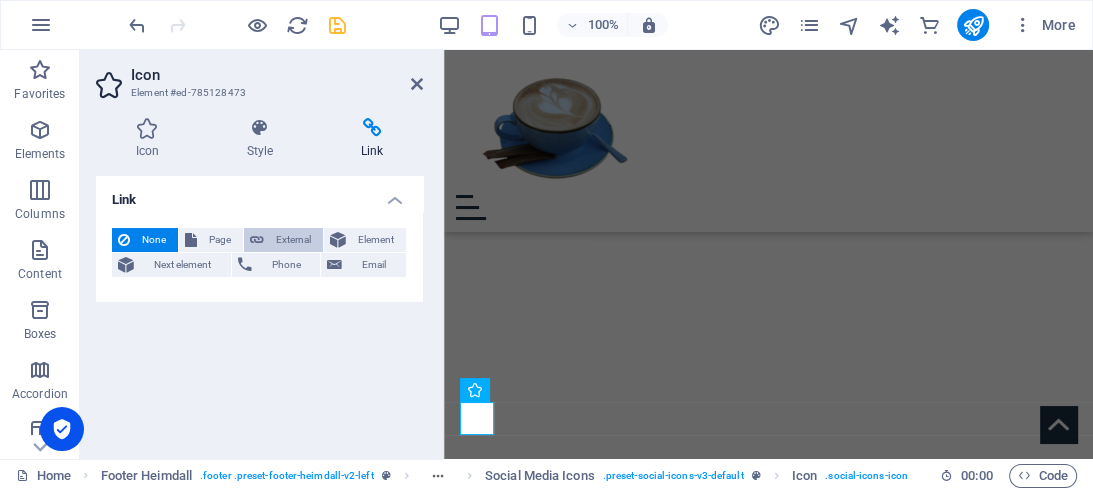click on "External" at bounding box center (293, 240) 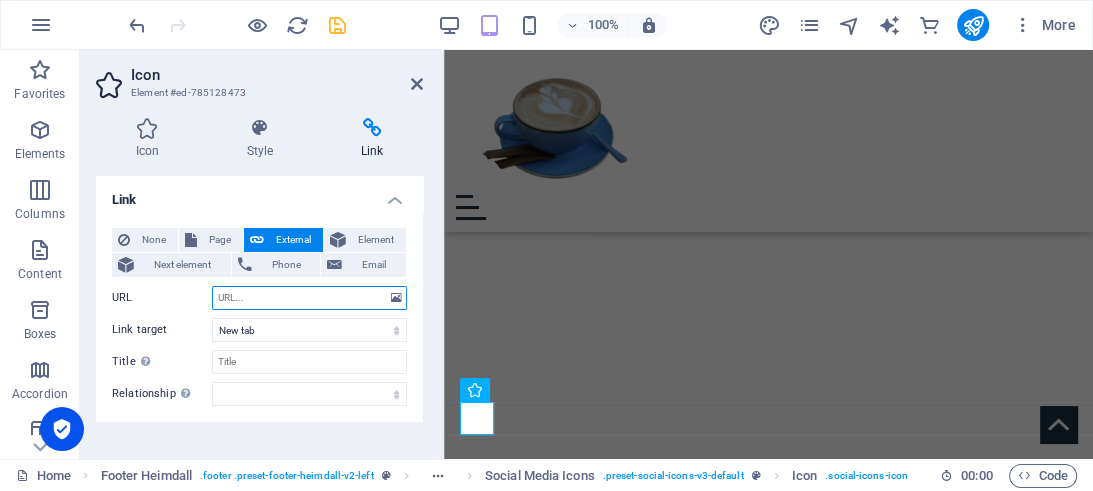 paste on "[URL][DOMAIN_NAME]" 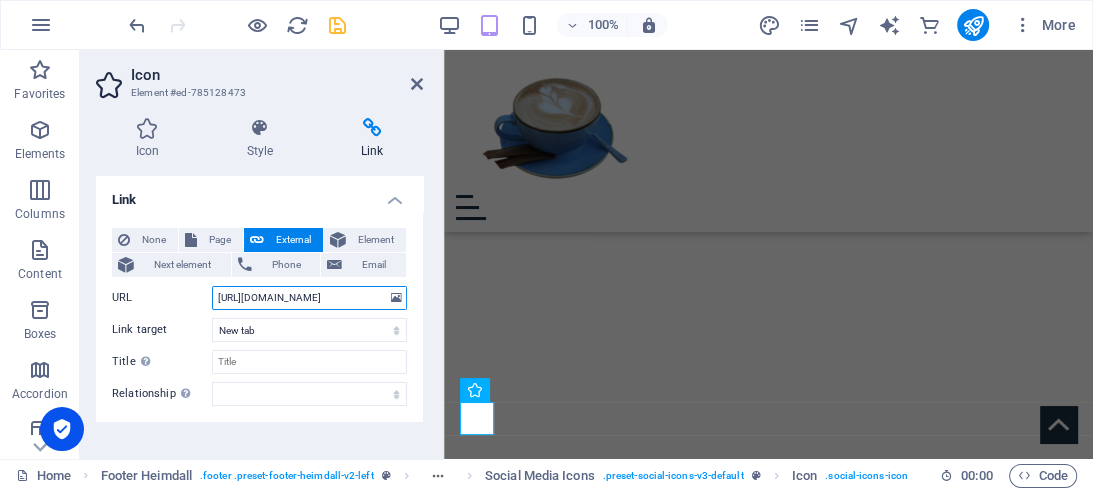 scroll, scrollTop: 0, scrollLeft: 46, axis: horizontal 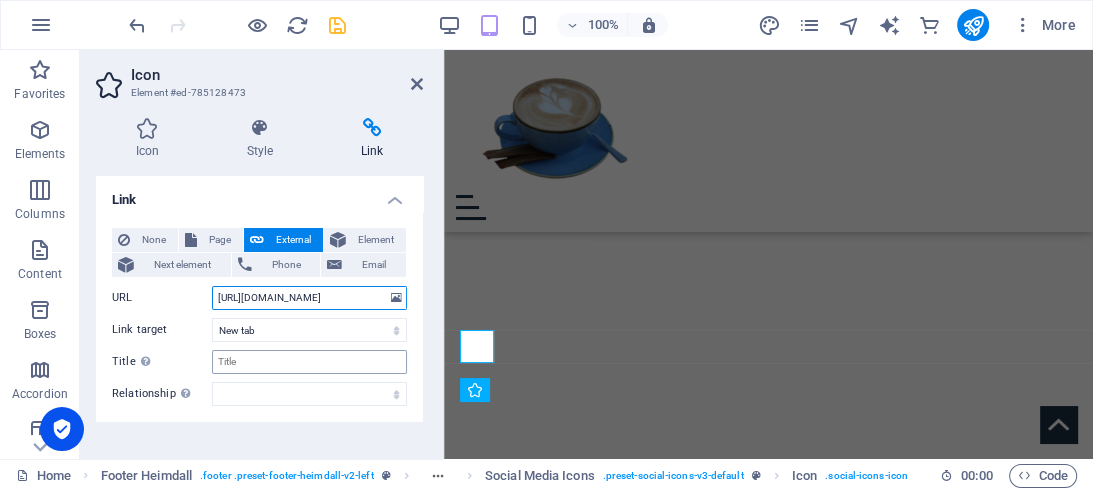 type on "[URL][DOMAIN_NAME]" 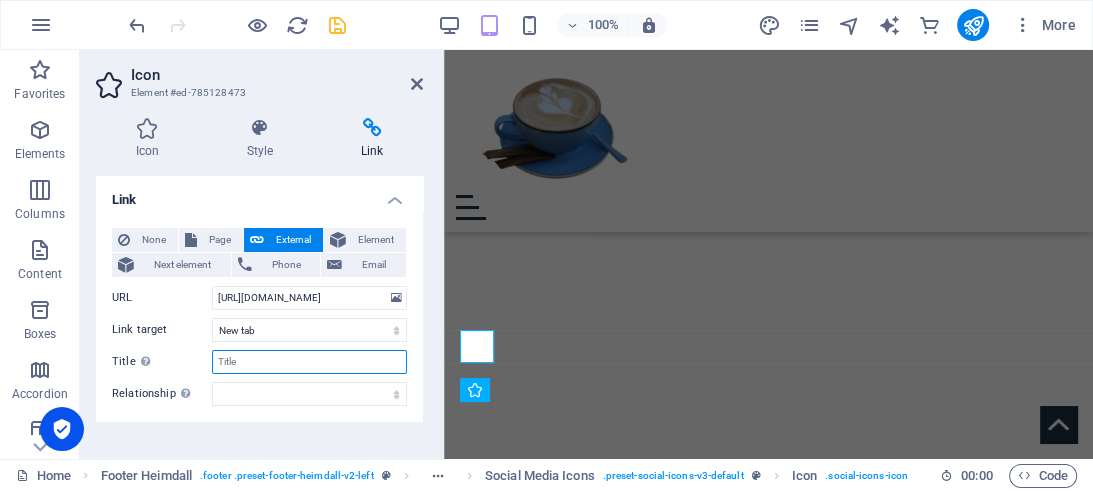 click on "Title Additional link description, should not be the same as the link text. The title is most often shown as a tooltip text when the mouse moves over the element. Leave empty if uncertain." at bounding box center [309, 362] 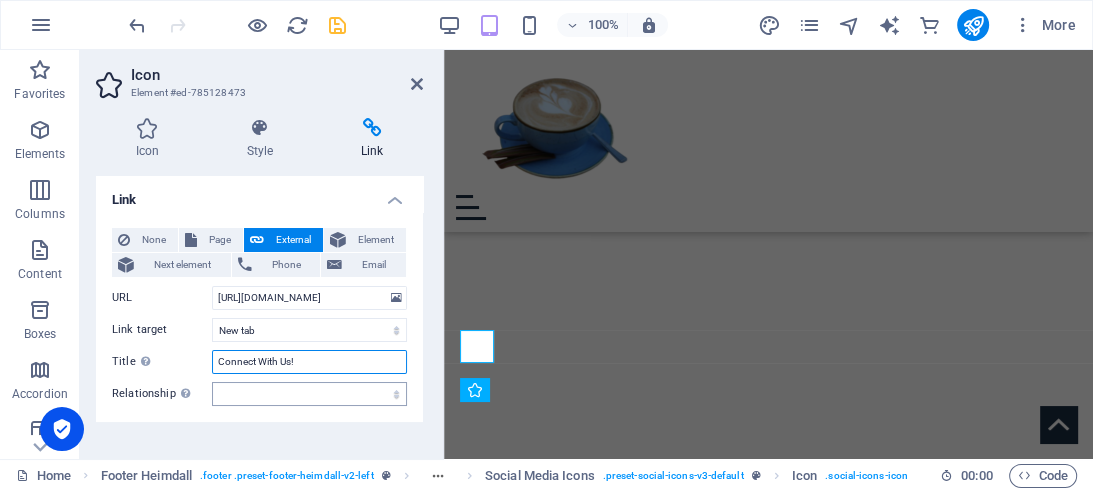 type on "Connect With Us!" 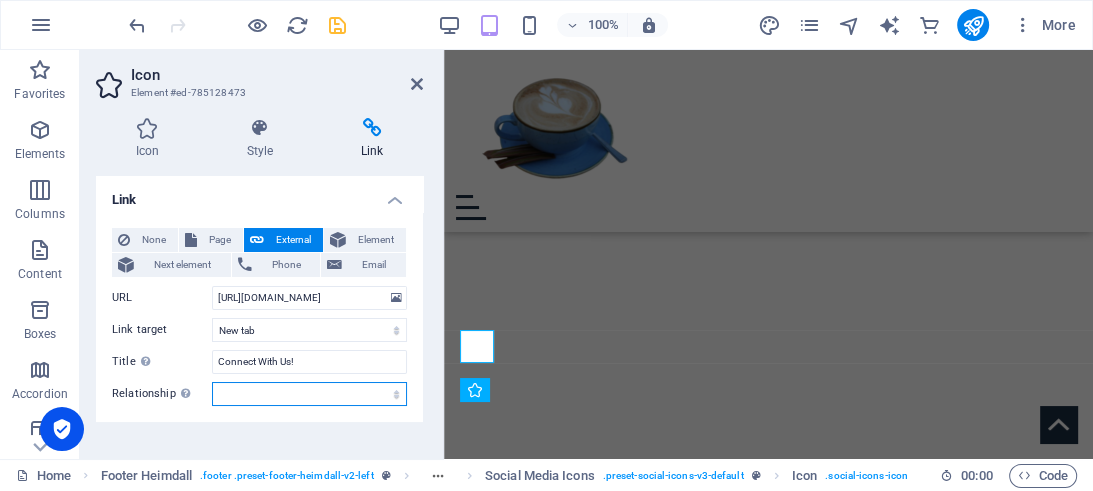 click on "alternate author bookmark external help license next nofollow noreferrer noopener prev search tag" at bounding box center (309, 394) 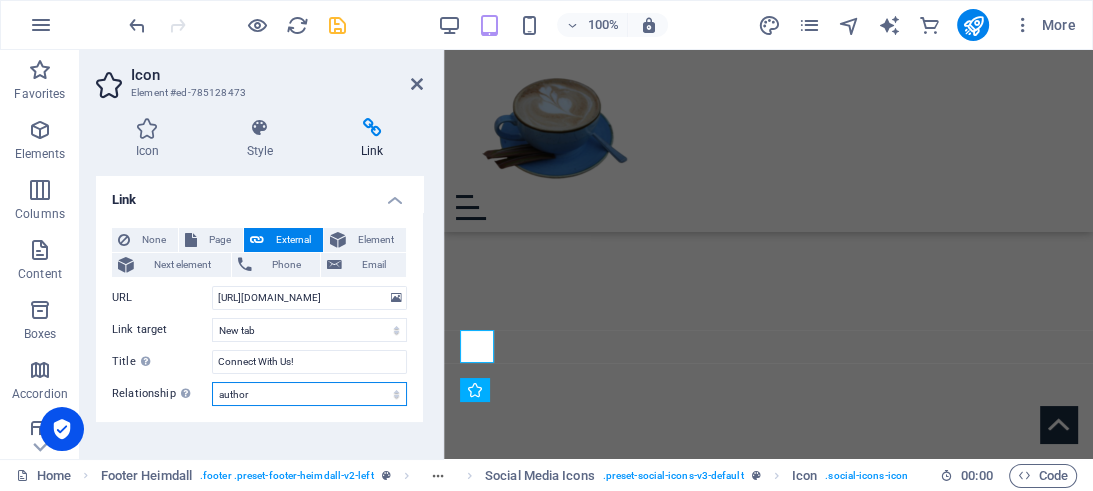 click on "author" at bounding box center [0, 0] 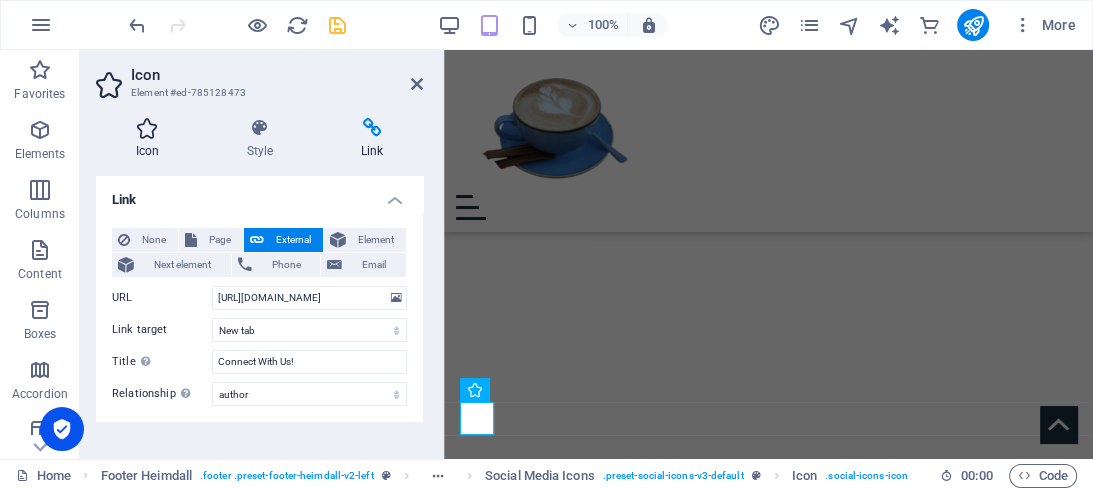 click at bounding box center (147, 128) 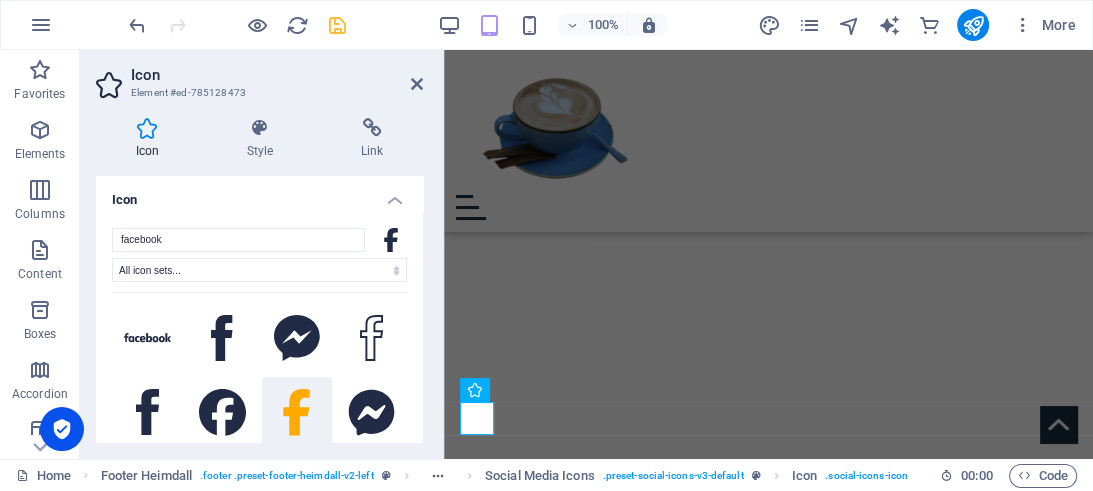 click 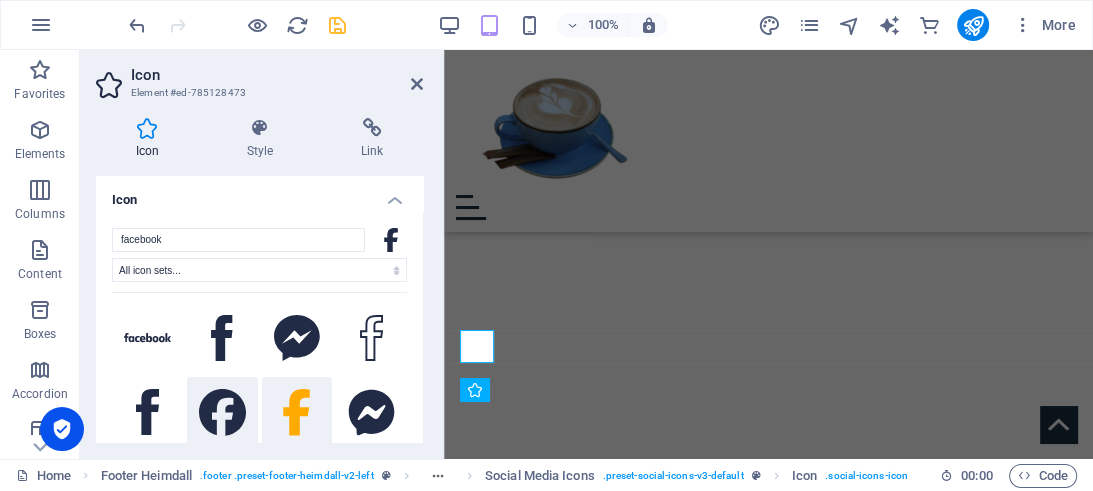 click 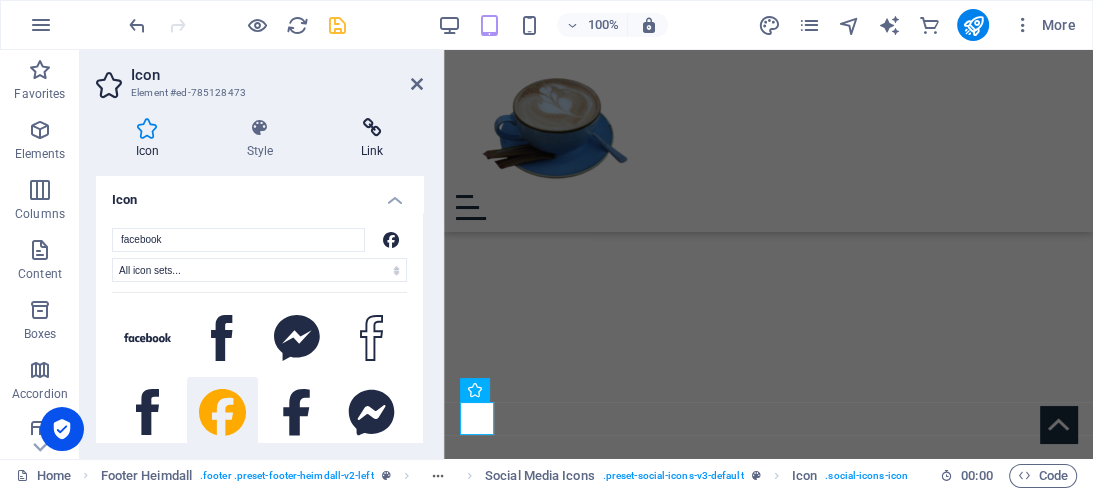click at bounding box center [372, 128] 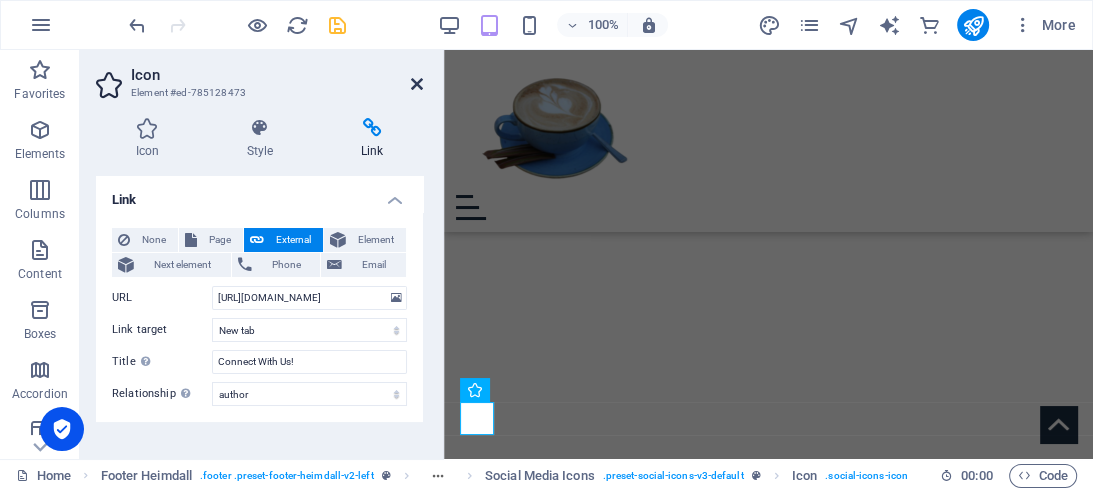 click at bounding box center [417, 84] 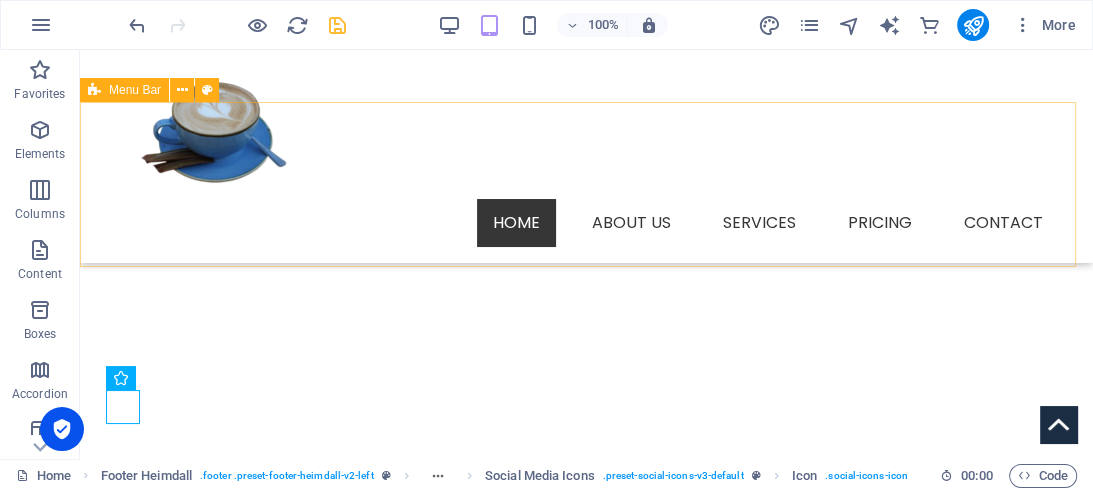 scroll, scrollTop: 3257, scrollLeft: 0, axis: vertical 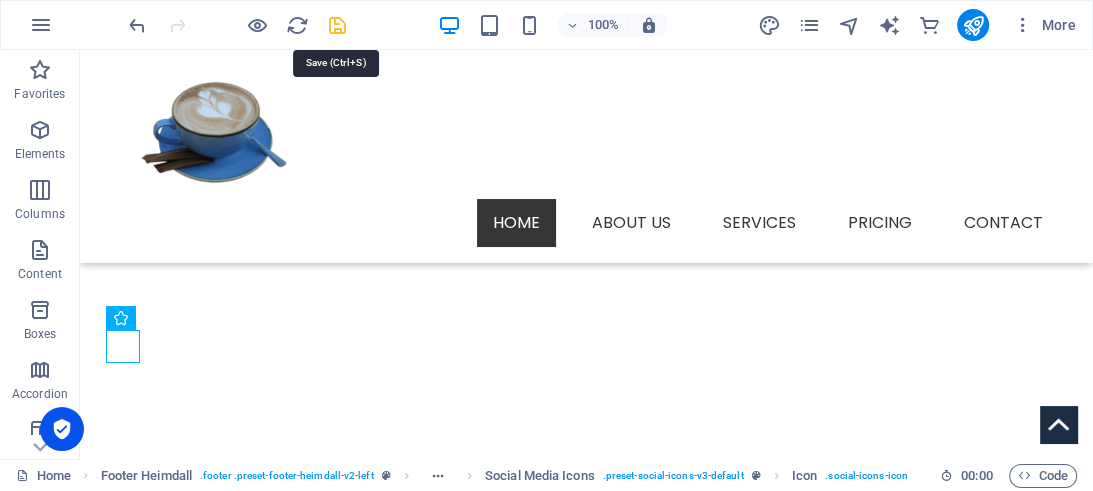 click at bounding box center [337, 25] 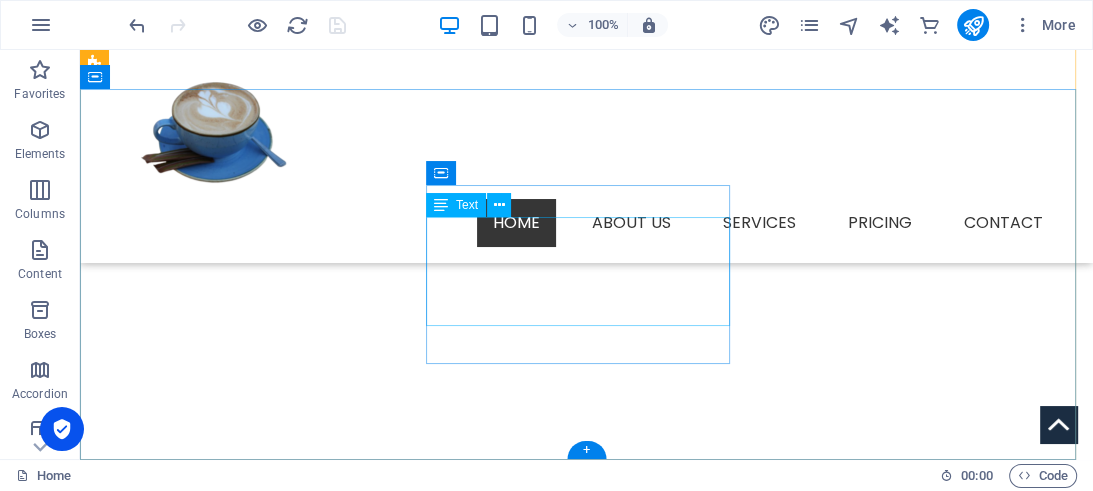 click on "[DOMAIN_NAME] [STREET_ADDRESS] Legal Notice  |  Privacy" at bounding box center [248, 1789] 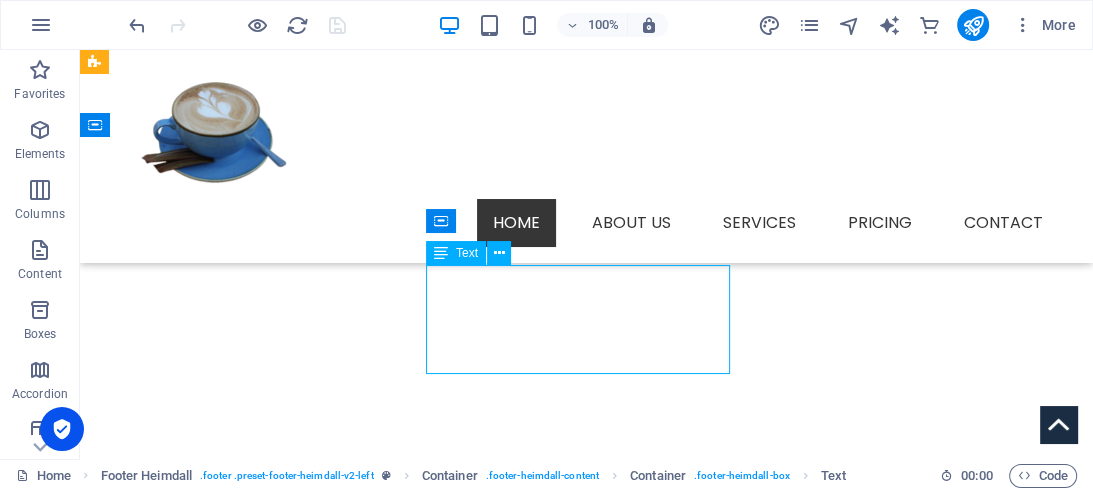 scroll, scrollTop: 3203, scrollLeft: 0, axis: vertical 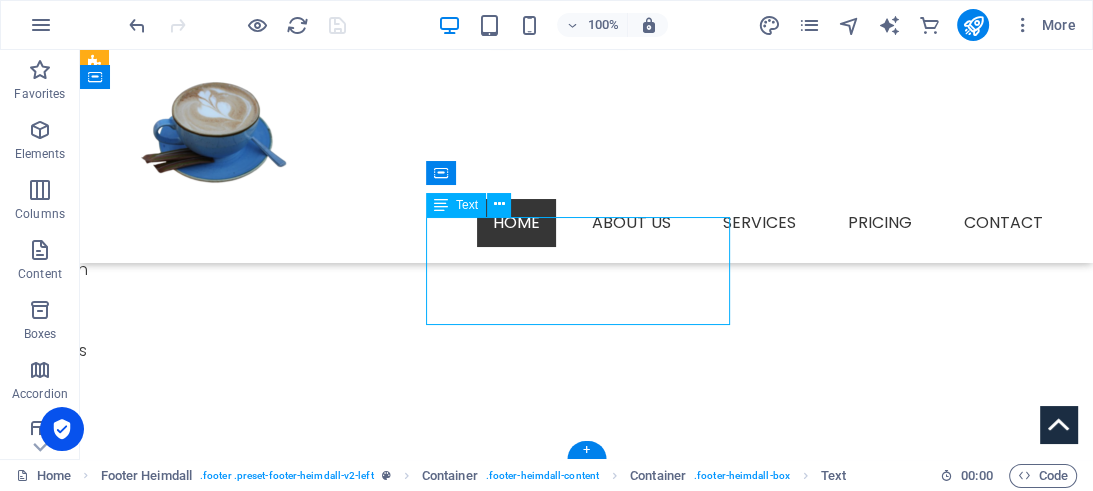 click on "[DOMAIN_NAME] [STREET_ADDRESS] Legal Notice  |  Privacy" at bounding box center (248, 1783) 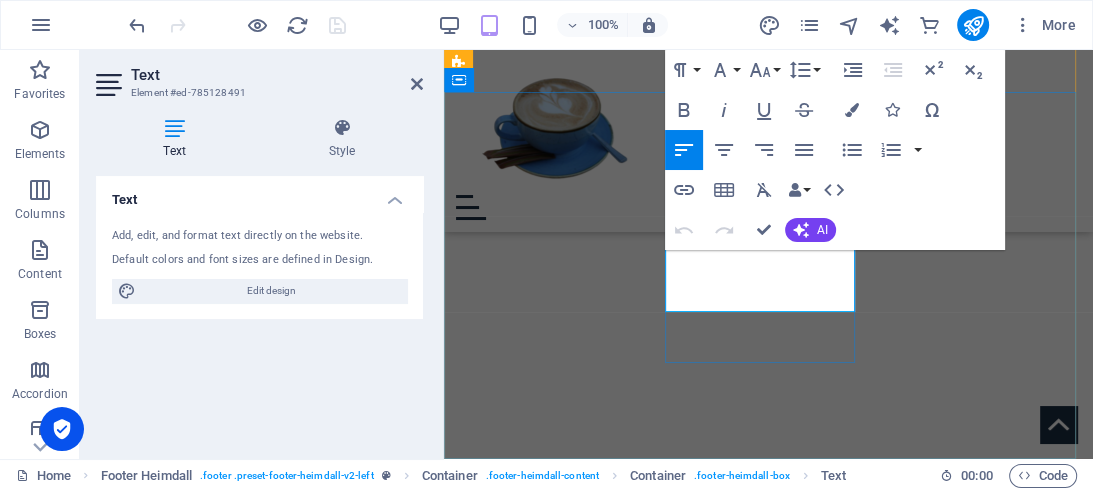 scroll, scrollTop: 3348, scrollLeft: 0, axis: vertical 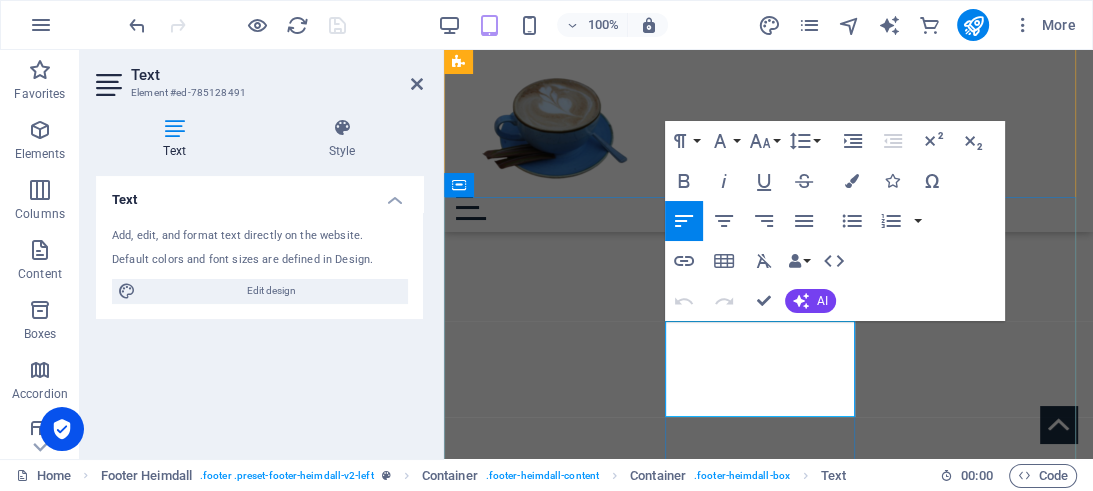 click on "[GEOGRAPHIC_DATA], FL   32765" at bounding box center (557, 1530) 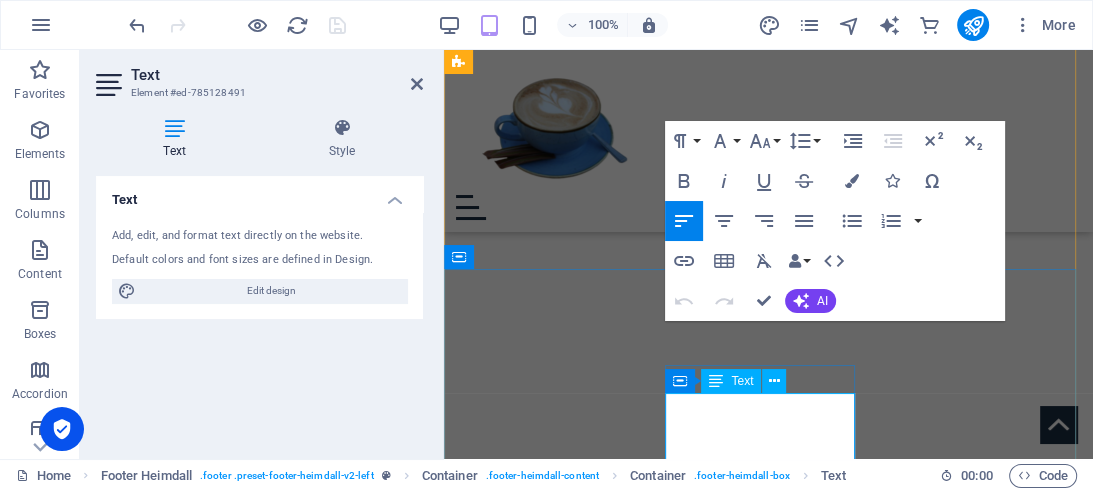 drag, startPoint x: 798, startPoint y: 383, endPoint x: 690, endPoint y: 440, distance: 122.1188 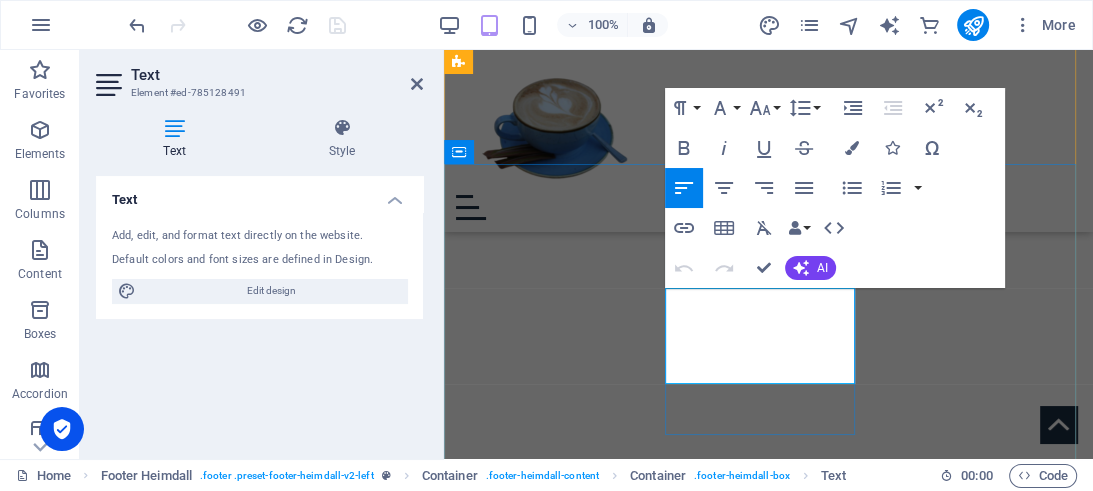type 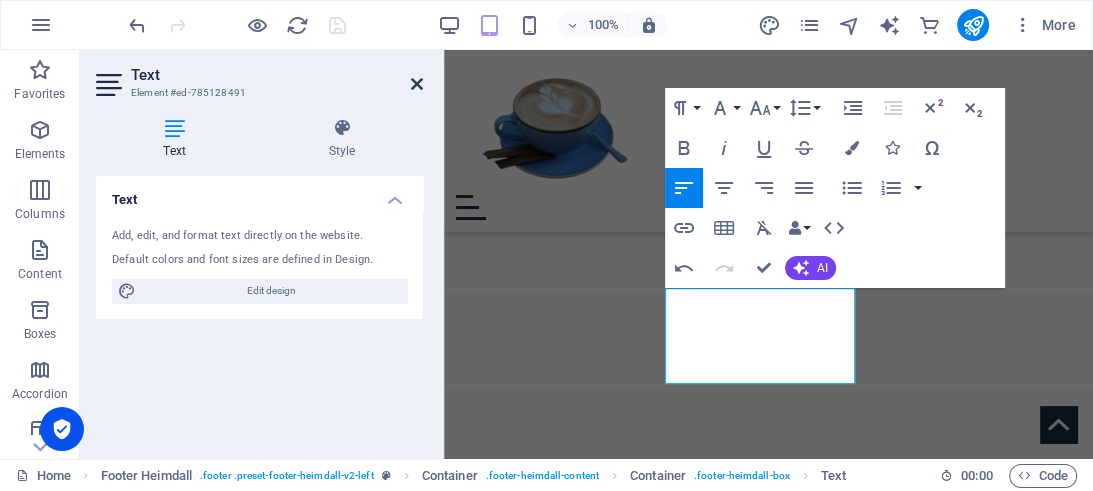 click at bounding box center (417, 84) 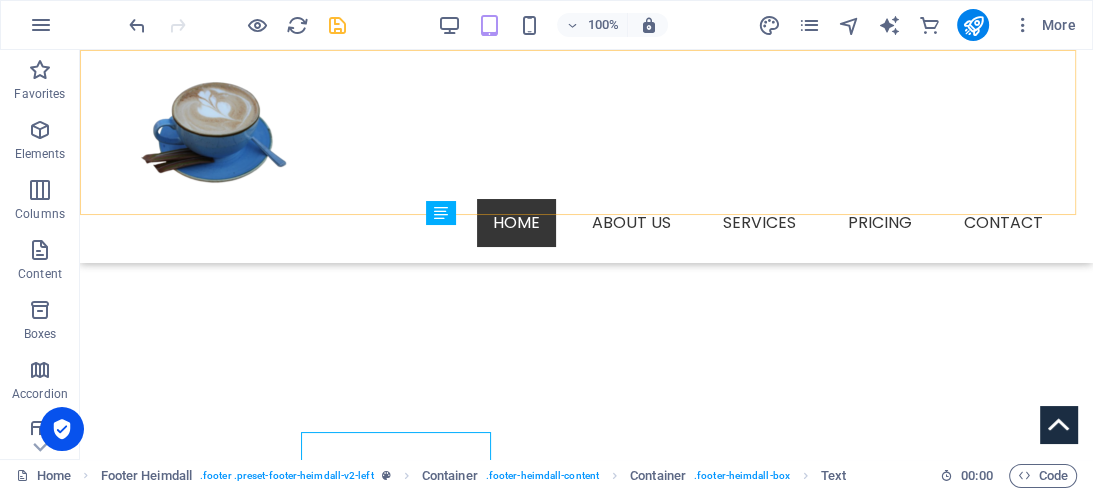 scroll, scrollTop: 3203, scrollLeft: 0, axis: vertical 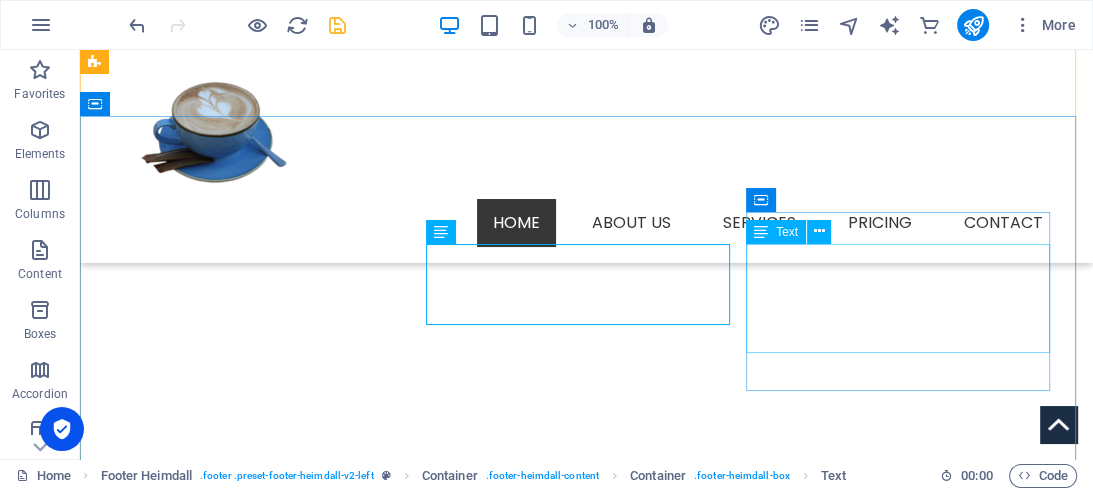 click on "Tel.:  [PHONE_NUMBER] Fax:  Mobil:  [EMAIL_ADDRESS]" at bounding box center [248, 1969] 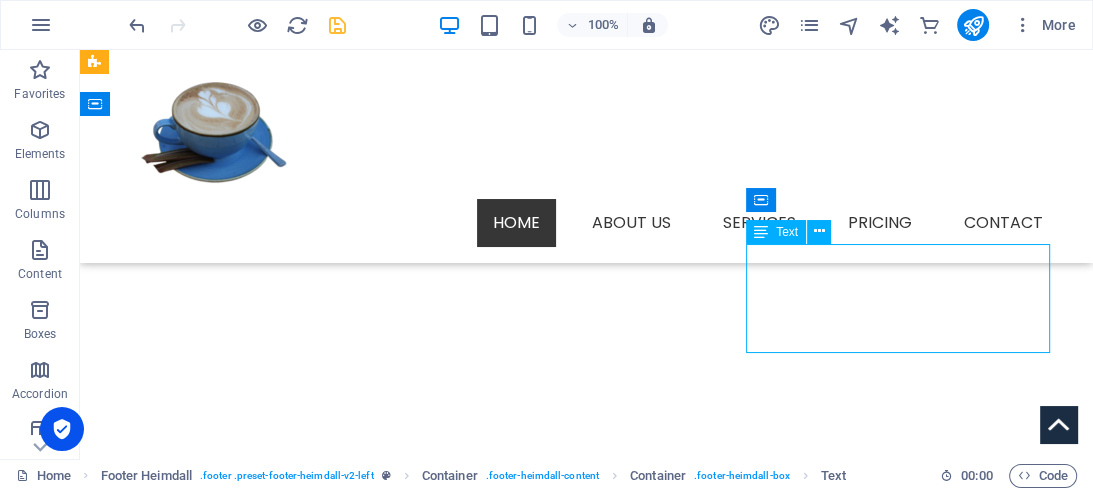 click on "Tel.:  [PHONE_NUMBER] Fax:  Mobil:  [EMAIL_ADDRESS]" at bounding box center (248, 1969) 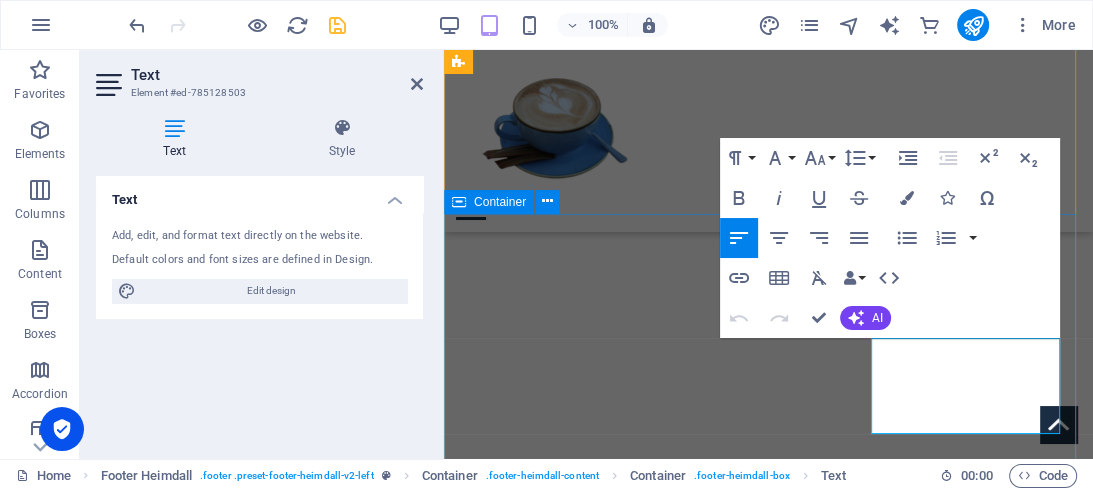 scroll, scrollTop: 3502, scrollLeft: 0, axis: vertical 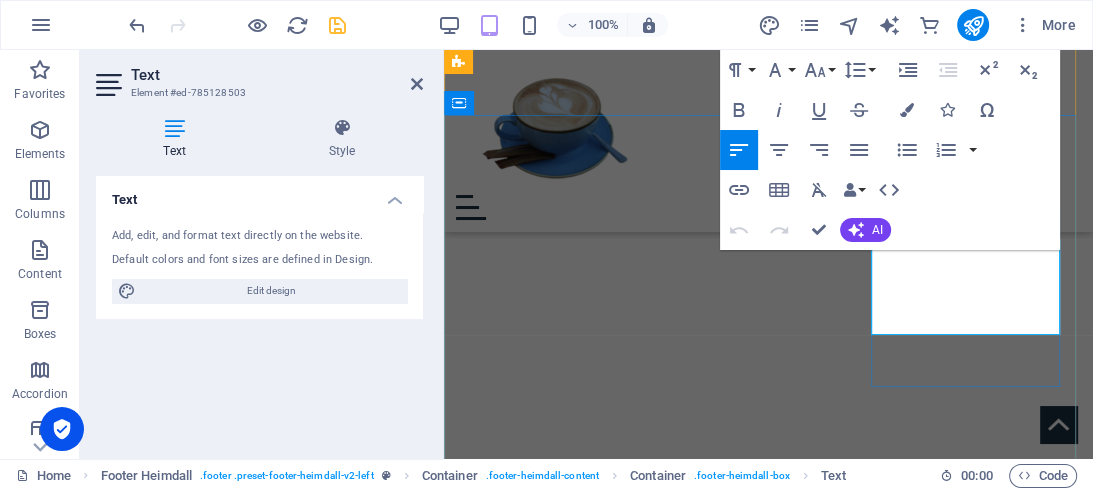 click on "Tel.:  [PHONE_NUMBER]" at bounding box center (557, 1553) 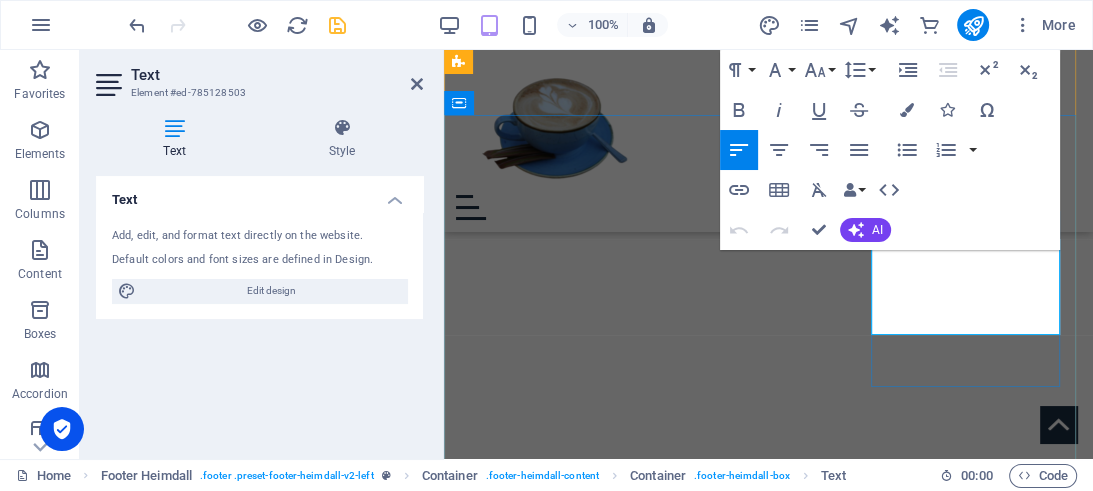 drag, startPoint x: 1035, startPoint y: 258, endPoint x: 925, endPoint y: 257, distance: 110.00455 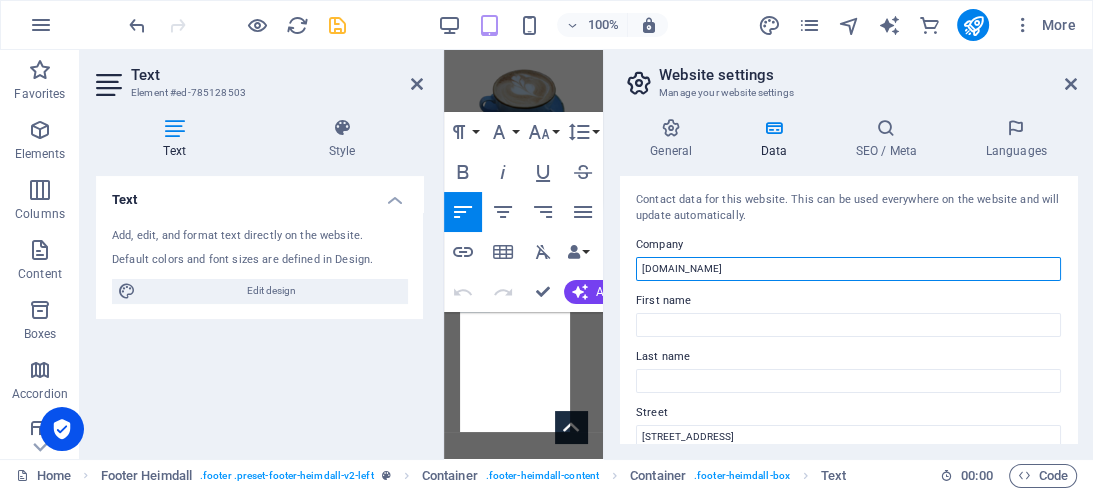 click on "[DOMAIN_NAME]" at bounding box center (848, 269) 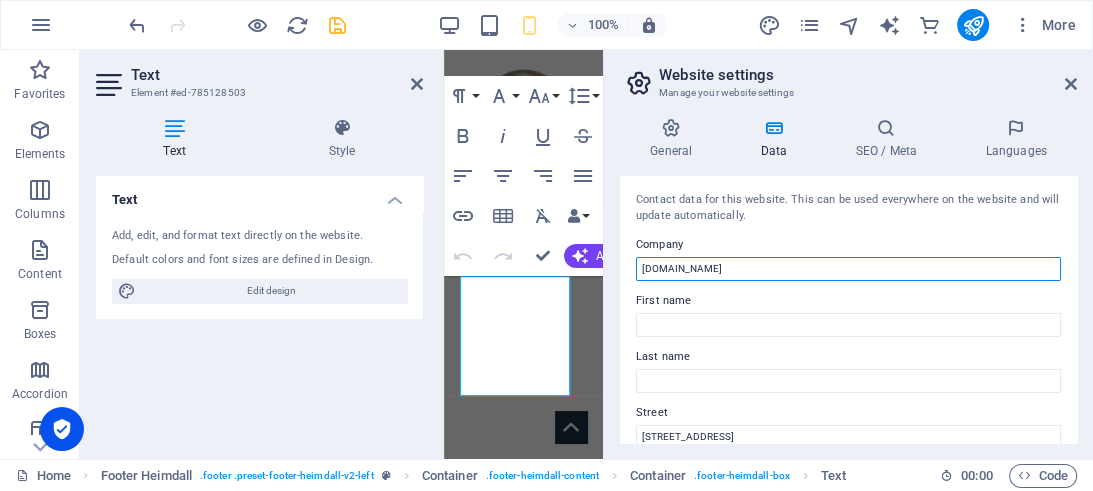 scroll, scrollTop: 11072, scrollLeft: 0, axis: vertical 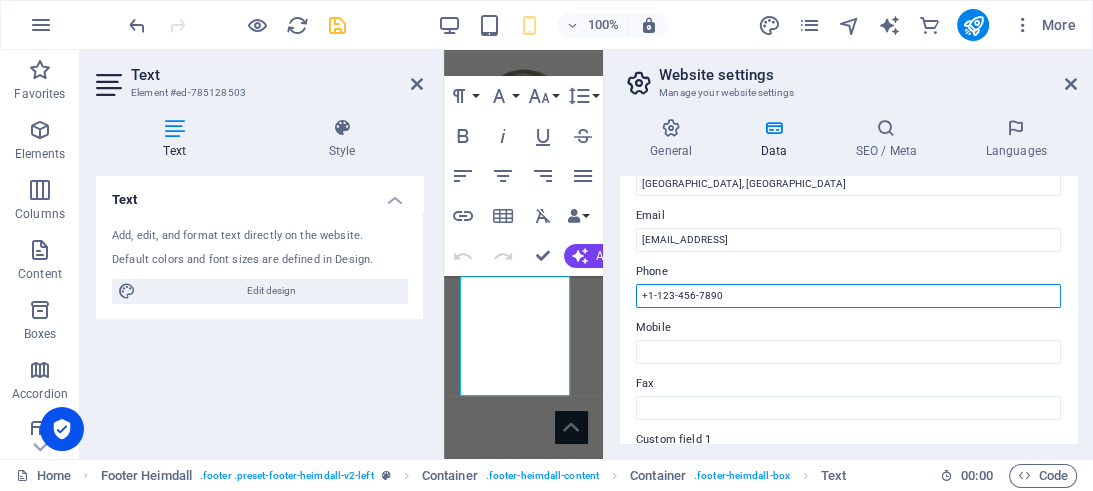 drag, startPoint x: 736, startPoint y: 293, endPoint x: 650, endPoint y: 295, distance: 86.023254 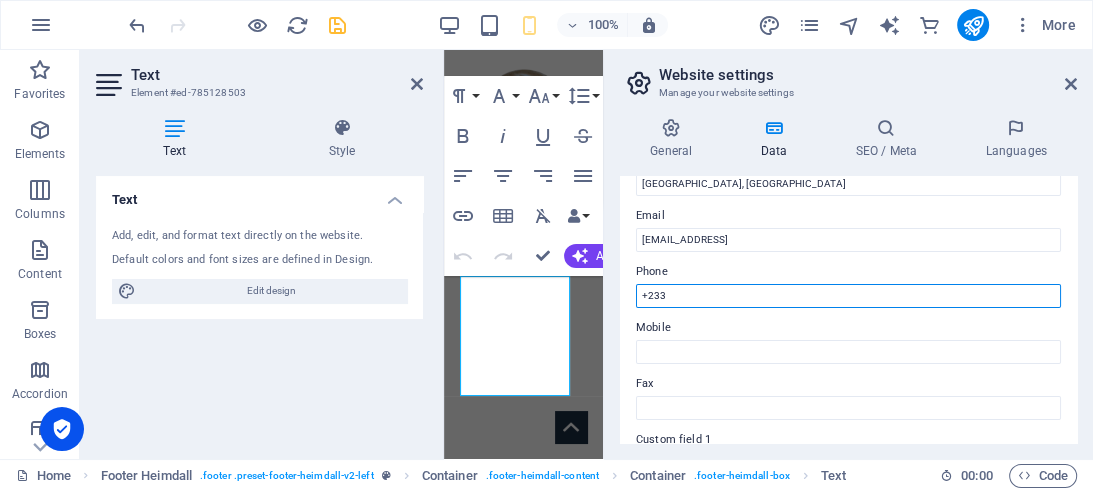 scroll, scrollTop: 11048, scrollLeft: 0, axis: vertical 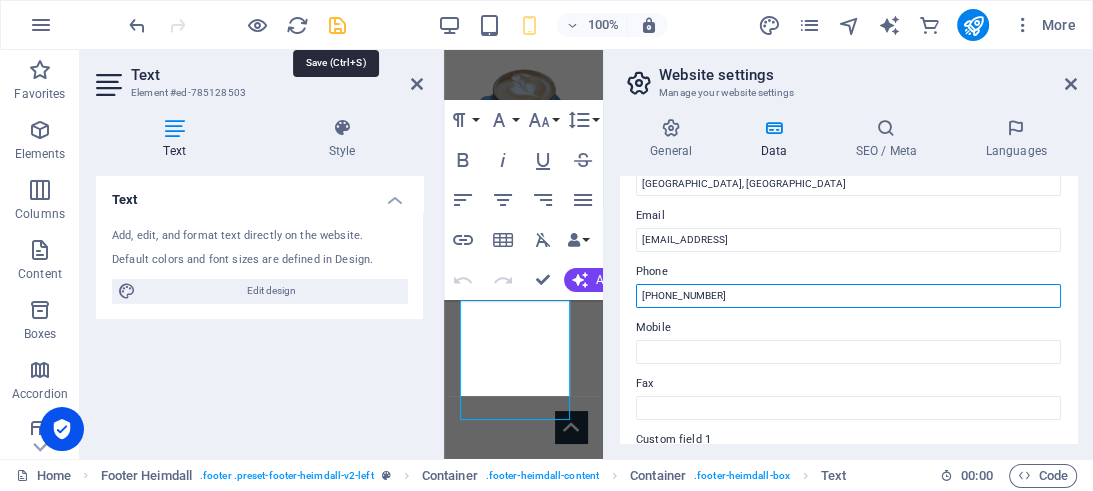 type on "[PHONE_NUMBER]" 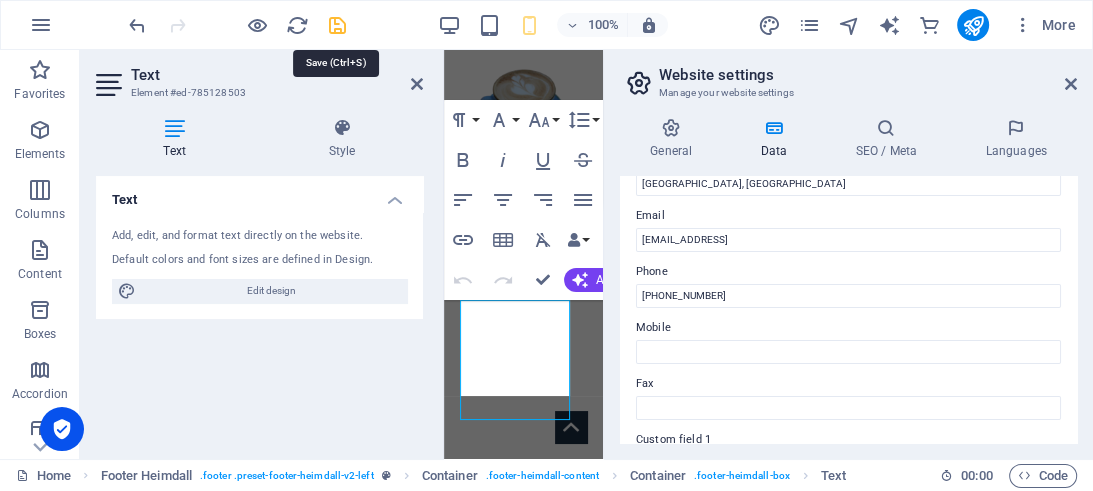 click at bounding box center [337, 25] 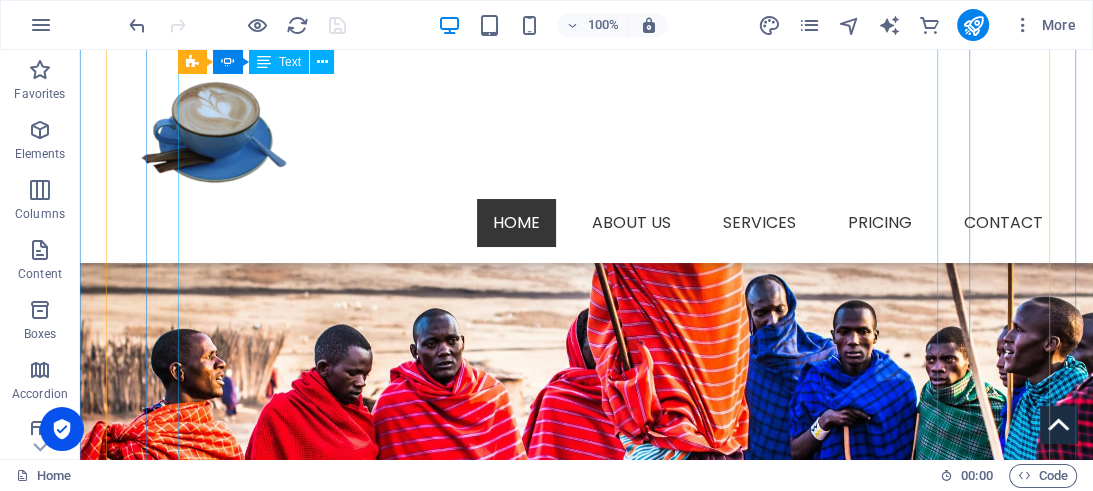 scroll, scrollTop: 1880, scrollLeft: 0, axis: vertical 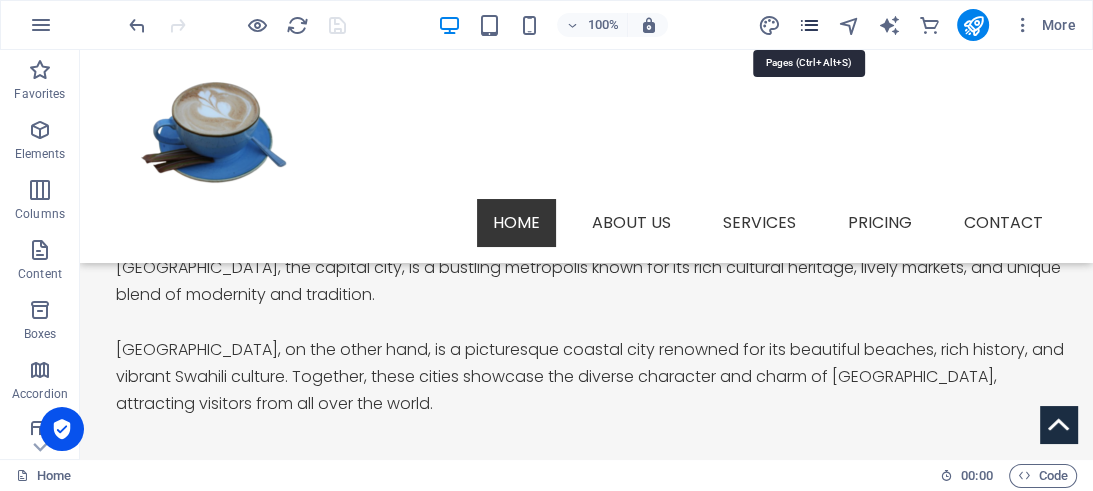 click at bounding box center (808, 25) 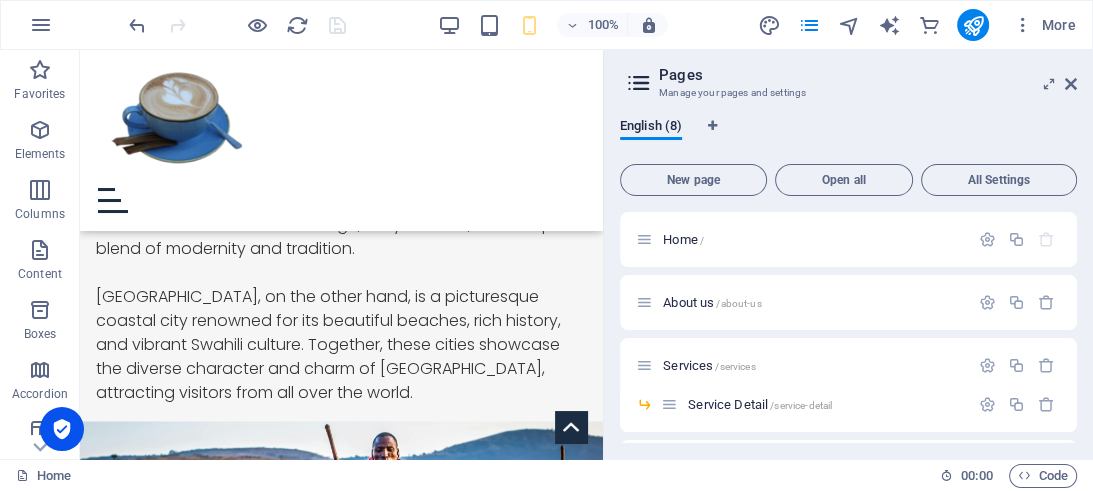 scroll, scrollTop: 1986, scrollLeft: 0, axis: vertical 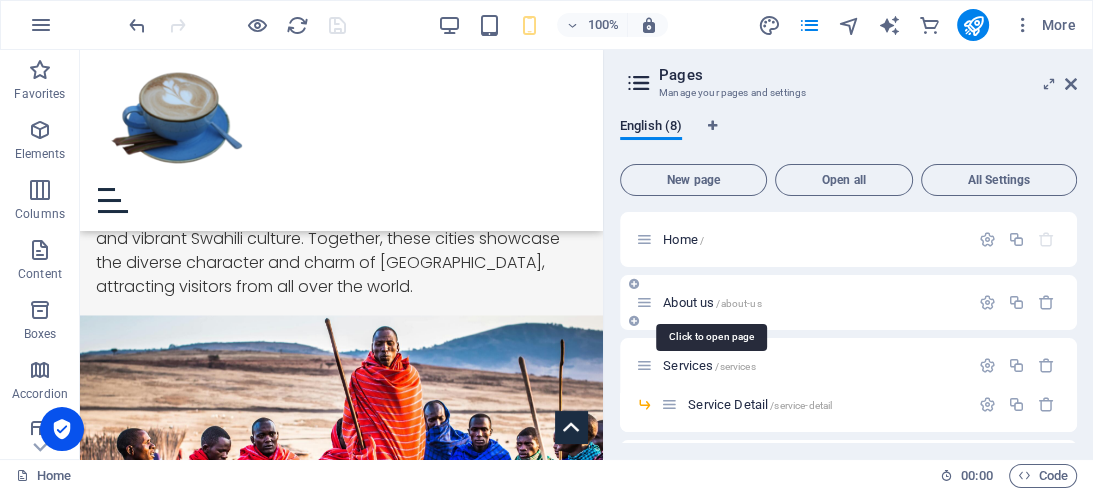 click on "About us /about-us" at bounding box center [712, 302] 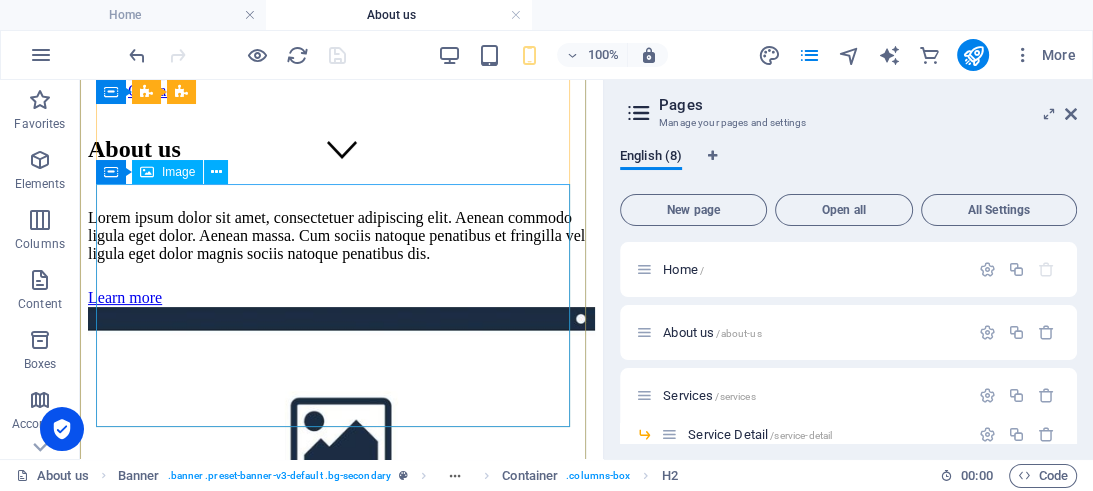 scroll, scrollTop: 316, scrollLeft: 0, axis: vertical 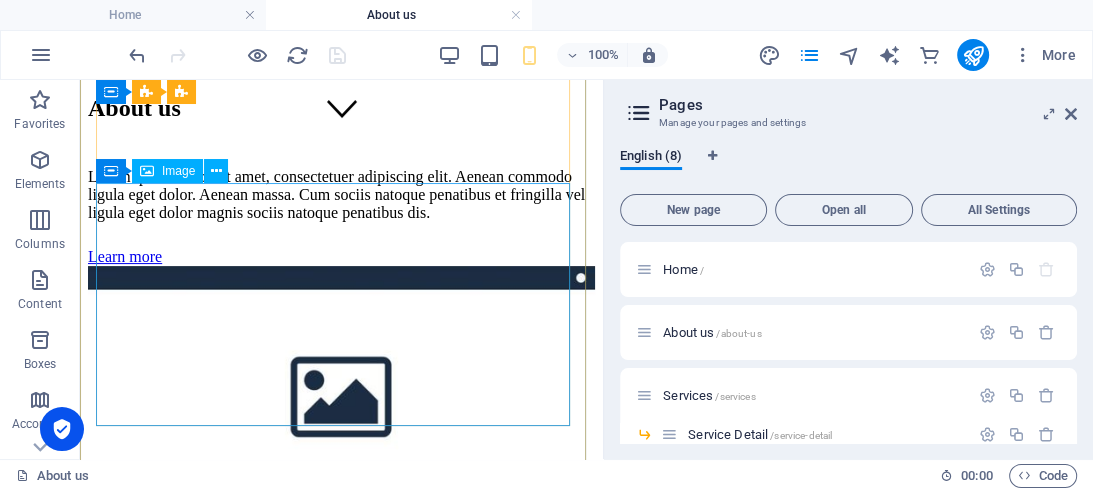 click at bounding box center [341, 398] 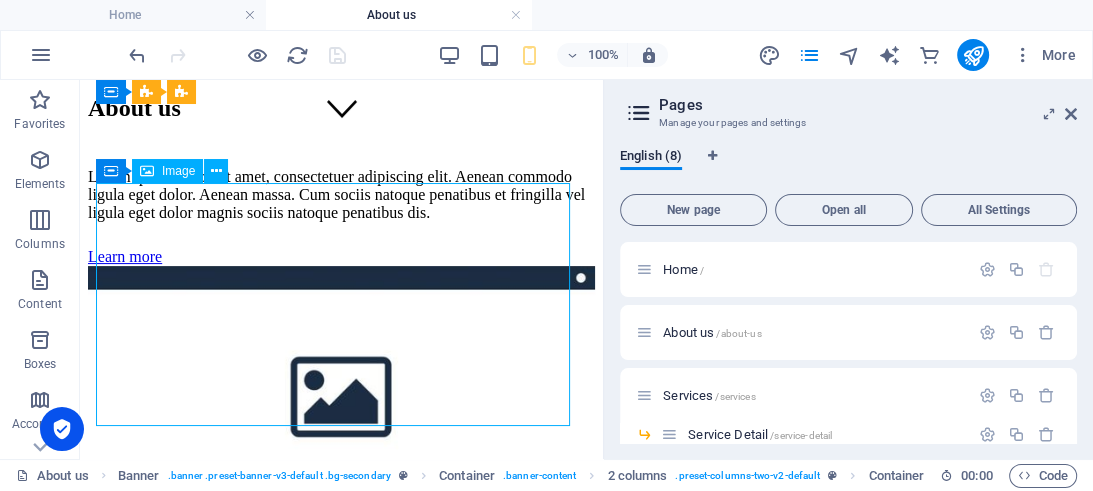 click at bounding box center (341, 398) 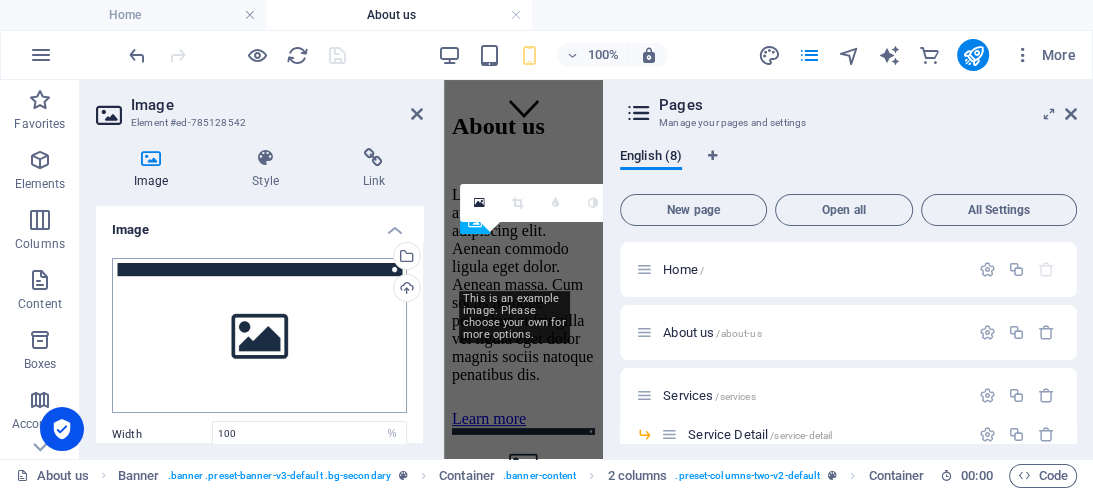 scroll, scrollTop: 726, scrollLeft: 0, axis: vertical 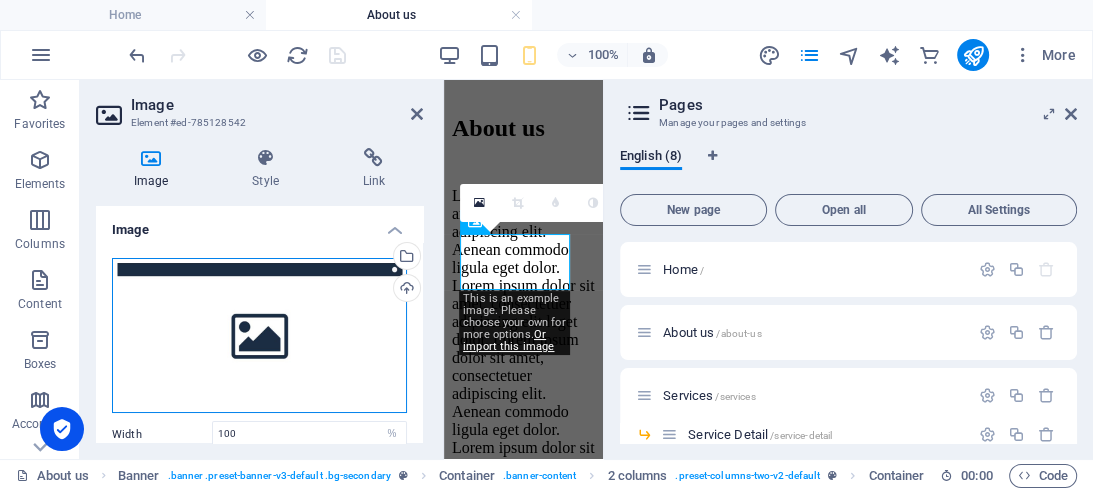 click on "Drag files here, click to choose files or select files from Files or our free stock photos & videos" at bounding box center [259, 336] 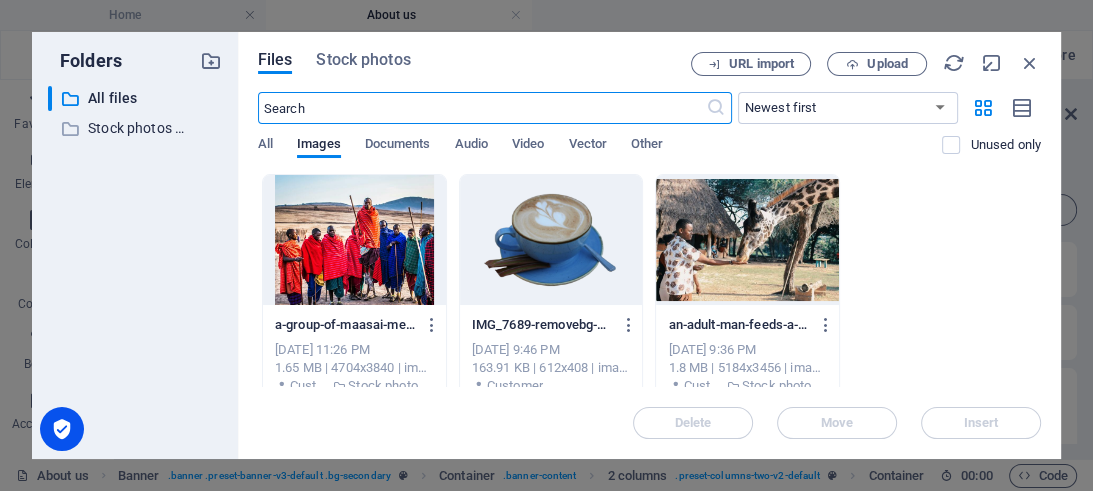 scroll, scrollTop: 955, scrollLeft: 0, axis: vertical 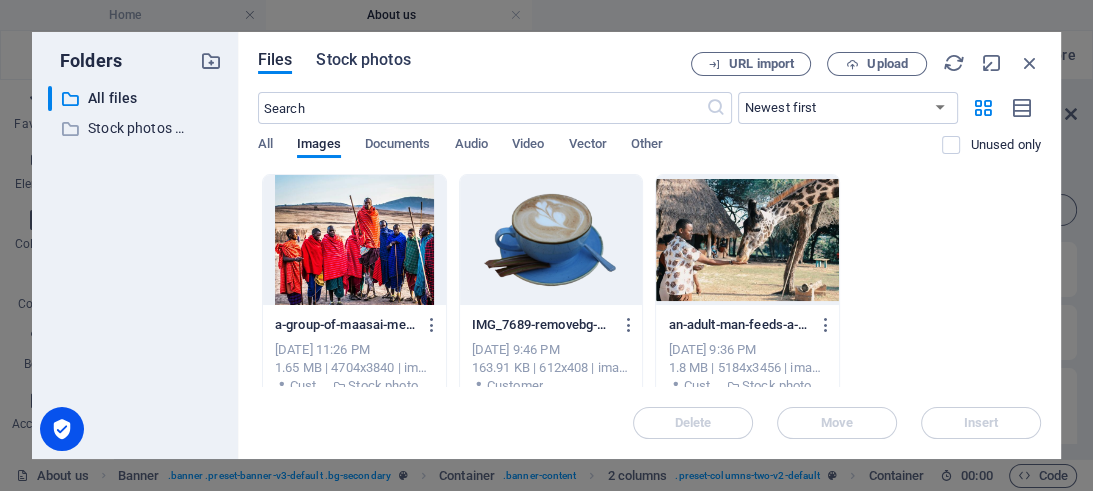 click on "Stock photos" at bounding box center [363, 60] 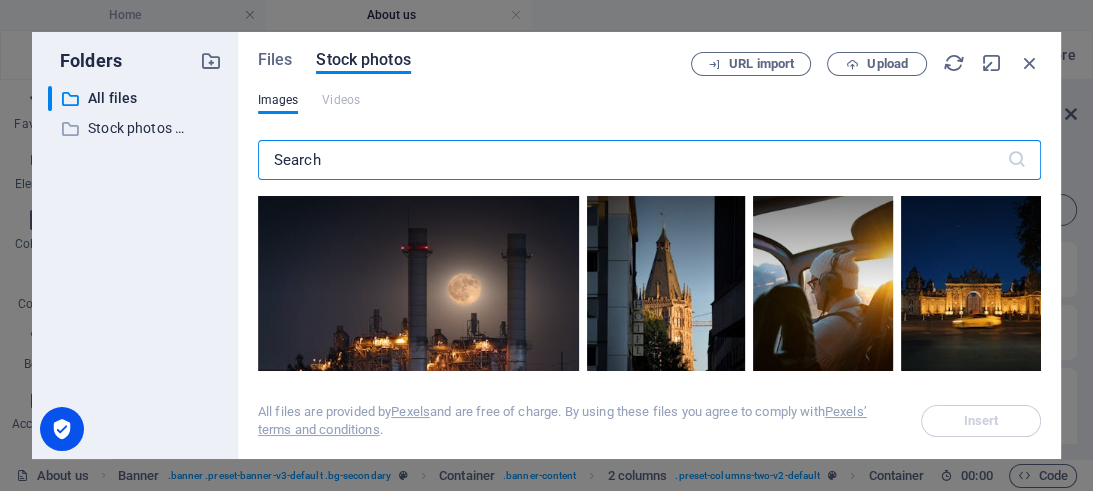 click at bounding box center (632, 160) 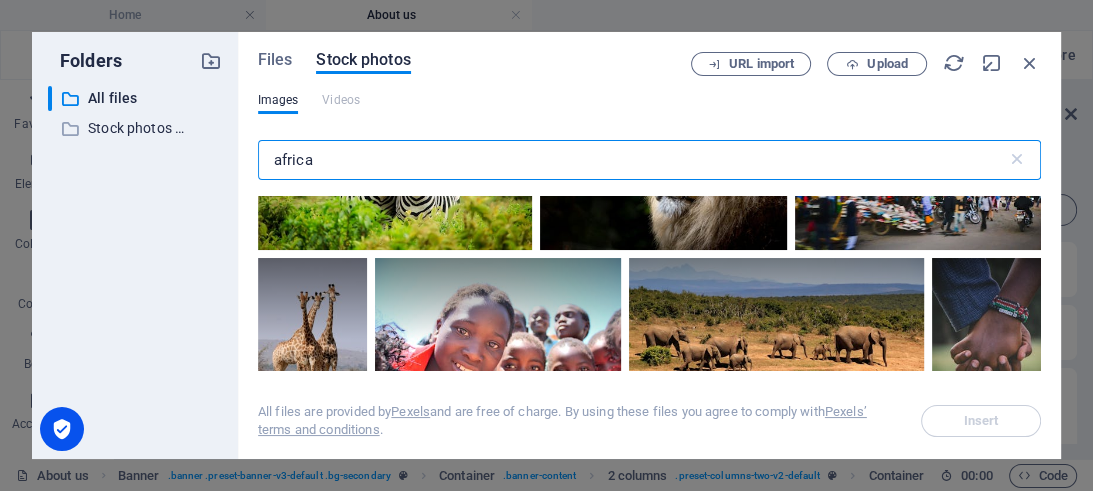 scroll, scrollTop: 182, scrollLeft: 0, axis: vertical 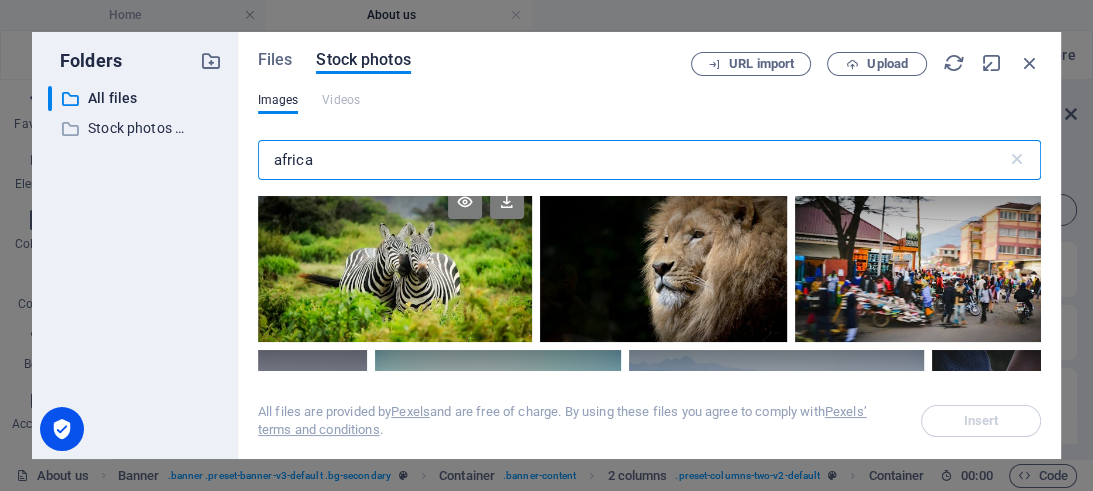 type on "africa" 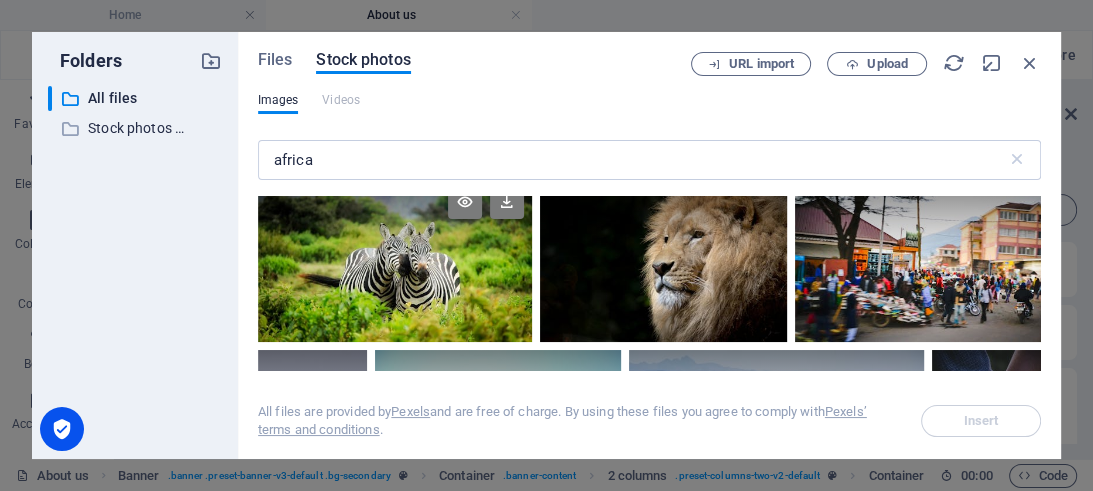 click at bounding box center [395, 259] 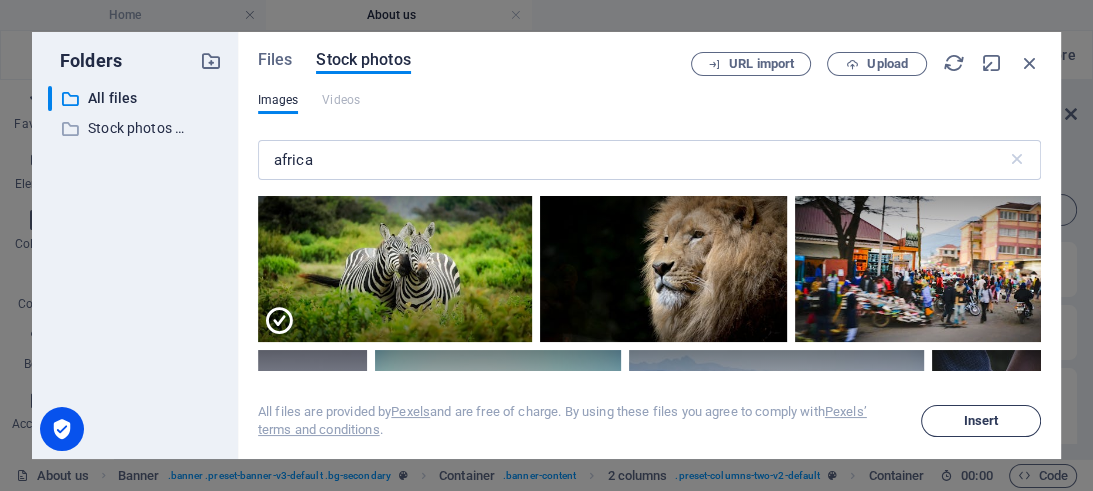 click on "Insert" at bounding box center (981, 421) 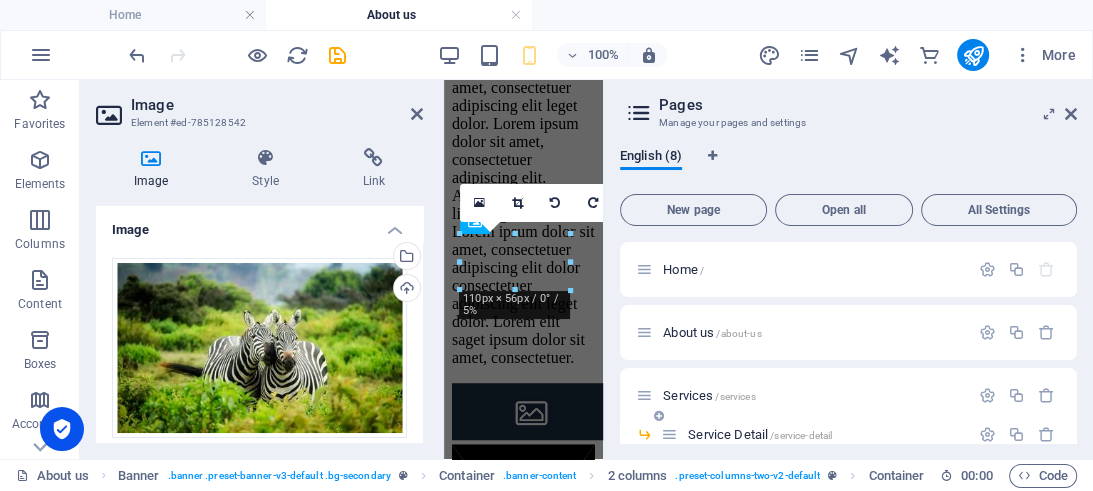 scroll, scrollTop: 725, scrollLeft: 0, axis: vertical 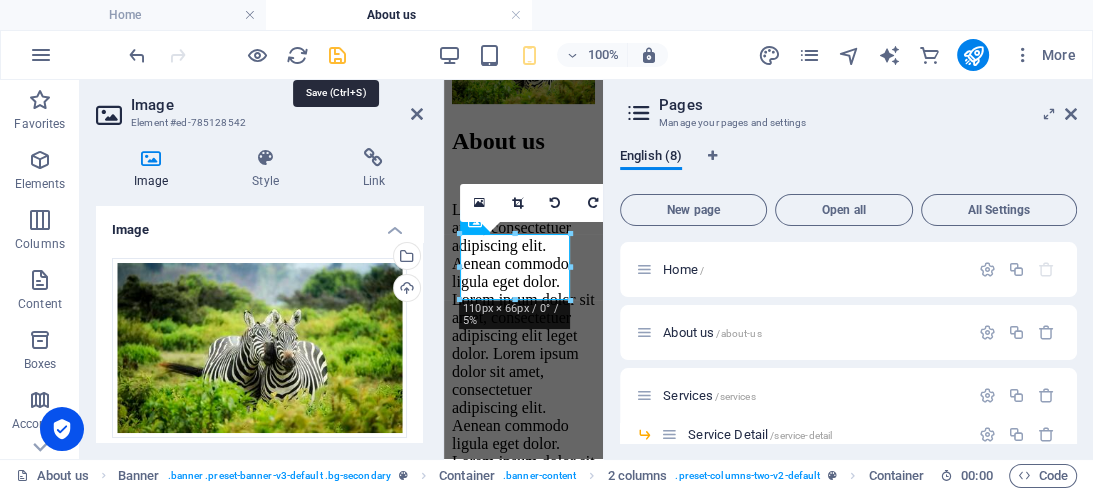 click at bounding box center [337, 55] 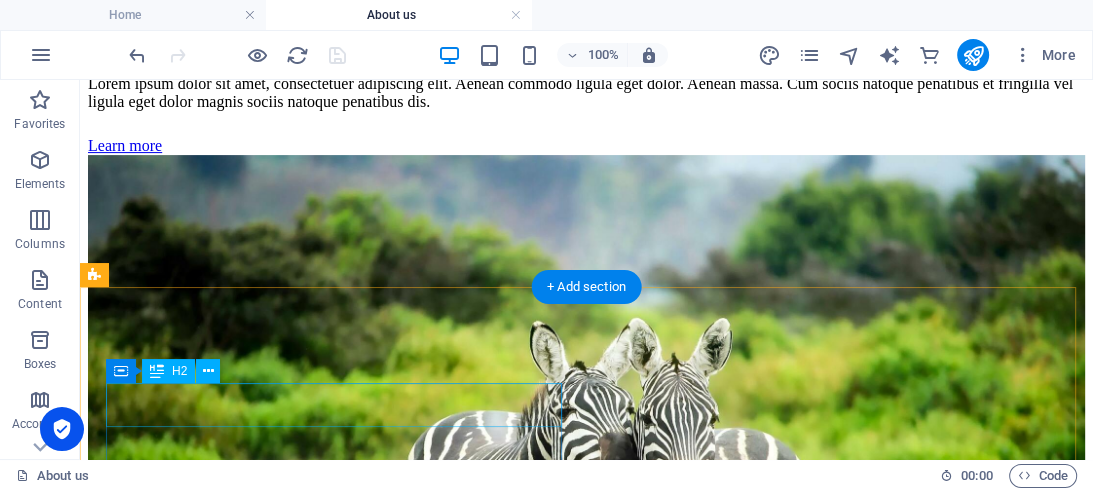 scroll, scrollTop: 528, scrollLeft: 0, axis: vertical 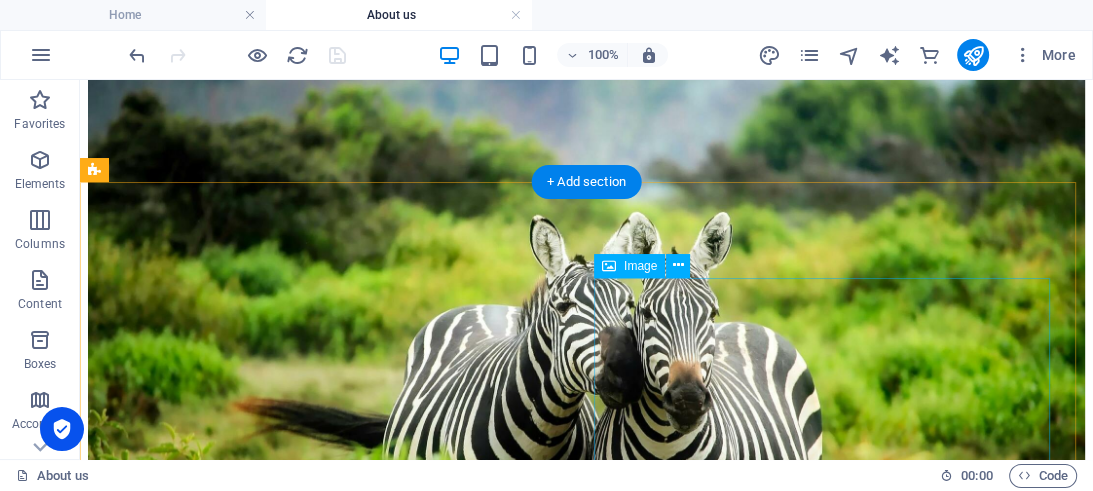 click at bounding box center (586, 995) 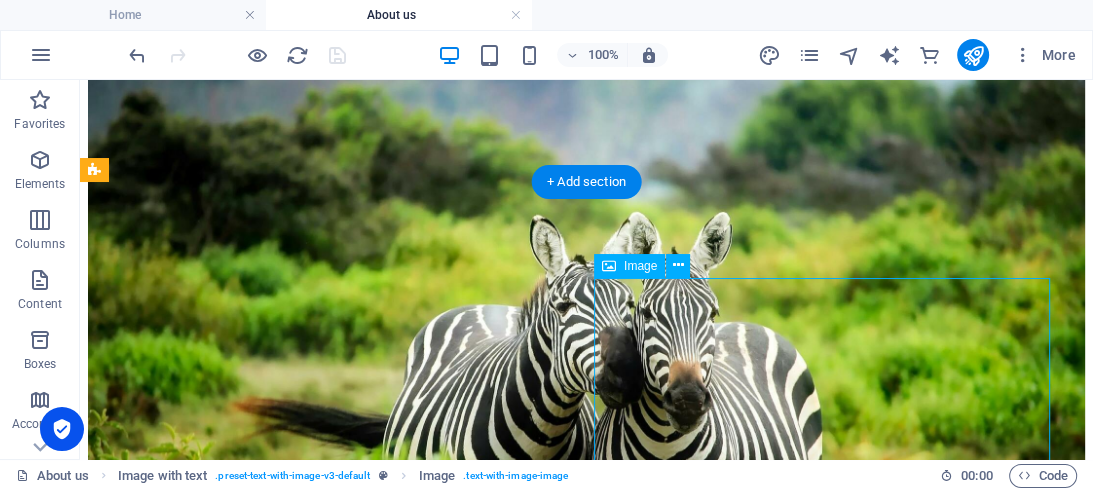 click at bounding box center (586, 995) 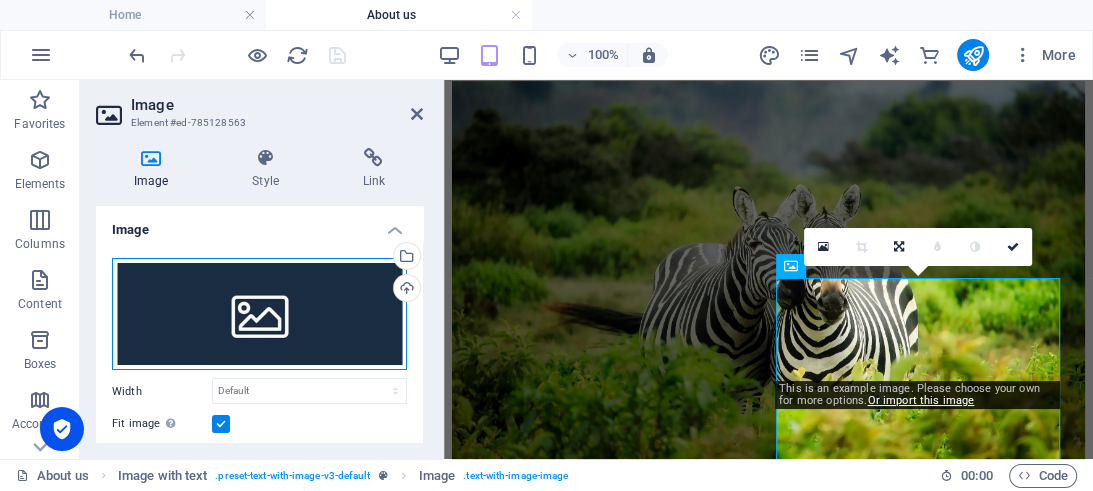 click on "Drag files here, click to choose files or select files from Files or our free stock photos & videos" at bounding box center (259, 314) 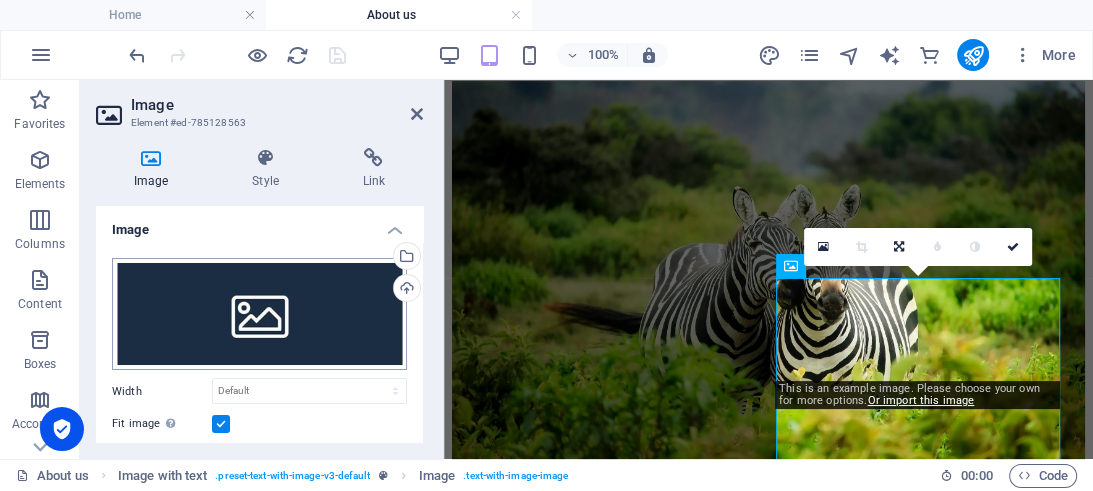 click on "[DOMAIN_NAME] Home About us Favorites Elements Columns Content Boxes Accordion Tables Features Images Slider Header Footer Forms Marketing Collections Commerce
H2   Banner   Banner   Container   2 columns   2 columns   Container   Container   Image   Container   Text   Button   Text   H2   Text   Button series   Wide image with text   Container   Wide image with text   H2   Spacer   Text   Placeholder   Container   Container   Image   Menu Bar   Menu   H2   Spacer   Slider   Slider   Slider   Text   Spacer   H5   Text   Footer Heimdall   Map   Footer Heimdall   Container   Image   Container   Text   Spacer   Spacer   H5   Text   Container   Container   Text   Spacer   Slider   Text   H5   Spacer   Social Media Icons   Container   Icon   Icon   Icon   Spacer 100% More Home Image with text . preset-text-with-image-v3-default Image . text-with-image-image 00 : 00 Code Favorites Elements Columns Content Boxes px" at bounding box center [546, 245] 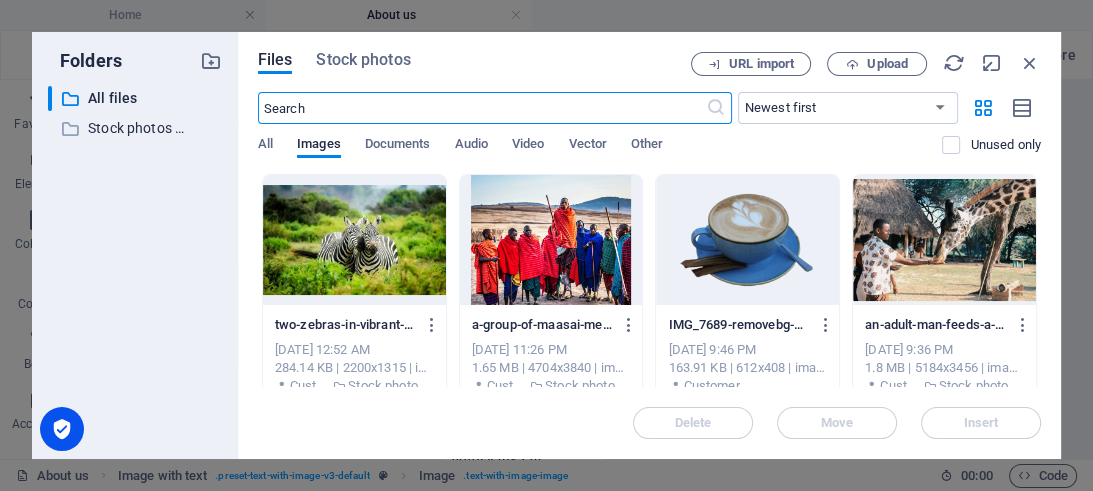 scroll, scrollTop: 1879, scrollLeft: 0, axis: vertical 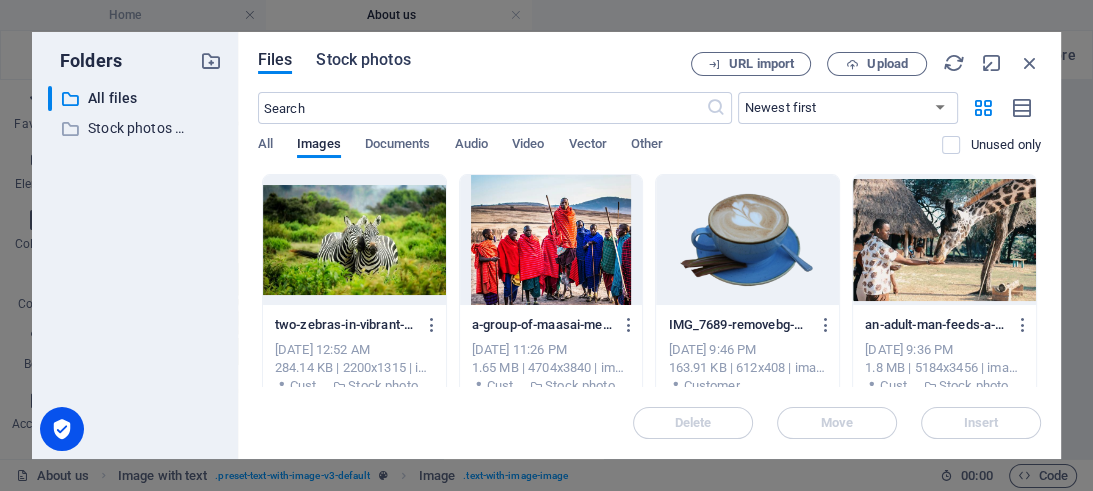 click on "Stock photos" at bounding box center (363, 60) 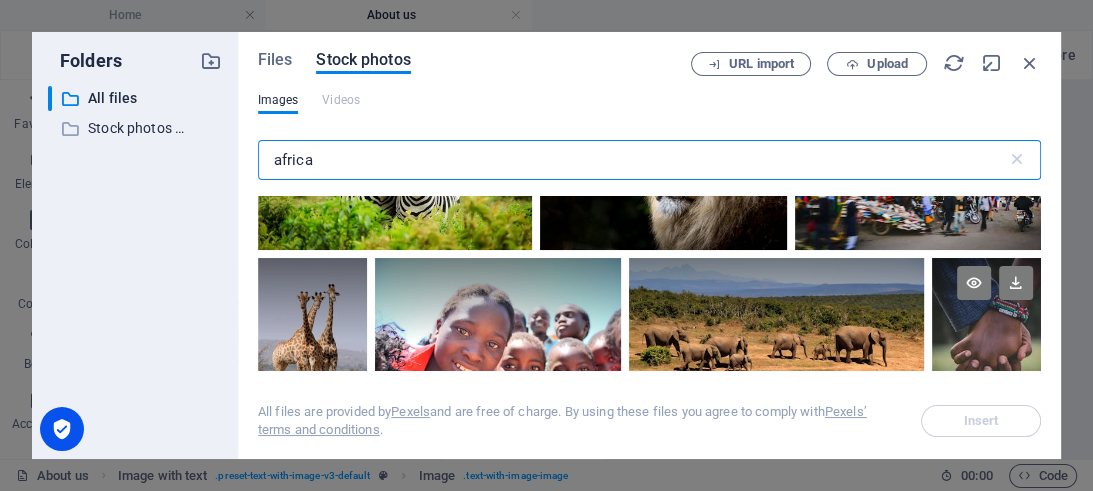 scroll, scrollTop: 182, scrollLeft: 0, axis: vertical 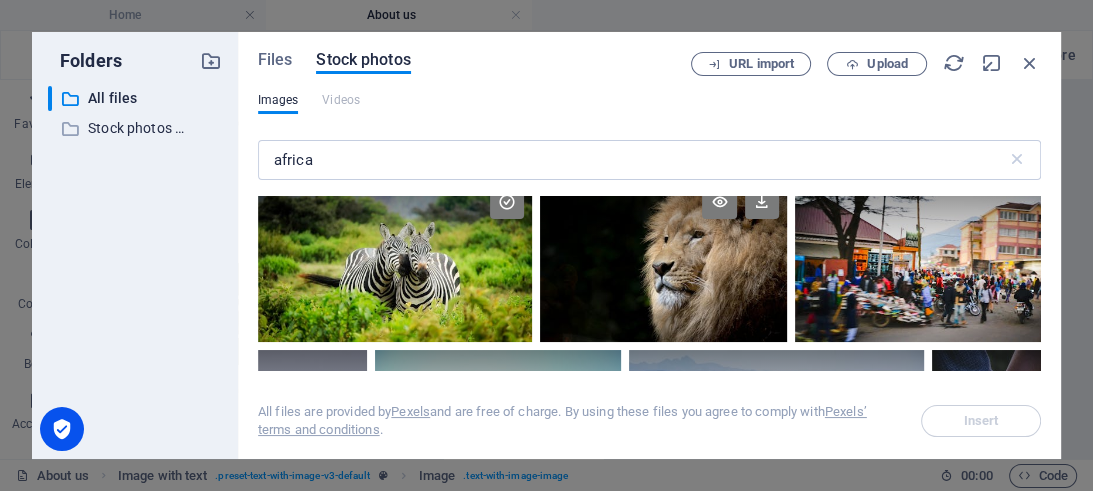 click at bounding box center [663, 218] 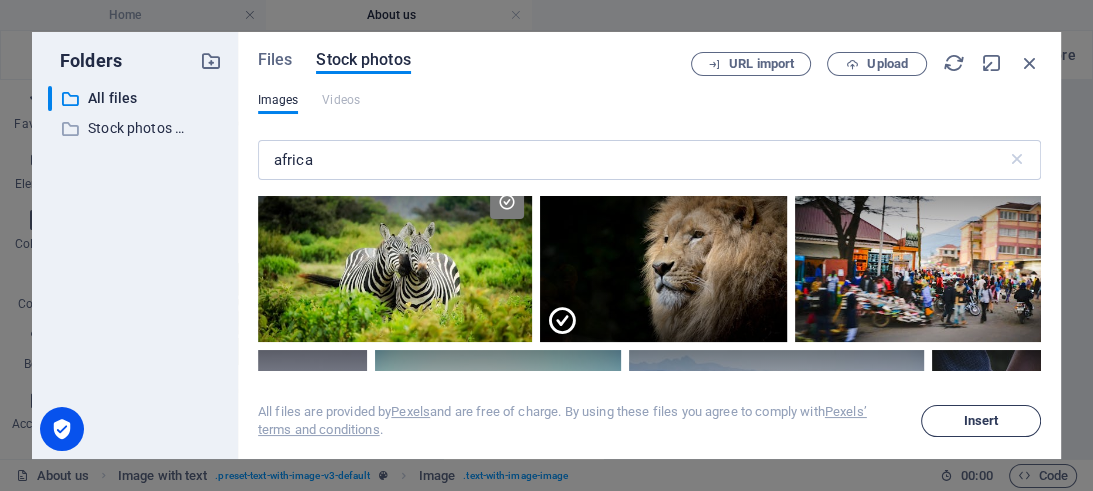 click on "Insert" at bounding box center (981, 421) 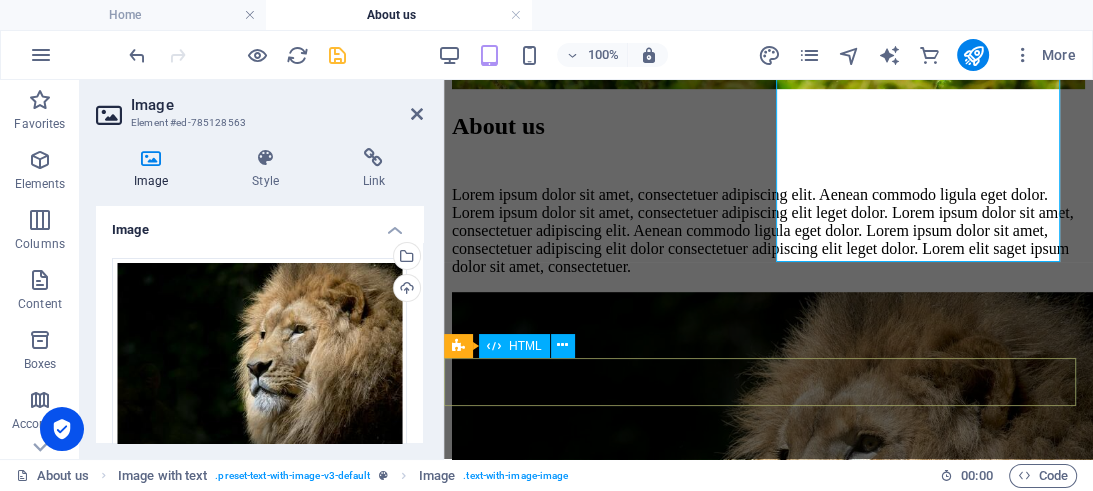 scroll, scrollTop: 678, scrollLeft: 0, axis: vertical 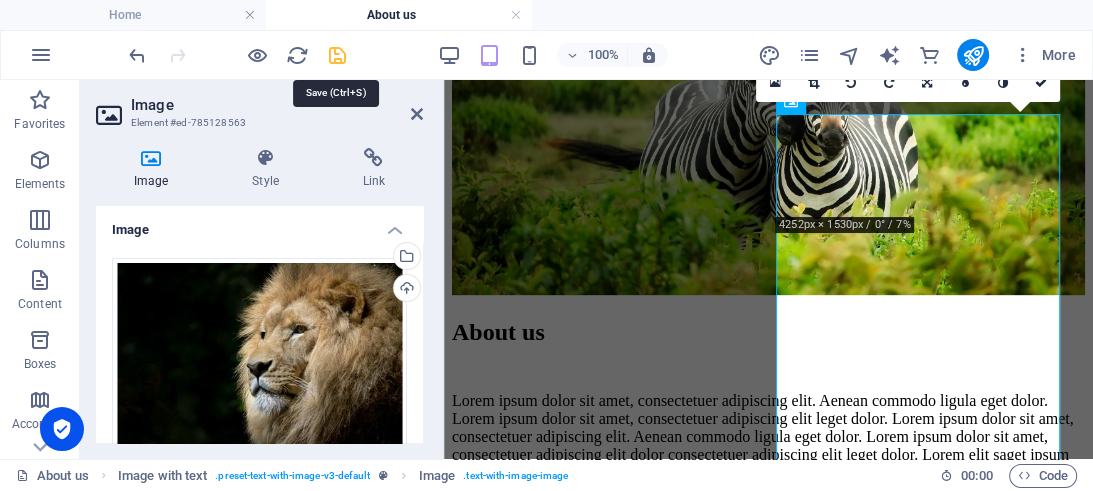 drag, startPoint x: 334, startPoint y: 52, endPoint x: 271, endPoint y: 75, distance: 67.06713 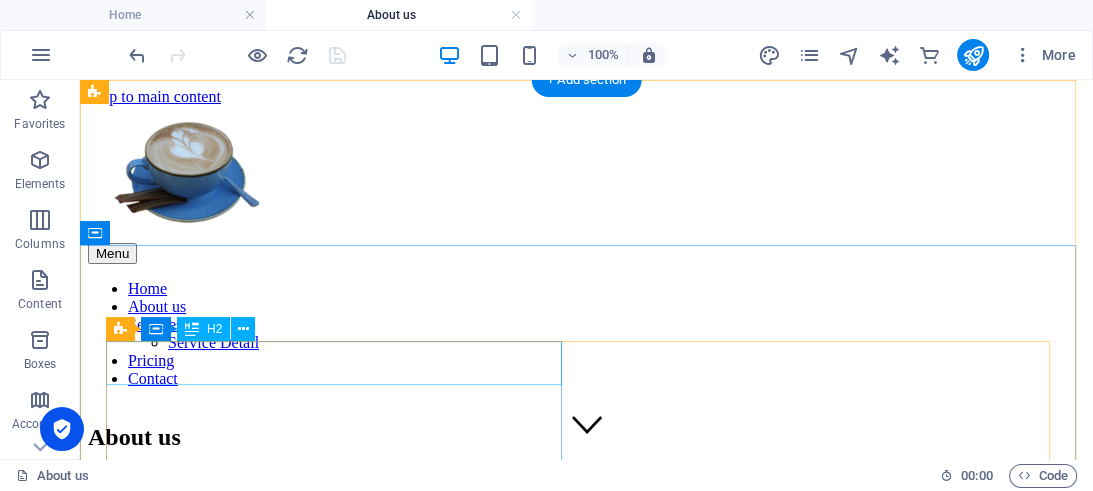 scroll, scrollTop: 105, scrollLeft: 0, axis: vertical 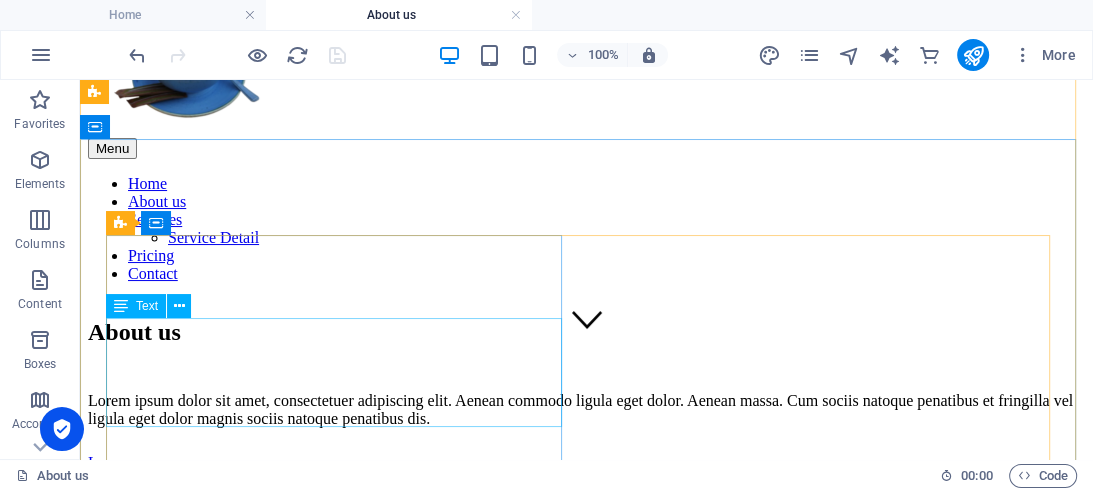 click on "Lorem ipsum dolor sit amet, consectetuer adipiscing elit. Aenean commodo ligula eget dolor. Aenean massa. Cum sociis natoque penatibus et fringilla vel ligula eget dolor magnis sociis natoque penatibus dis." at bounding box center (586, 410) 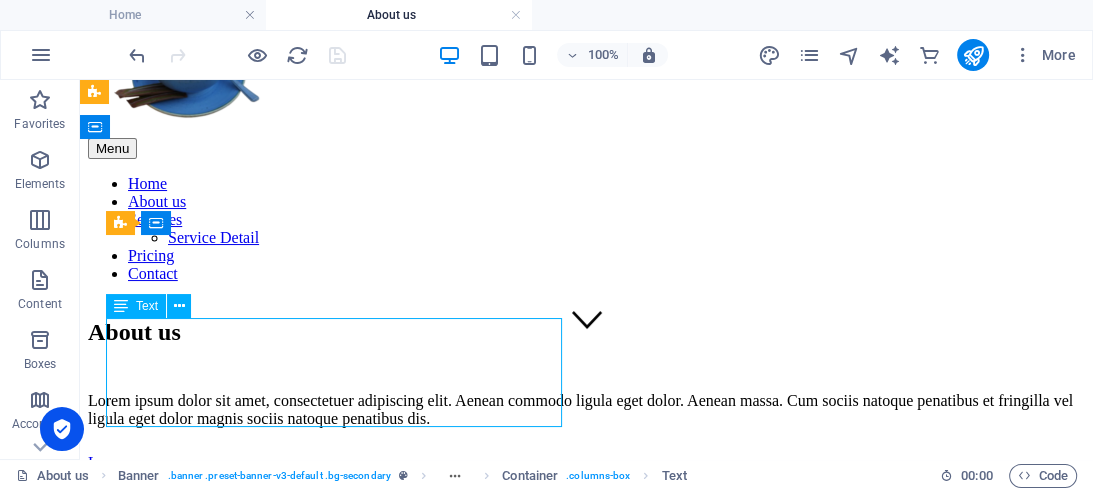 click on "Lorem ipsum dolor sit amet, consectetuer adipiscing elit. Aenean commodo ligula eget dolor. Aenean massa. Cum sociis natoque penatibus et fringilla vel ligula eget dolor magnis sociis natoque penatibus dis." at bounding box center (586, 410) 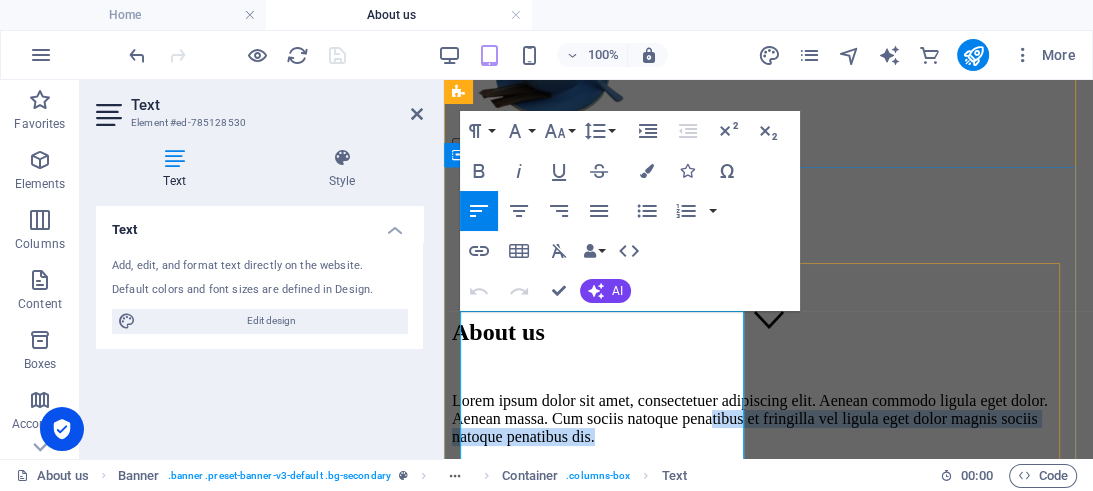 scroll, scrollTop: 0, scrollLeft: 0, axis: both 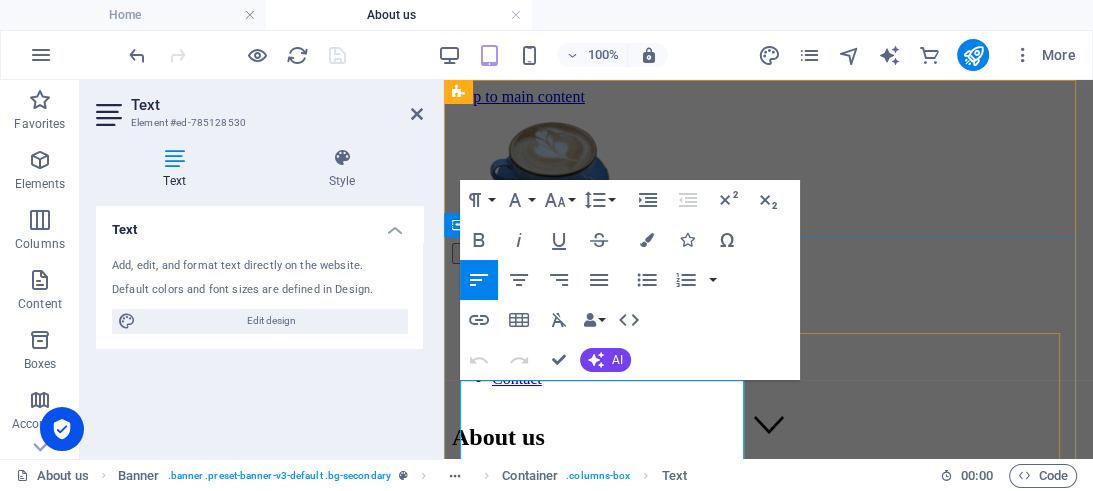 drag, startPoint x: 652, startPoint y: 426, endPoint x: 462, endPoint y: 400, distance: 191.77069 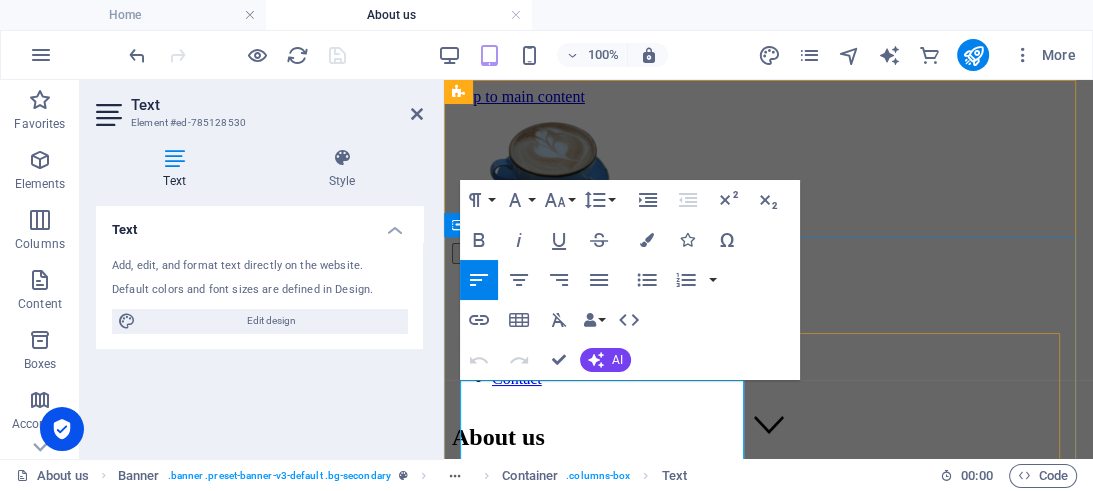 type 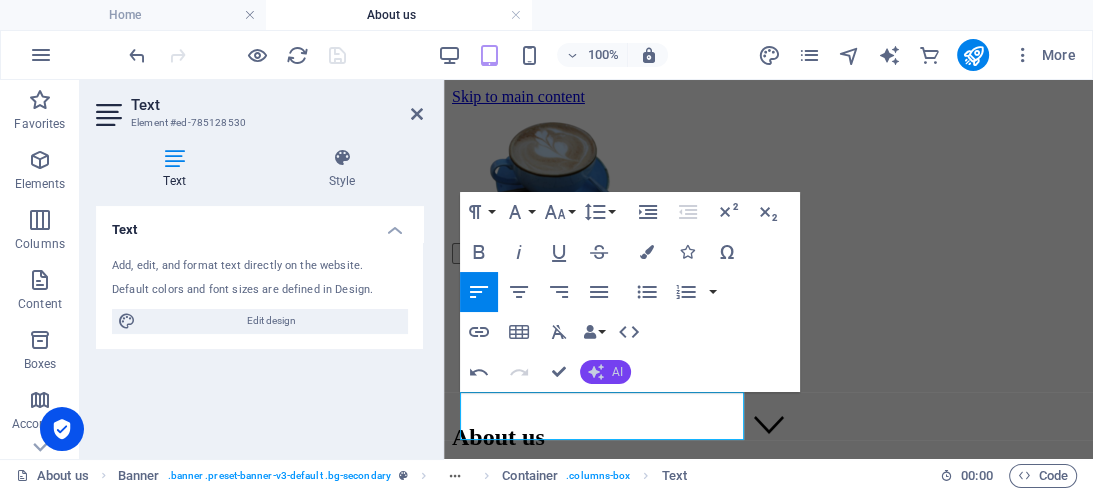 click on "AI" at bounding box center [605, 372] 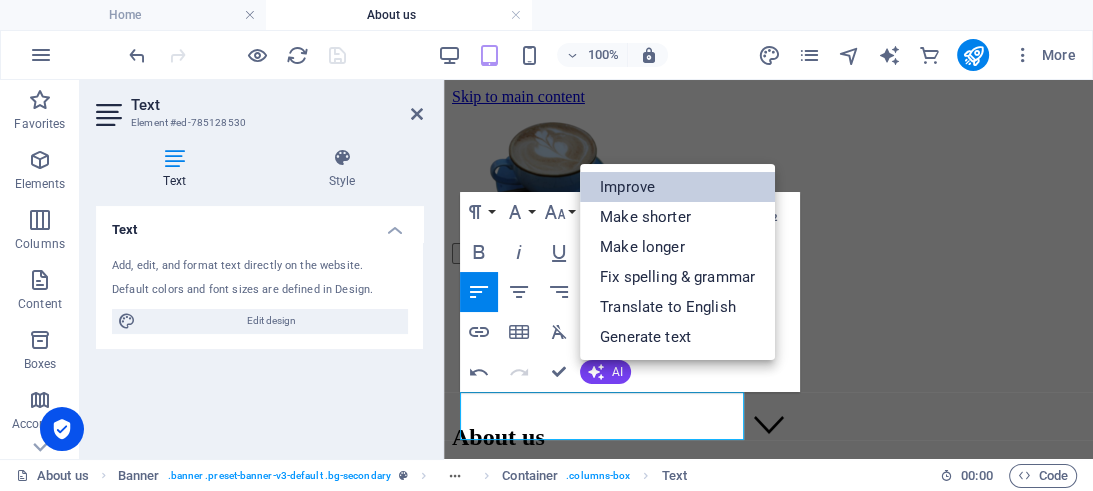 click on "Improve" at bounding box center (677, 187) 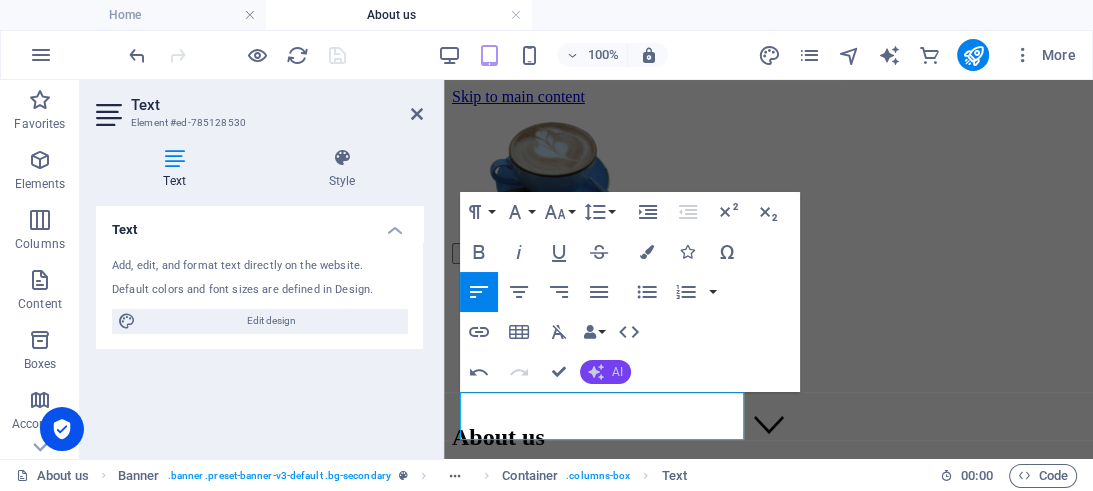 click on "AI" at bounding box center [605, 372] 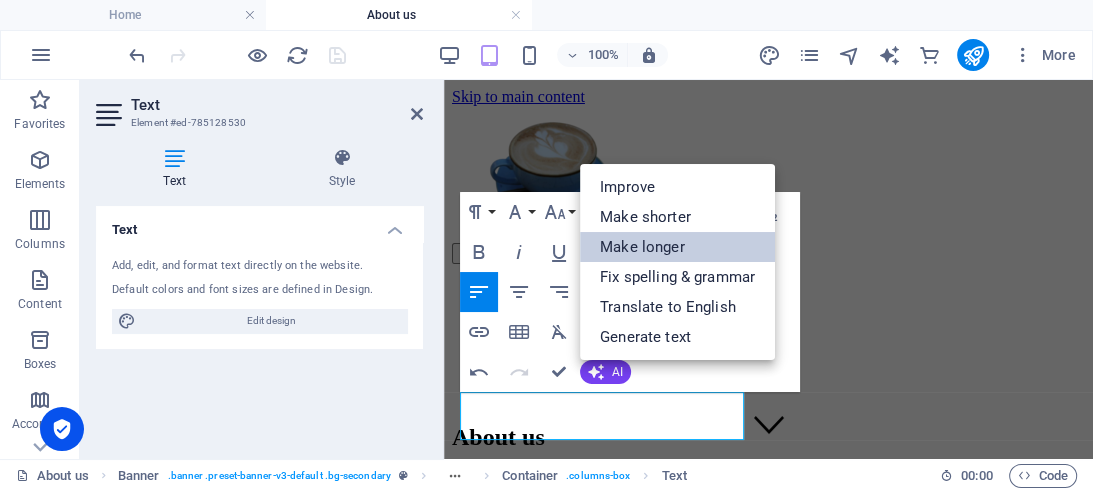 click on "Make longer" at bounding box center [677, 247] 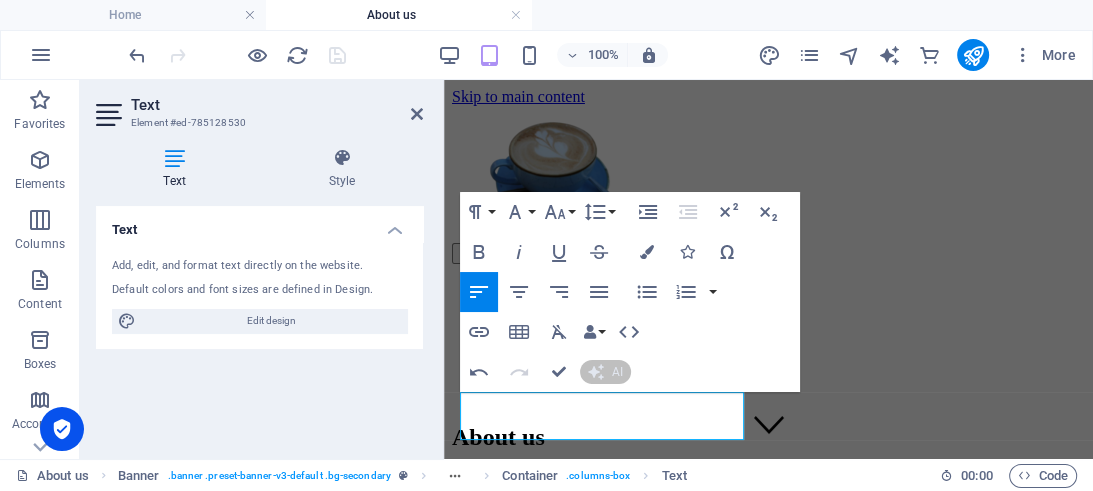 scroll, scrollTop: 40, scrollLeft: 0, axis: vertical 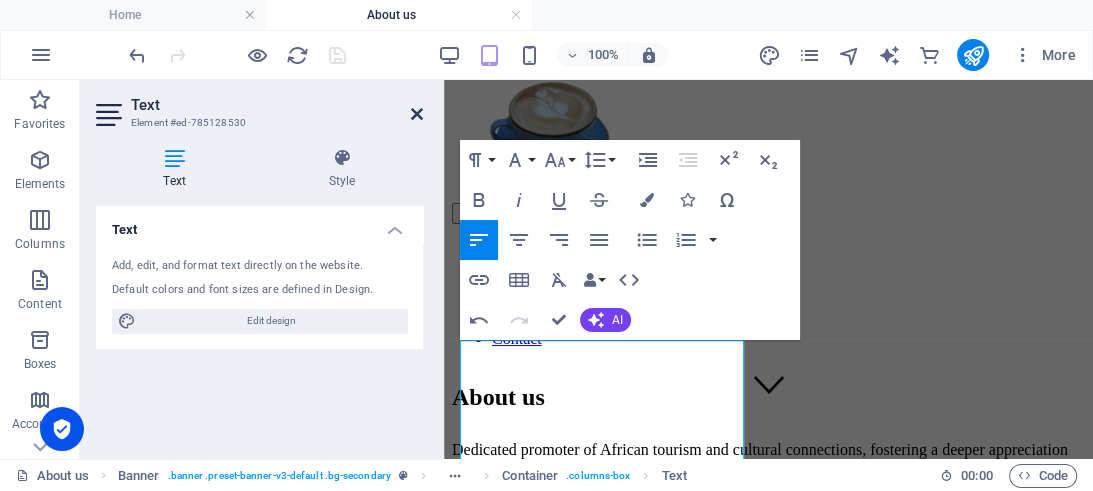 click at bounding box center (417, 114) 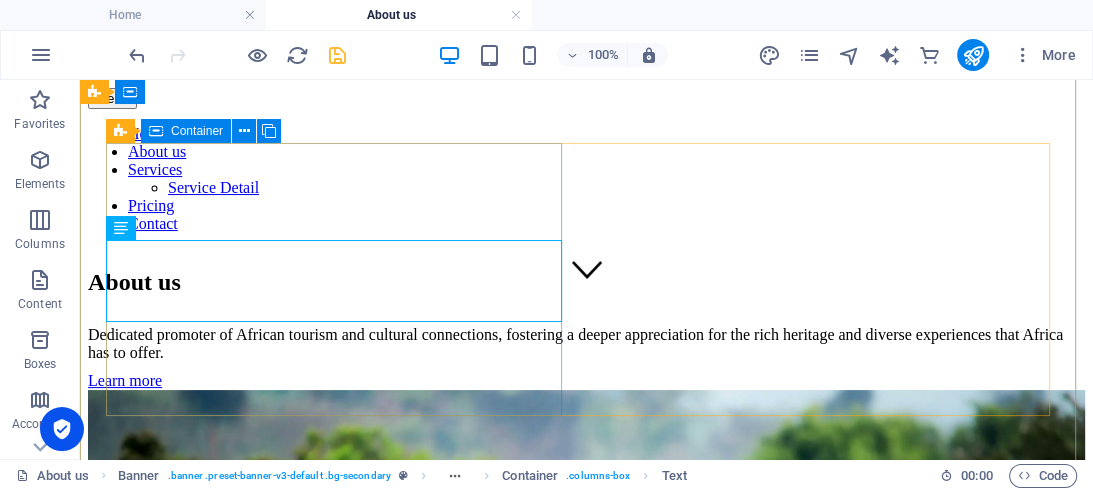 scroll, scrollTop: 146, scrollLeft: 0, axis: vertical 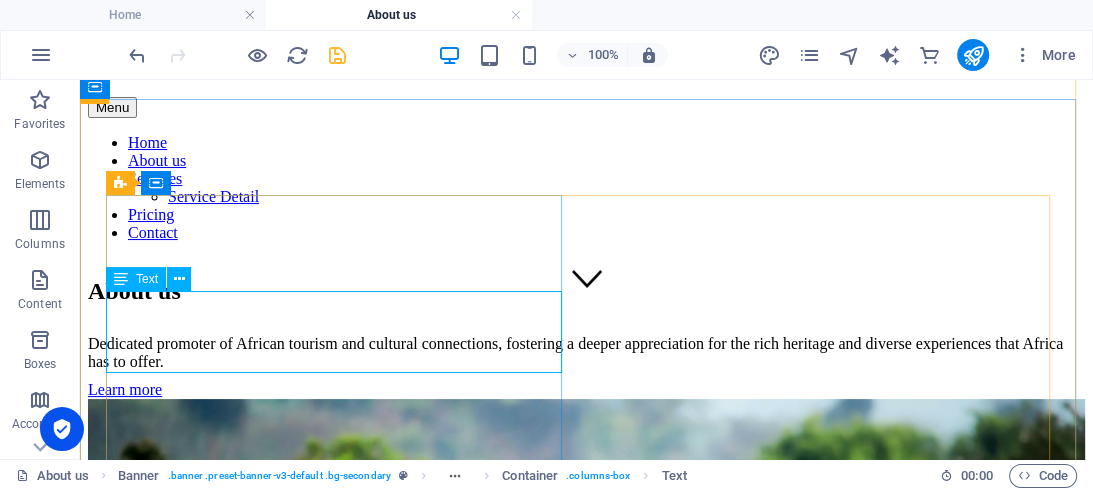 click on "Dedicated promoter of African tourism and cultural connections, fostering a deeper appreciation for the rich heritage and diverse experiences that Africa has to offer." at bounding box center [586, 353] 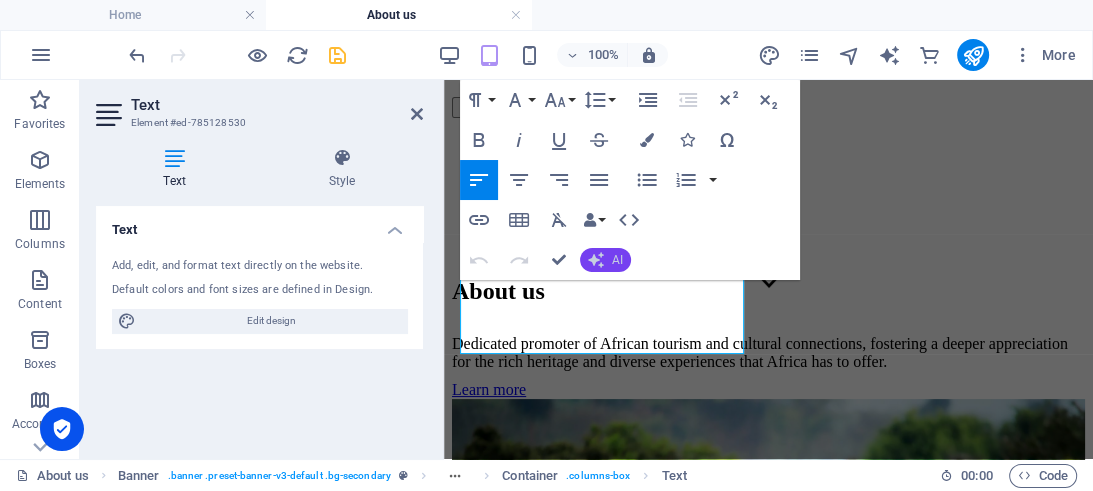 click on "AI" at bounding box center [617, 260] 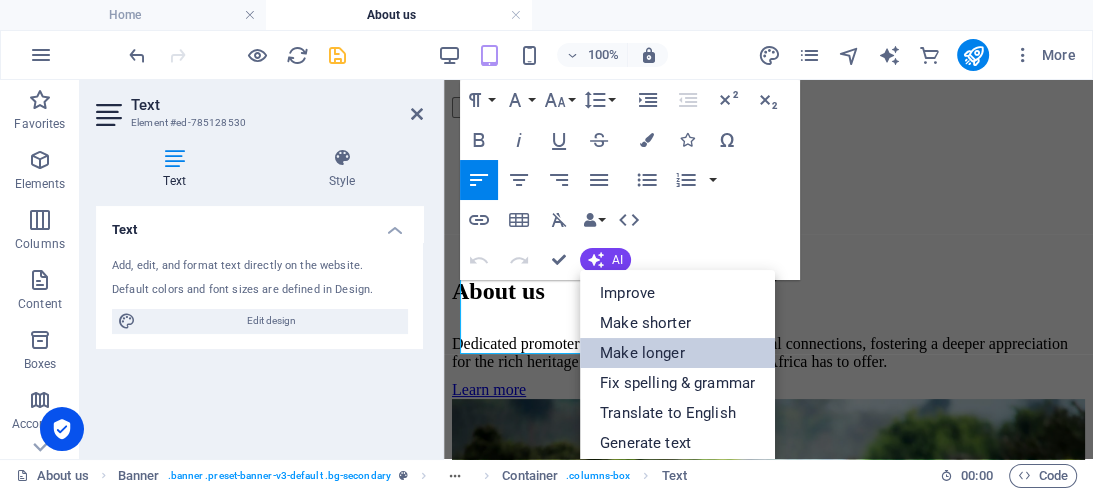 click on "Make longer" at bounding box center [677, 353] 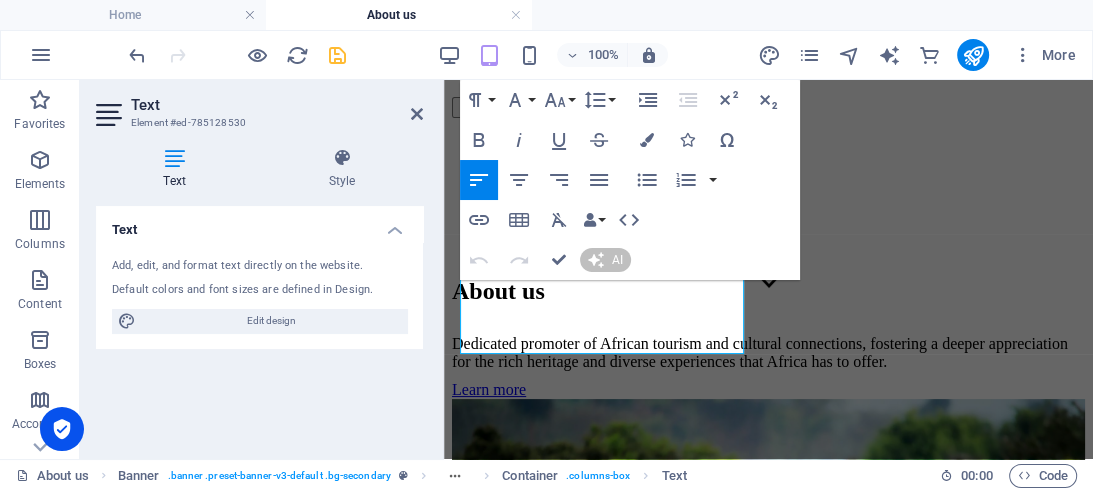 type 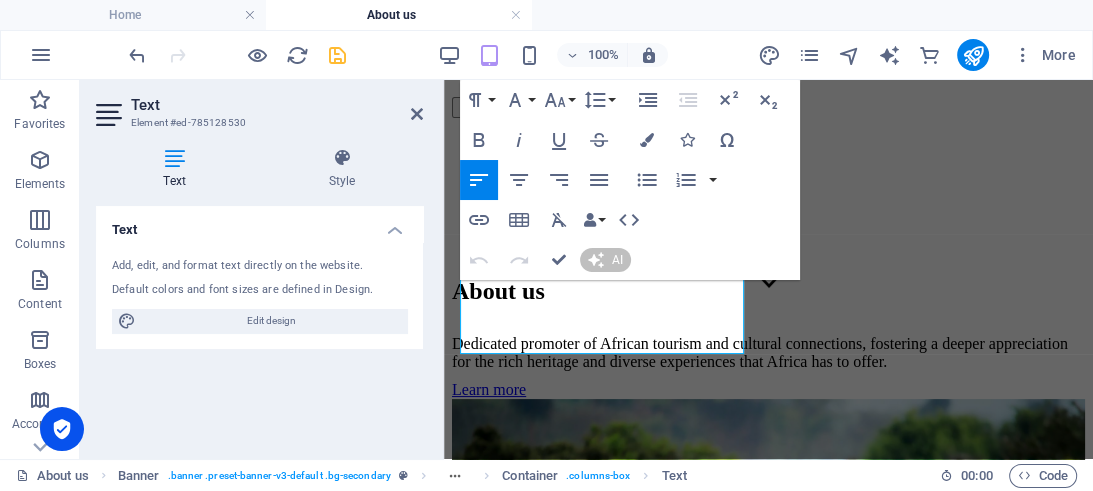 scroll, scrollTop: 376, scrollLeft: 0, axis: vertical 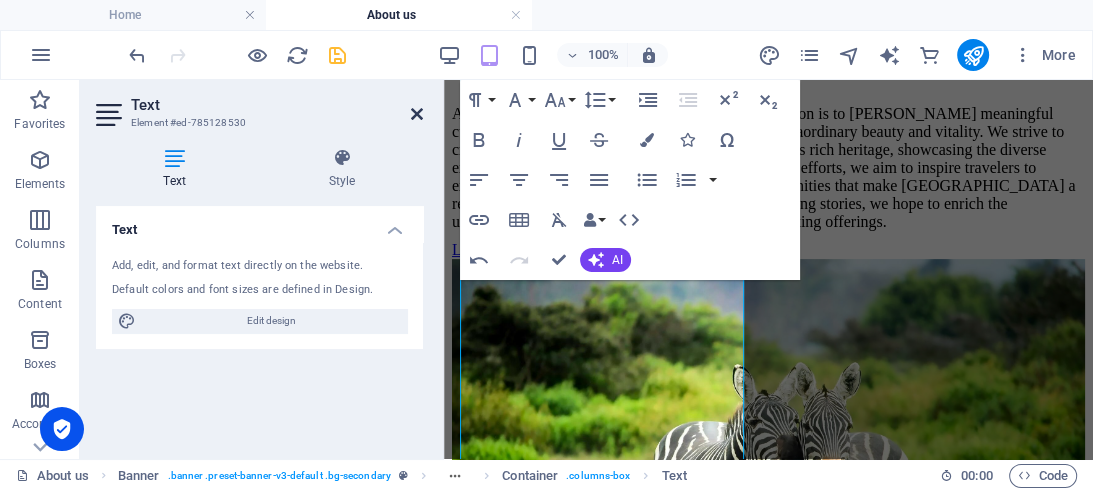 click at bounding box center [417, 114] 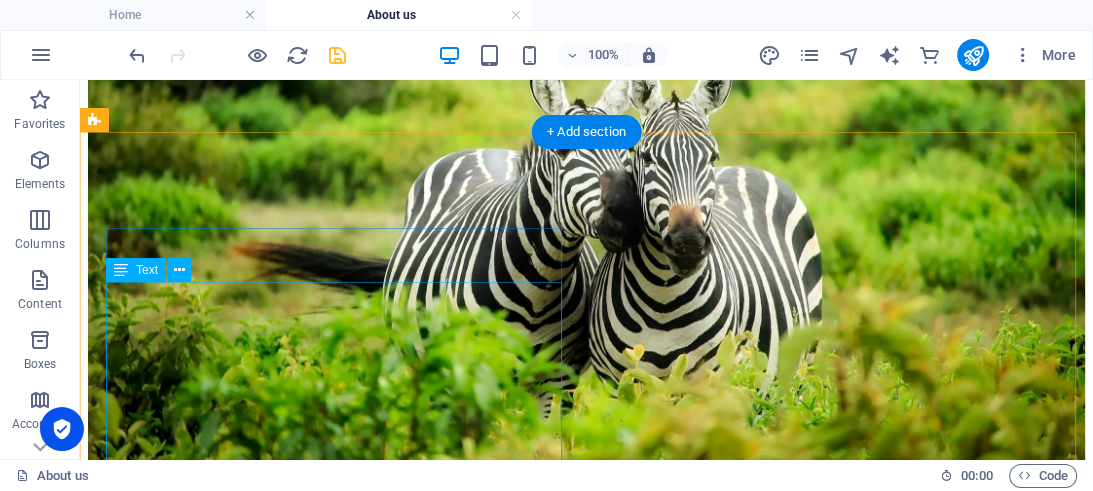 scroll, scrollTop: 709, scrollLeft: 0, axis: vertical 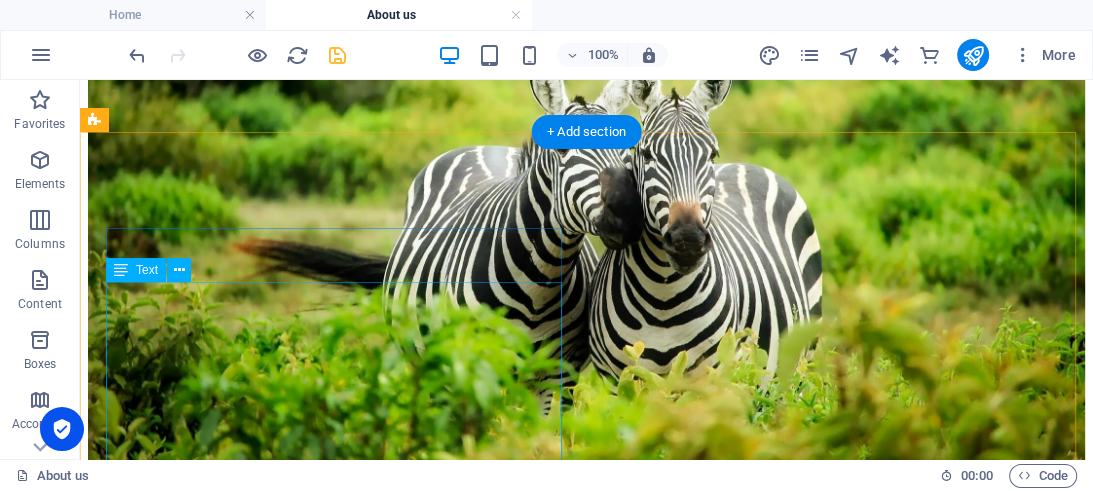 click on "Lorem ipsum dolor sit amet, consectetuer adipiscing elit. Aenean commodo ligula eget dolor. Lorem ipsum dolor sit amet, consectetuer adipiscing elit leget dolor. Lorem ipsum dolor sit amet, consectetuer adipiscing elit. Aenean commodo ligula eget dolor. Lorem ipsum dolor sit amet, consectetuer adipiscing elit dolor consectetuer adipiscing elit leget dolor. Lorem elit saget ipsum dolor sit amet, consectetuer." at bounding box center [586, 609] 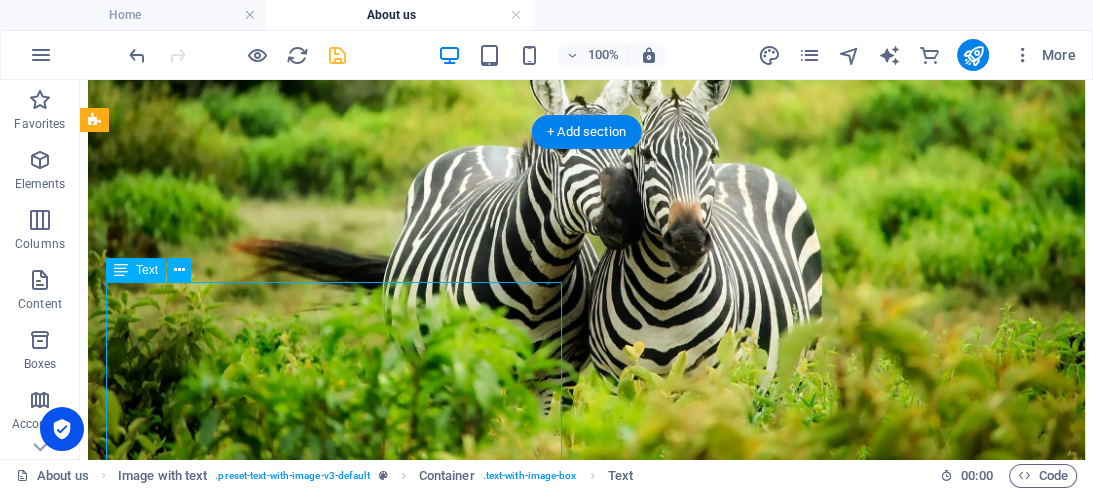 click on "Lorem ipsum dolor sit amet, consectetuer adipiscing elit. Aenean commodo ligula eget dolor. Lorem ipsum dolor sit amet, consectetuer adipiscing elit leget dolor. Lorem ipsum dolor sit amet, consectetuer adipiscing elit. Aenean commodo ligula eget dolor. Lorem ipsum dolor sit amet, consectetuer adipiscing elit dolor consectetuer adipiscing elit leget dolor. Lorem elit saget ipsum dolor sit amet, consectetuer." at bounding box center (586, 609) 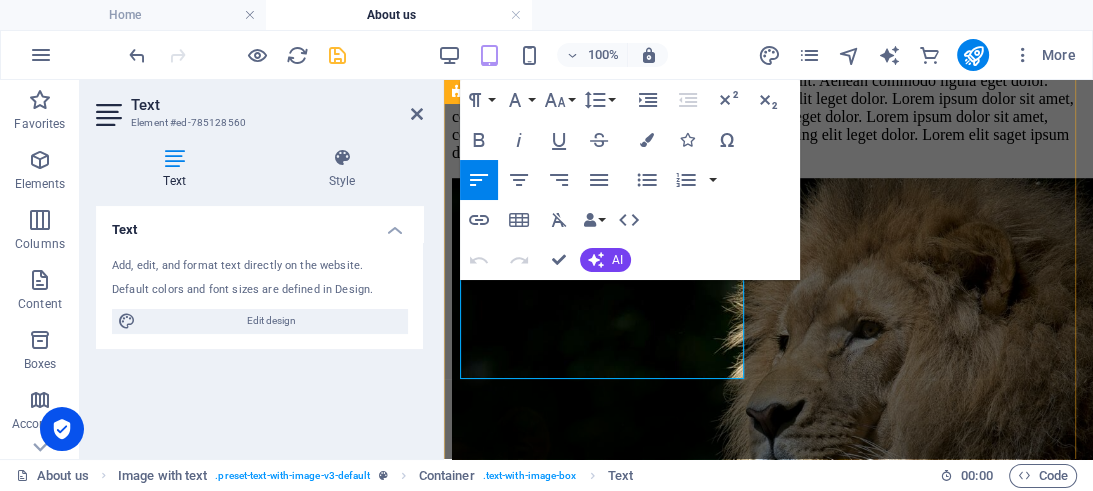 scroll, scrollTop: 1063, scrollLeft: 0, axis: vertical 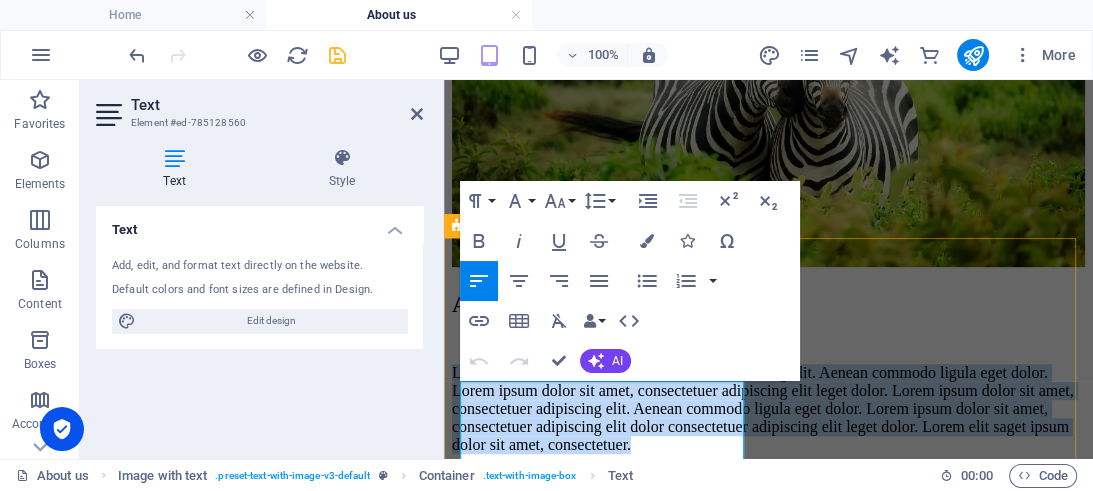 drag, startPoint x: 649, startPoint y: 365, endPoint x: 459, endPoint y: 403, distance: 193.76274 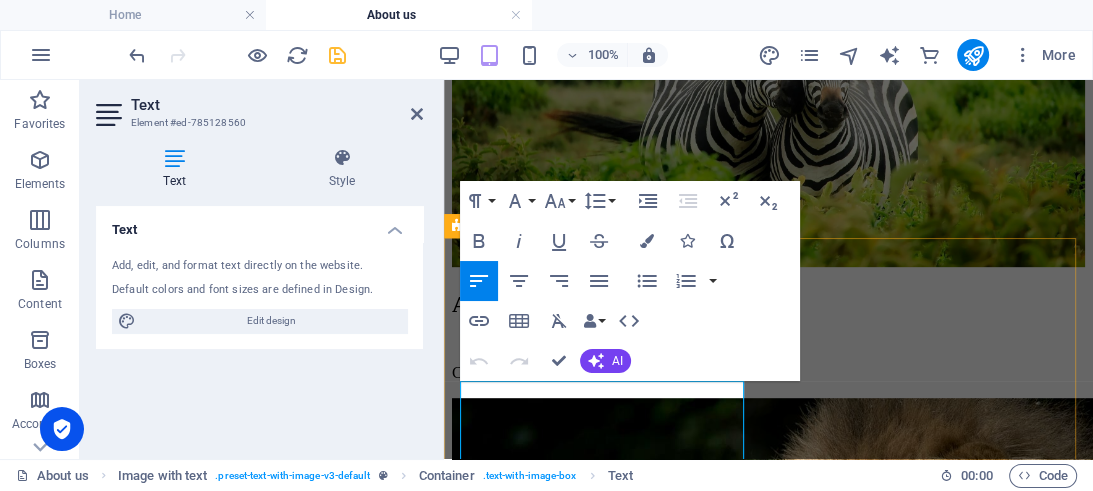 type 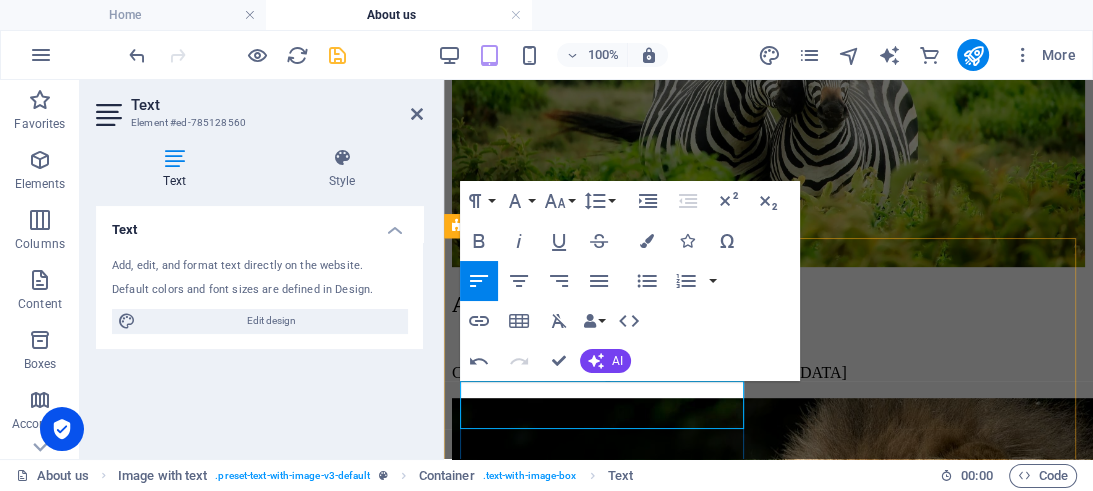 click on "Courios about itroducing visitors to [GEOGRAPHIC_DATA]" at bounding box center (768, 373) 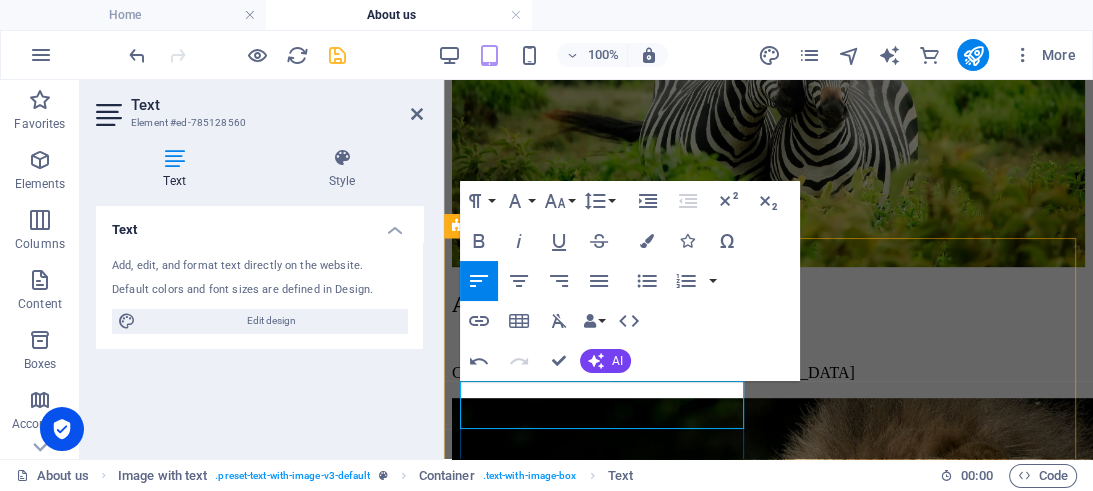 click on "Courios about introducing visitors to [GEOGRAPHIC_DATA]" at bounding box center [768, 373] 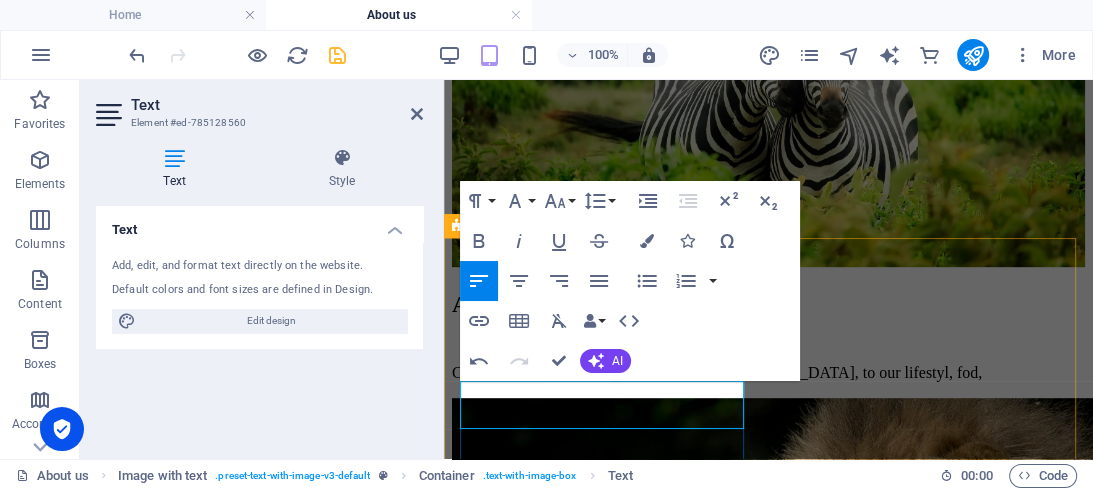 click on "Courios about introducing visitors to [GEOGRAPHIC_DATA], to our lifestyl, fod," at bounding box center (768, 373) 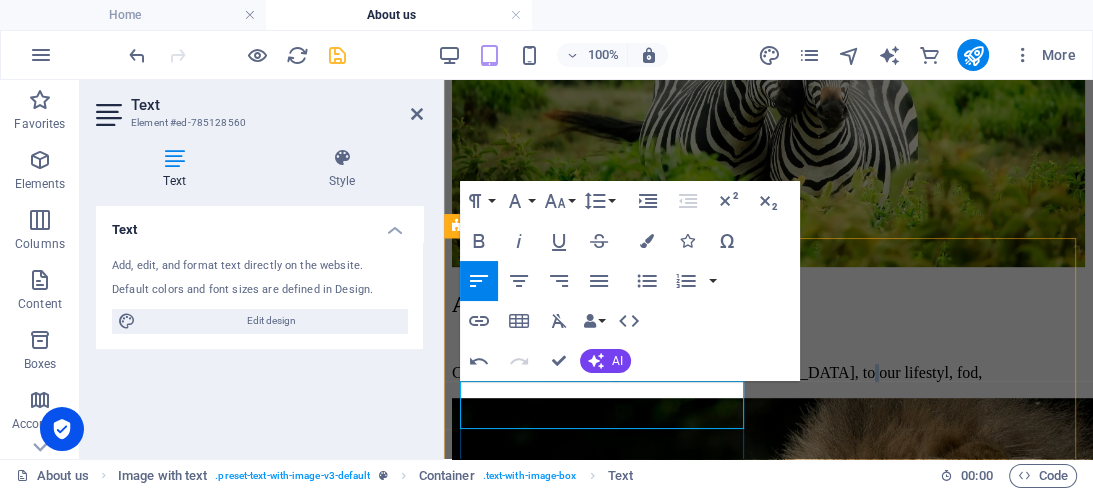 click on "Courios about introducing visitors to [GEOGRAPHIC_DATA], to our lifestyl, fod," at bounding box center [768, 373] 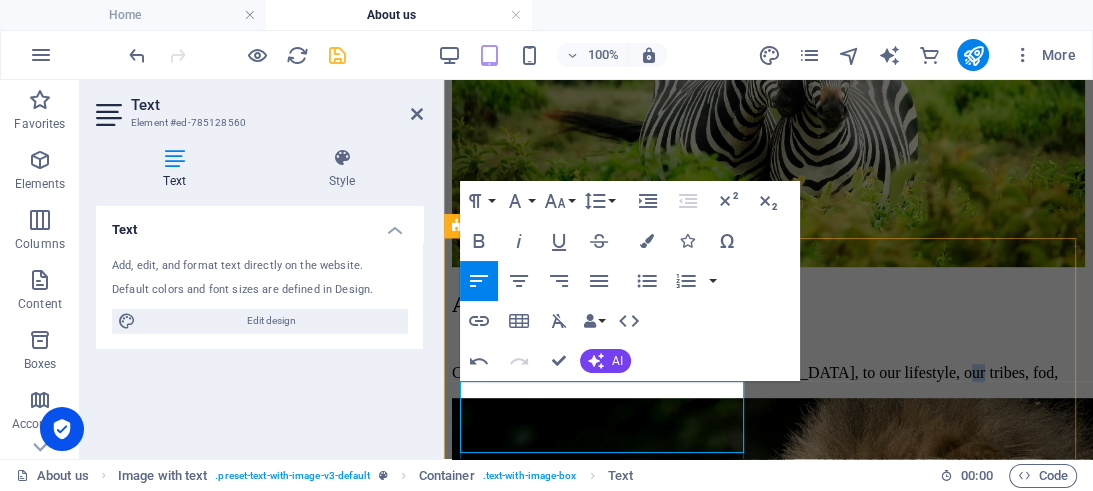 drag, startPoint x: 486, startPoint y: 437, endPoint x: 454, endPoint y: 438, distance: 32.01562 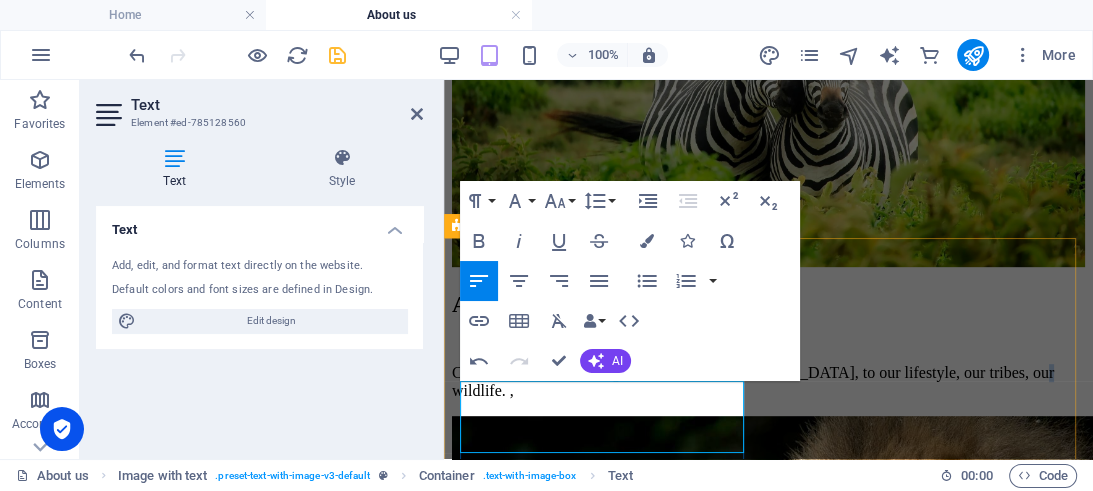 click on "Courios about introducing visitors to [GEOGRAPHIC_DATA], to our lifestyle, our tribes, our wildlife. ," at bounding box center [768, 382] 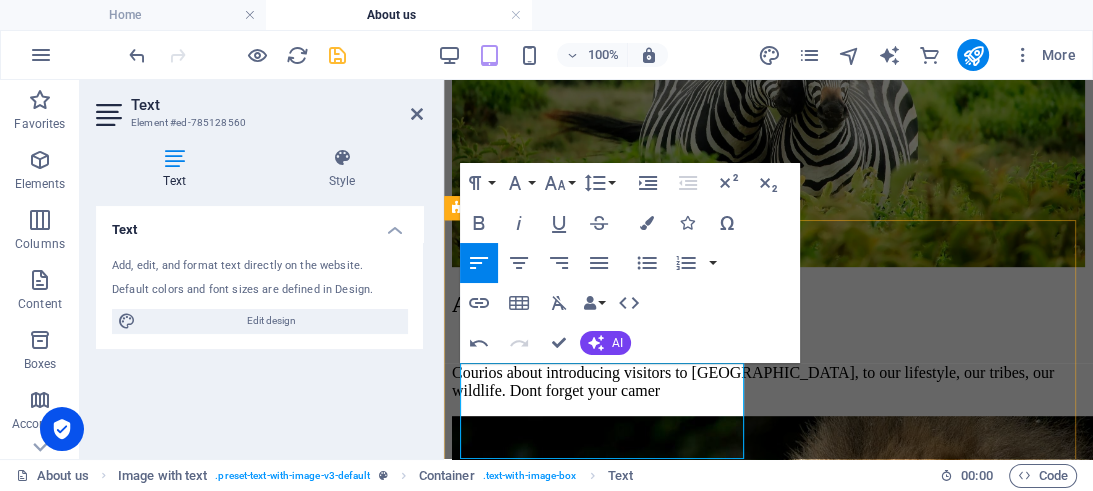 scroll, scrollTop: 764, scrollLeft: 0, axis: vertical 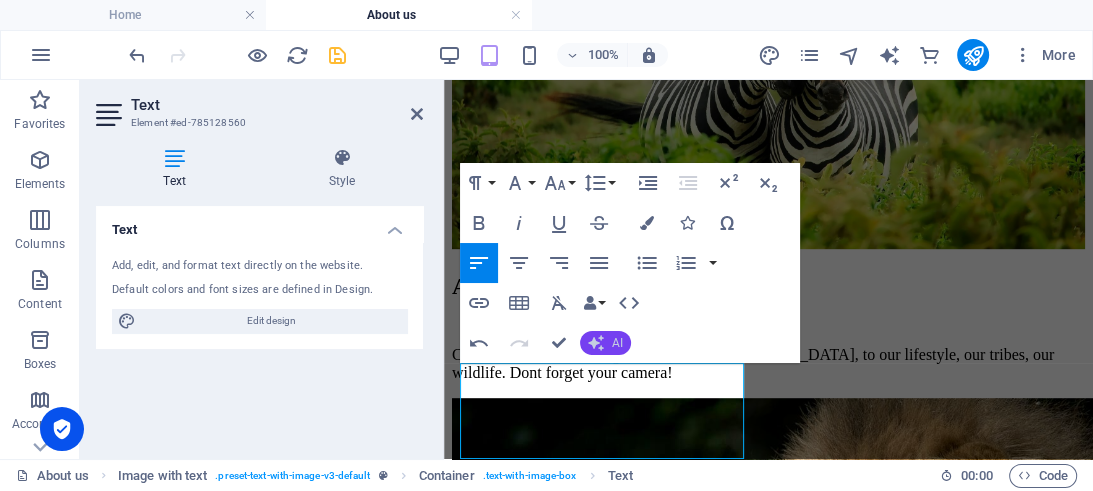 click on "AI" at bounding box center (605, 343) 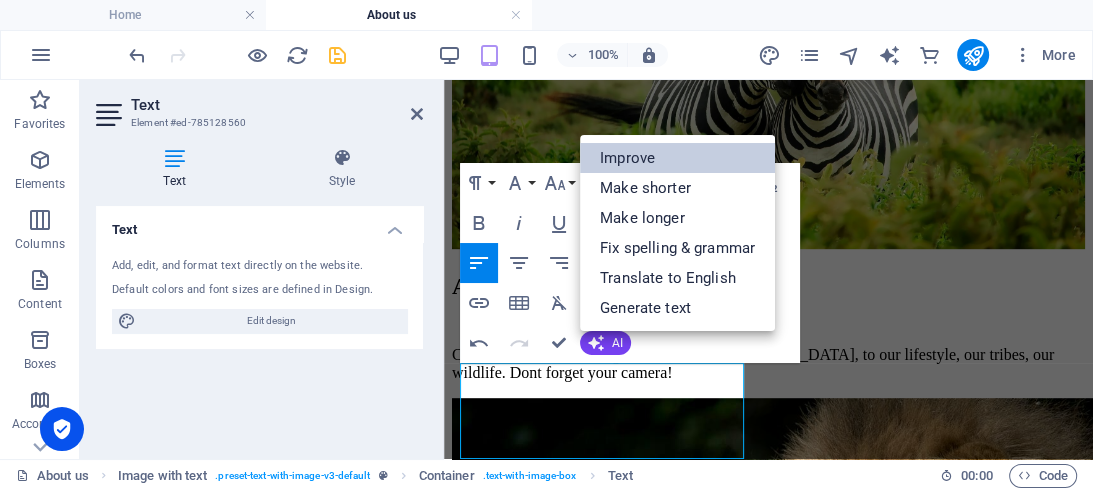 click on "Improve" at bounding box center (677, 158) 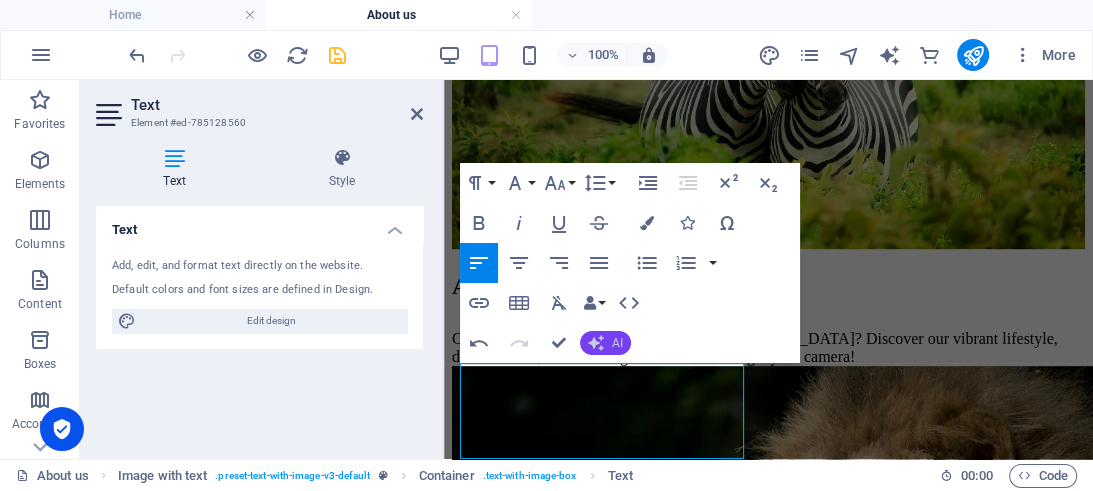 click on "AI" at bounding box center (617, 343) 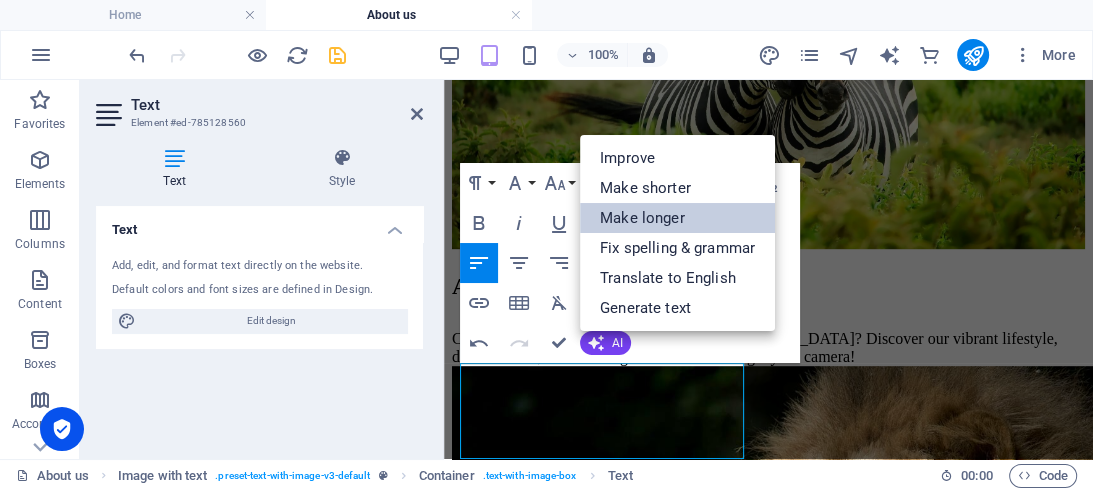 click on "Make longer" at bounding box center [677, 218] 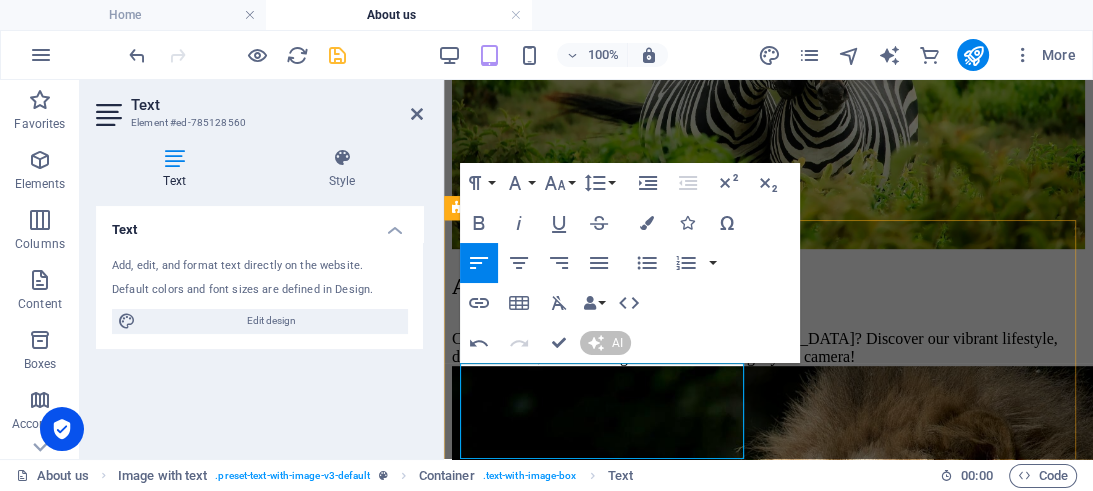 scroll, scrollTop: 1148, scrollLeft: 0, axis: vertical 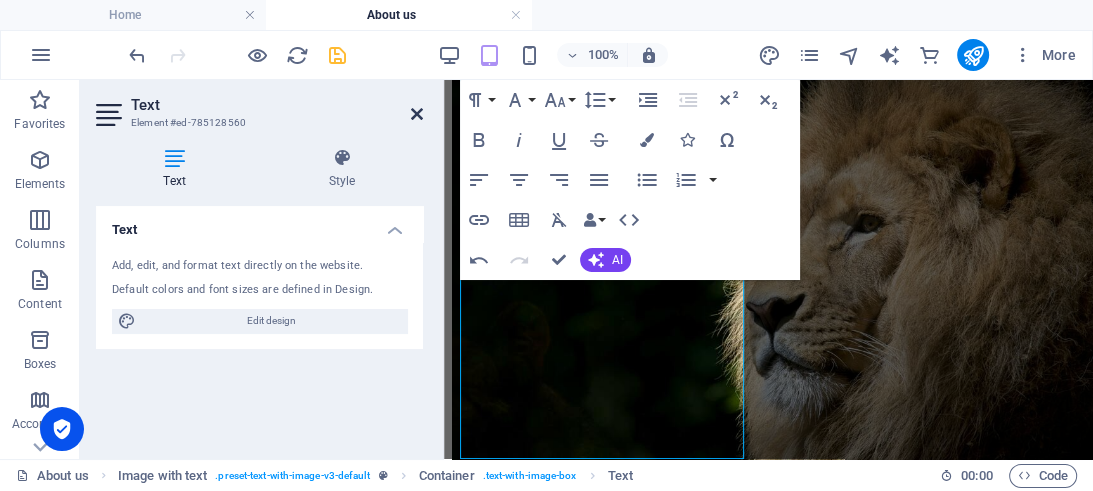 drag, startPoint x: 418, startPoint y: 110, endPoint x: 338, endPoint y: 33, distance: 111.03603 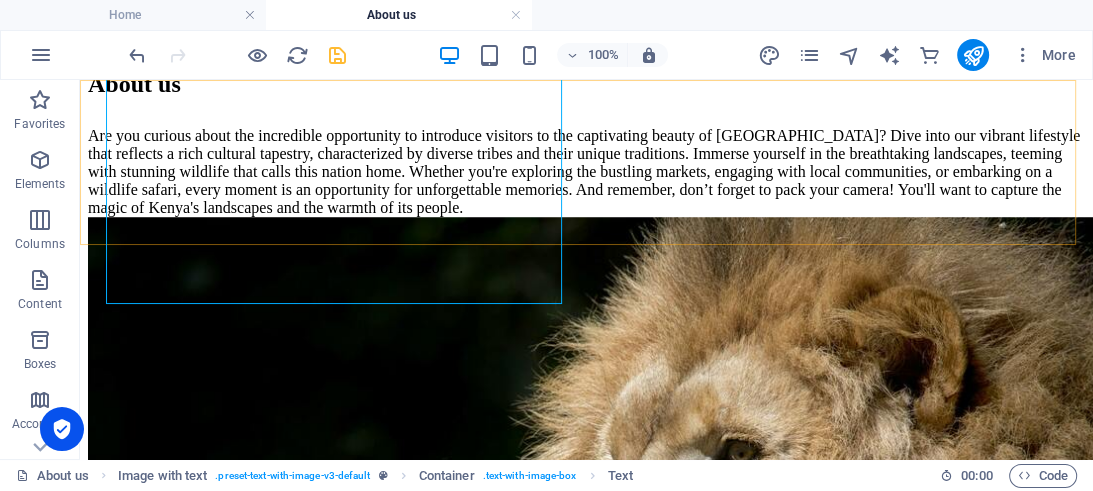 scroll, scrollTop: 1014, scrollLeft: 0, axis: vertical 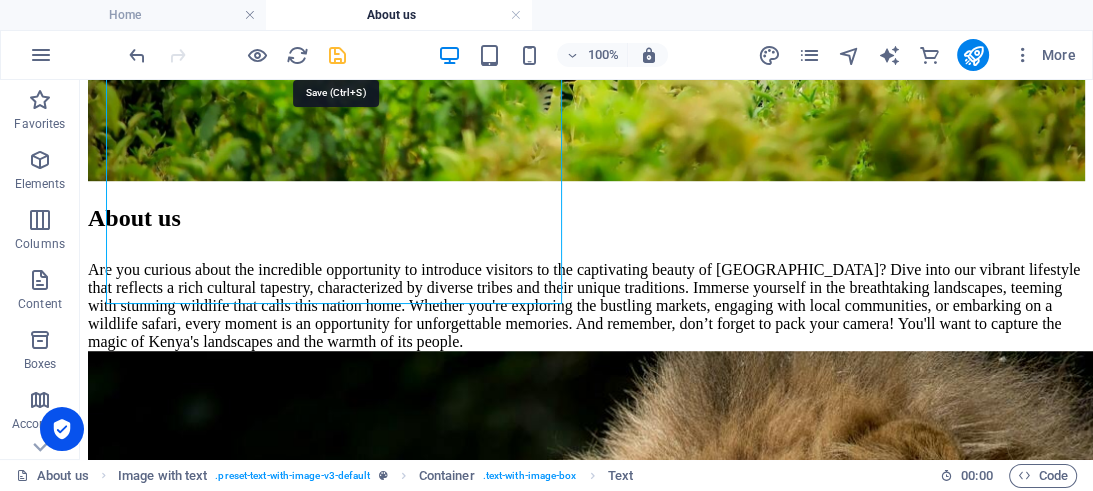 click at bounding box center [337, 55] 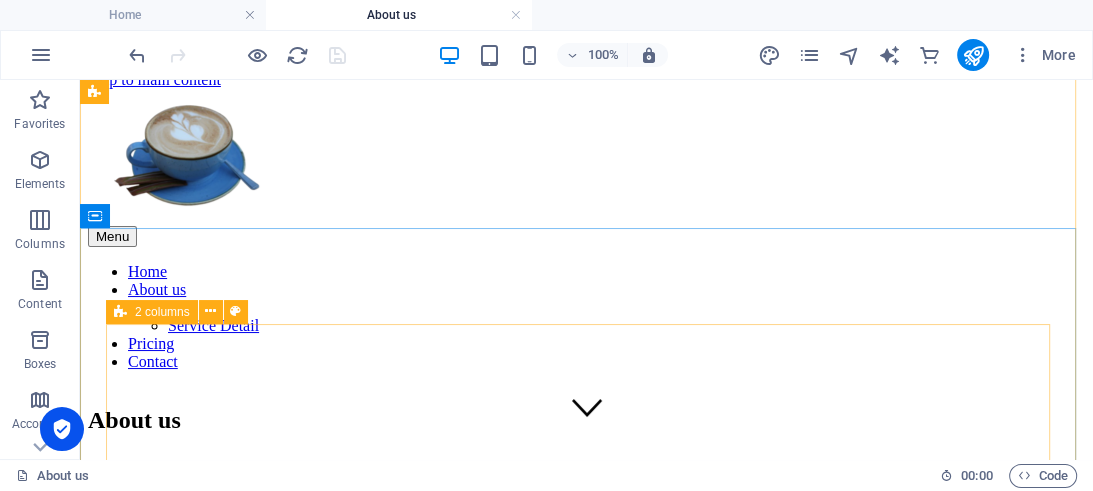 scroll, scrollTop: 0, scrollLeft: 0, axis: both 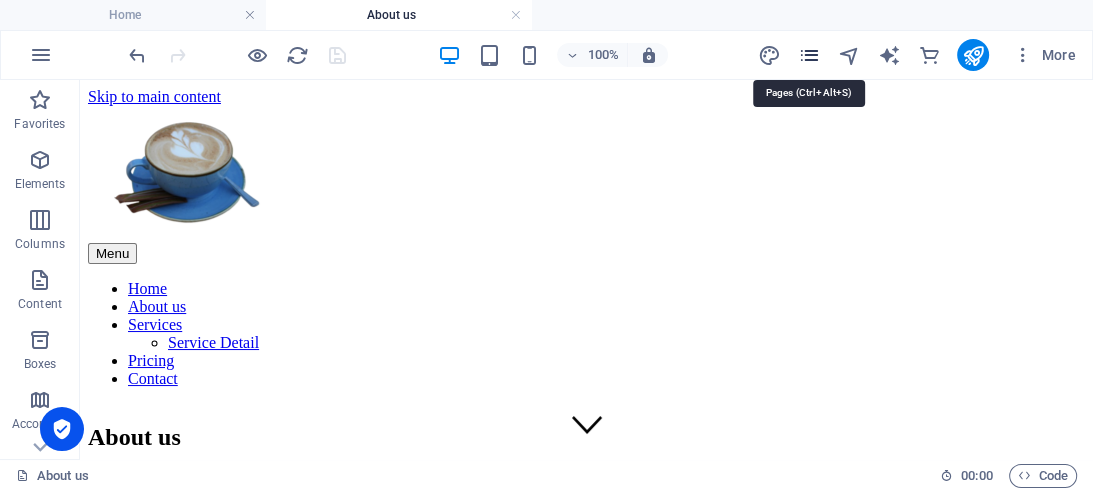 click at bounding box center (808, 55) 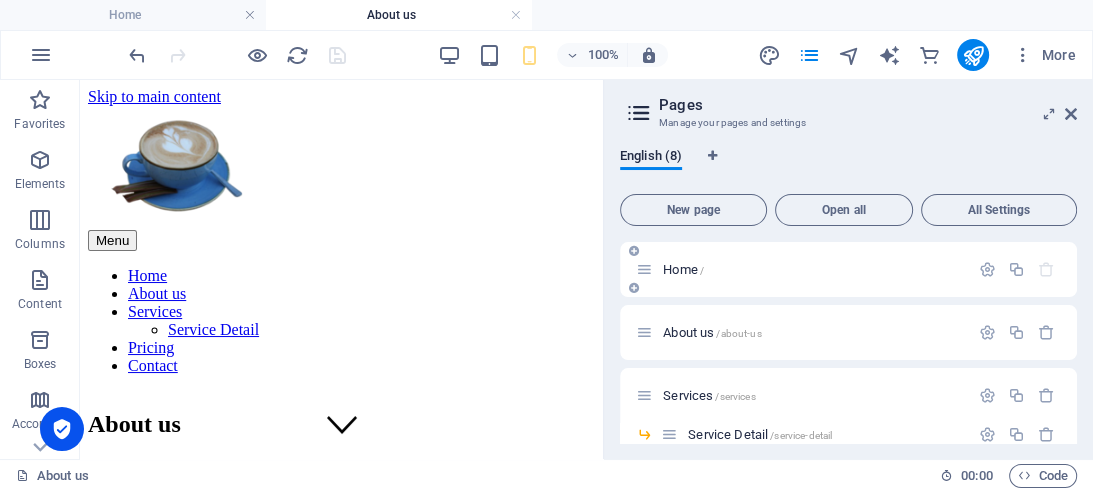 click on "Home /" at bounding box center (813, 269) 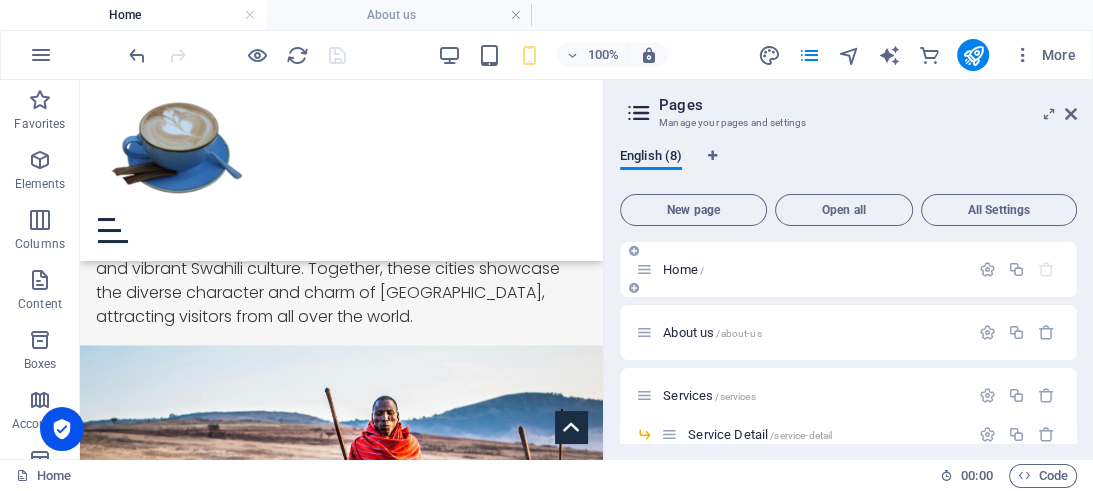 click on "Home /" at bounding box center [813, 269] 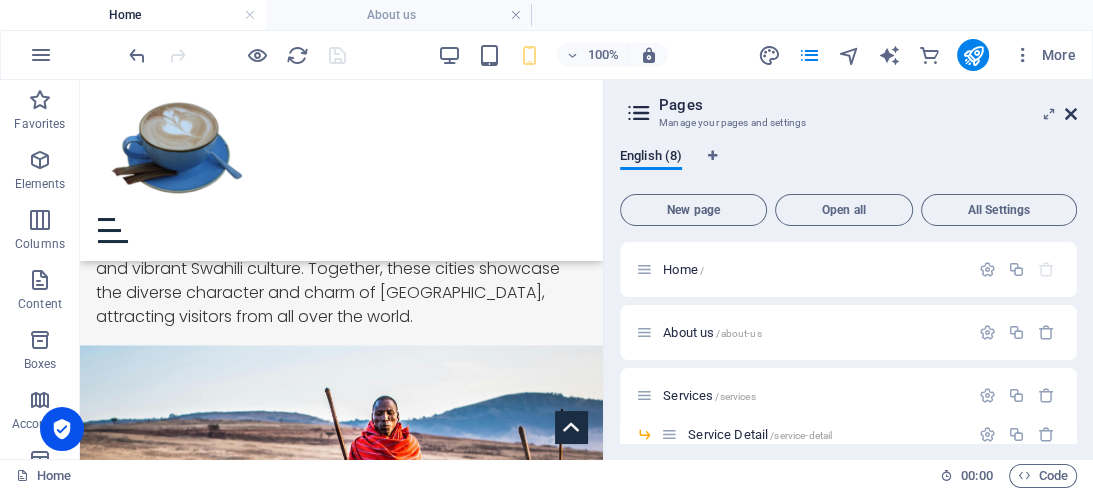 drag, startPoint x: 1071, startPoint y: 112, endPoint x: 649, endPoint y: 131, distance: 422.42752 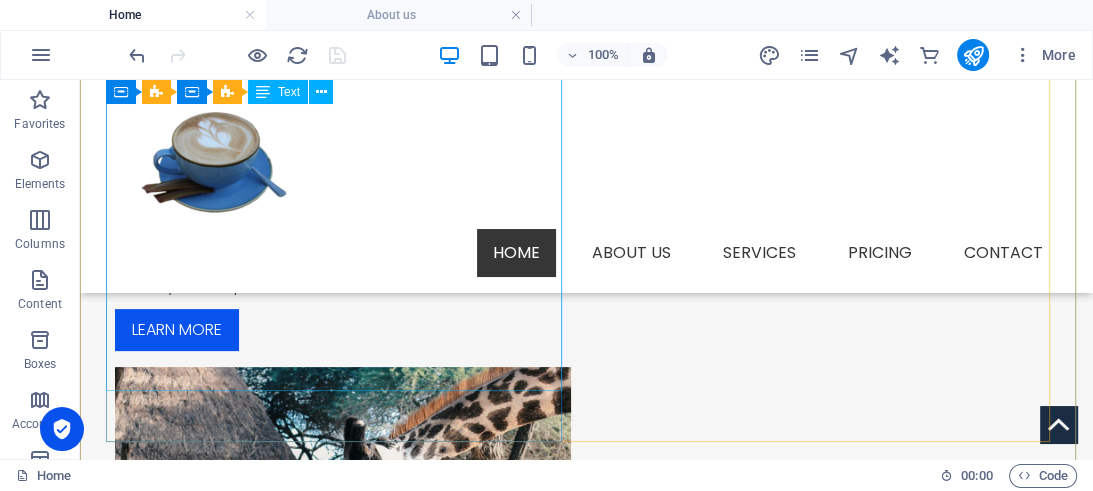 scroll, scrollTop: 316, scrollLeft: 0, axis: vertical 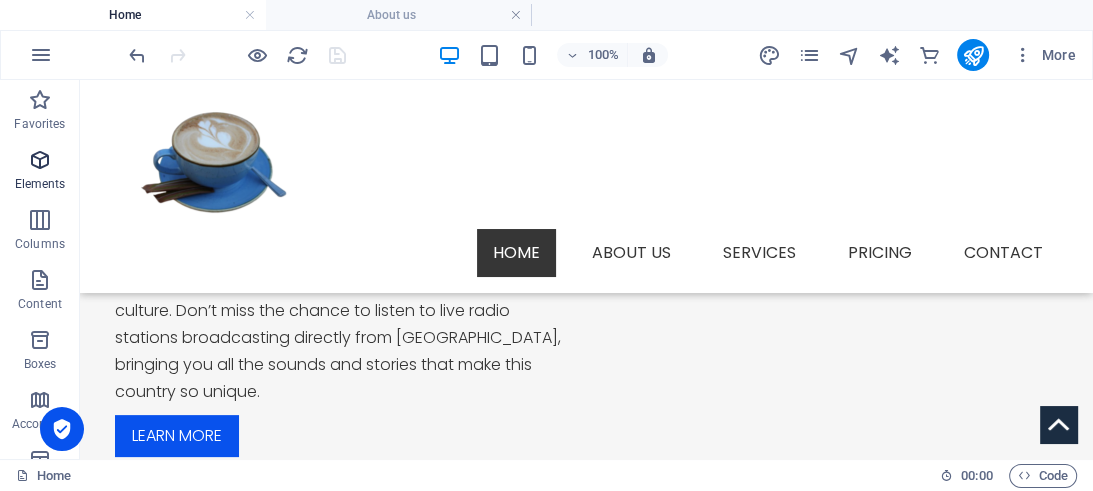 click at bounding box center (40, 160) 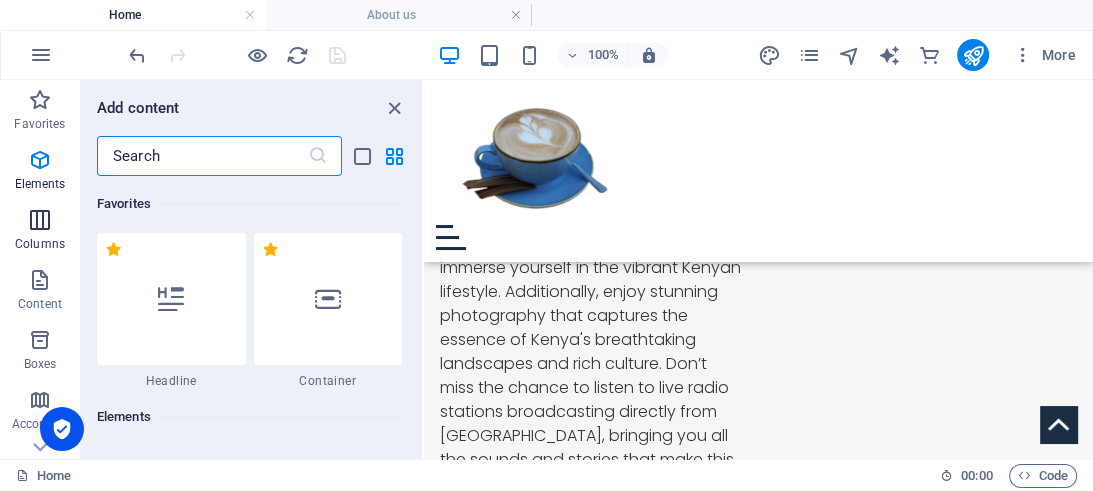 scroll, scrollTop: 300, scrollLeft: 0, axis: vertical 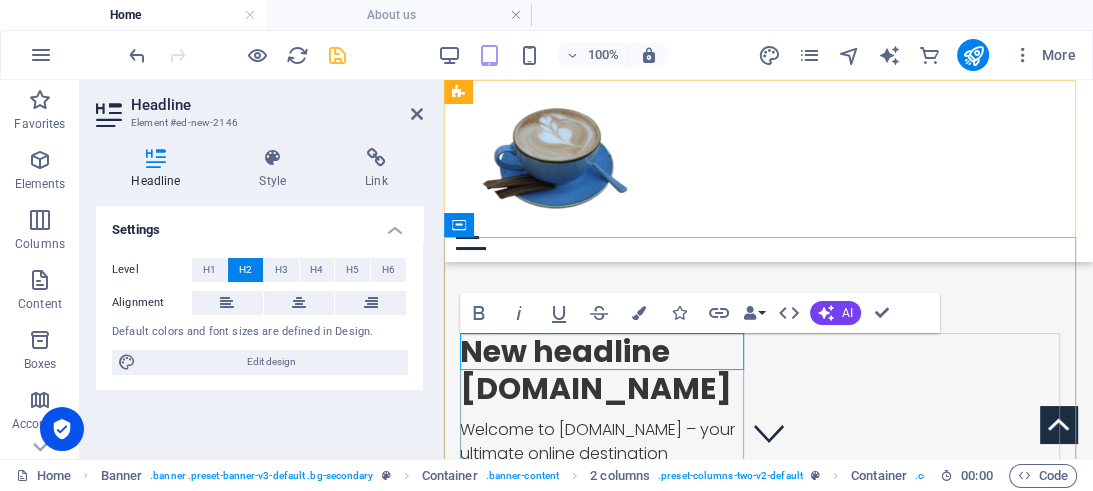 click on "New headline" at bounding box center [606, 351] 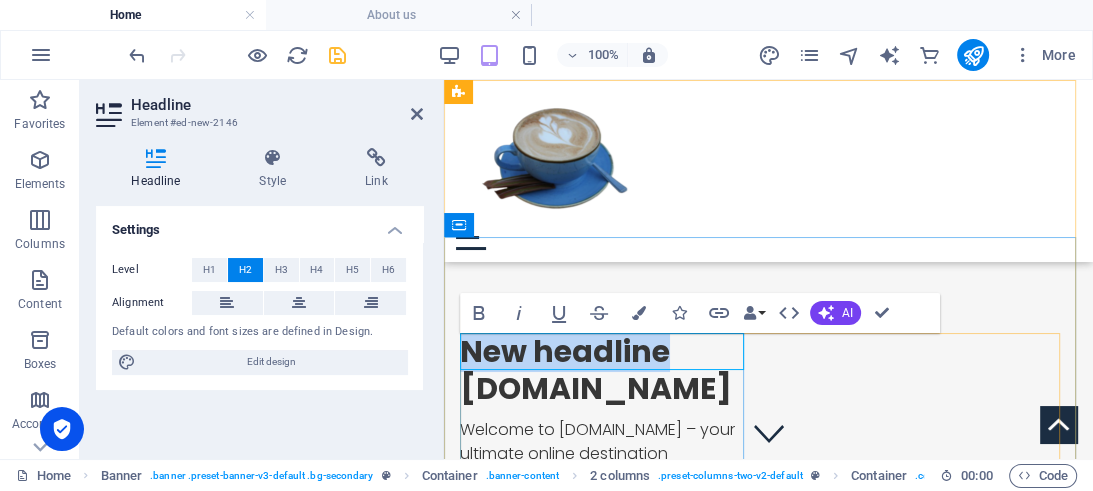 drag, startPoint x: 674, startPoint y: 343, endPoint x: 466, endPoint y: 347, distance: 208.03845 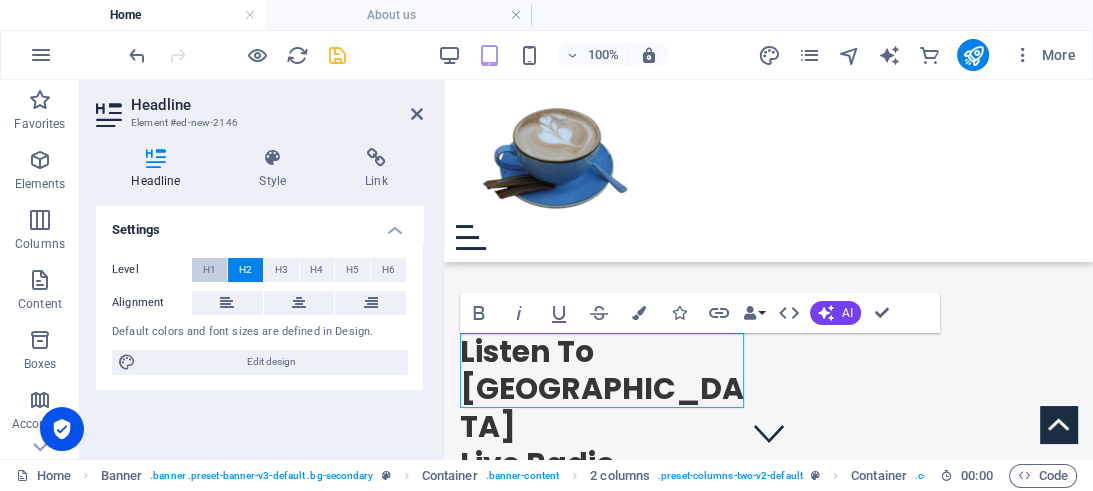 click on "H1" at bounding box center [209, 270] 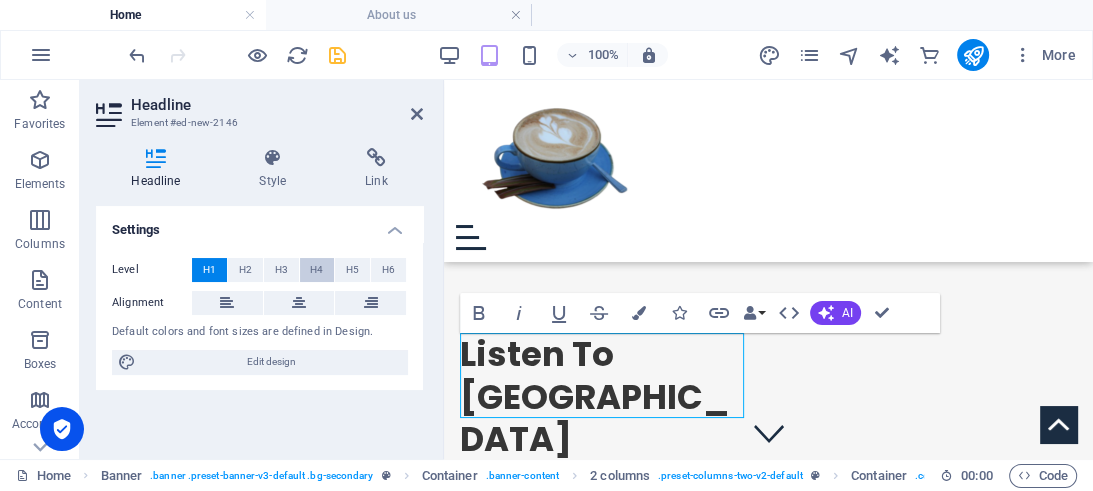 click on "H4" at bounding box center [316, 270] 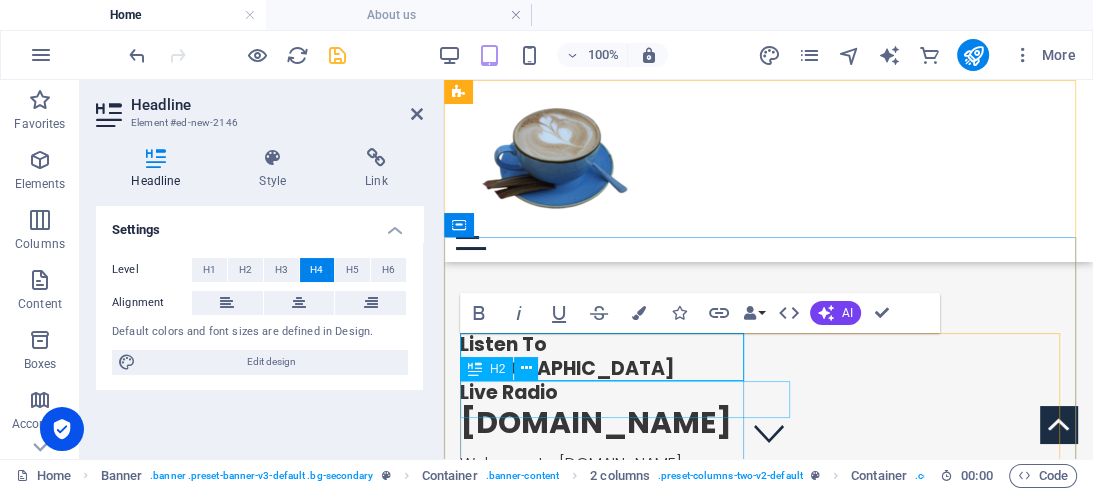 click on "[DOMAIN_NAME]" at bounding box center [606, 422] 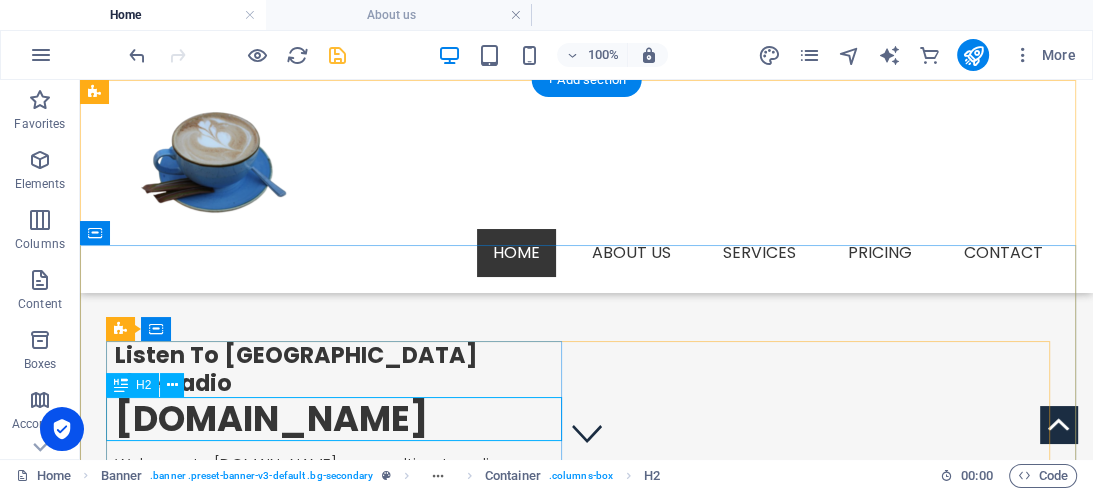 click on "[DOMAIN_NAME]" at bounding box center [343, 419] 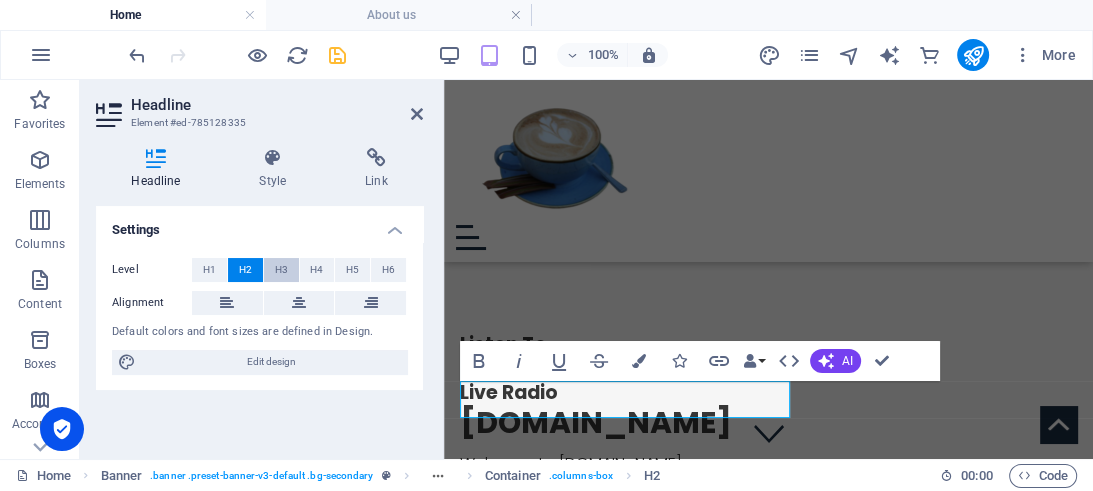 click on "H3" at bounding box center [281, 270] 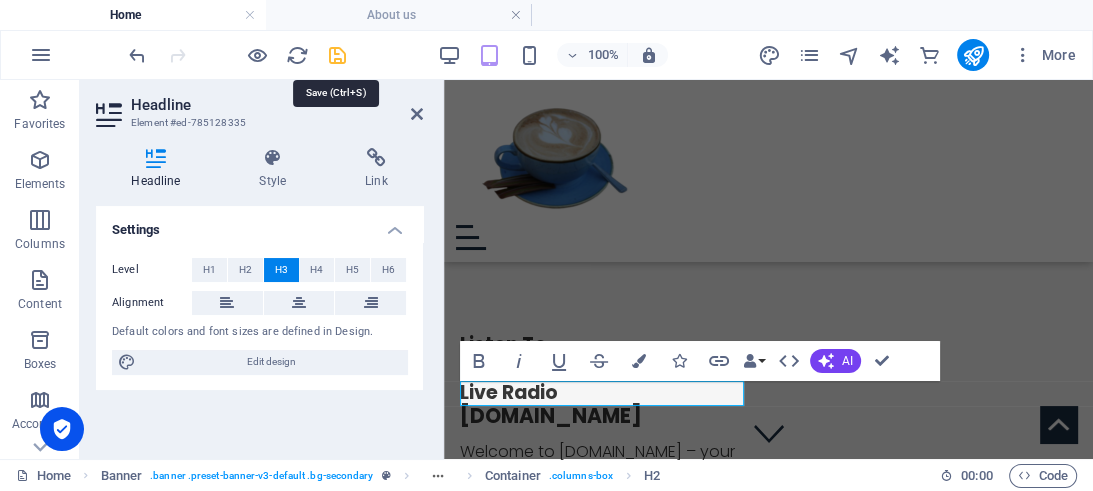 click at bounding box center [337, 55] 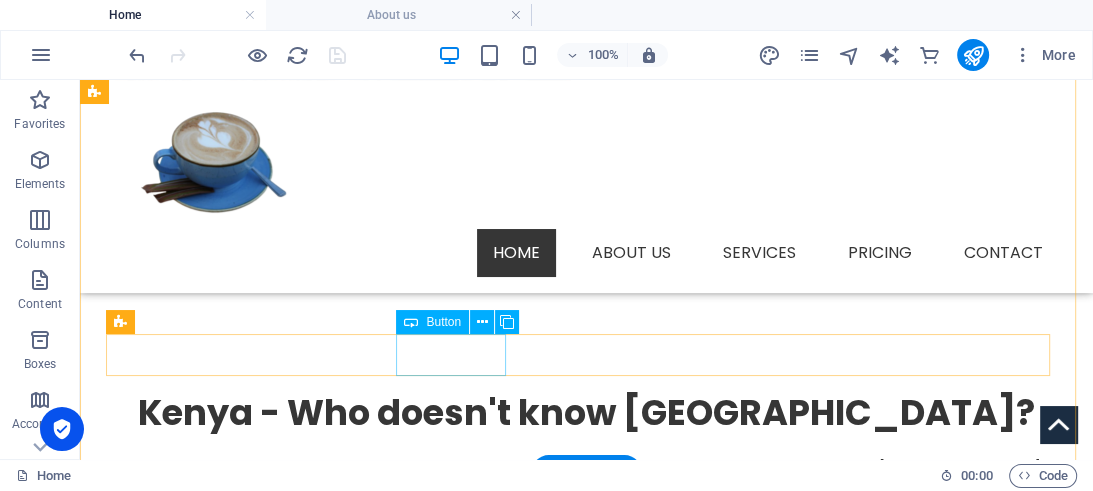 scroll, scrollTop: 1056, scrollLeft: 0, axis: vertical 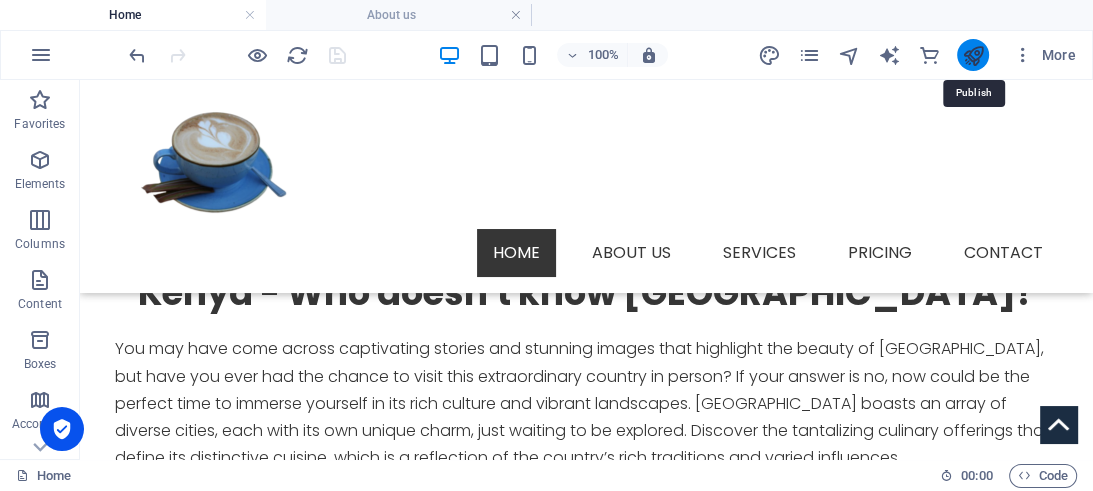 click at bounding box center (972, 55) 